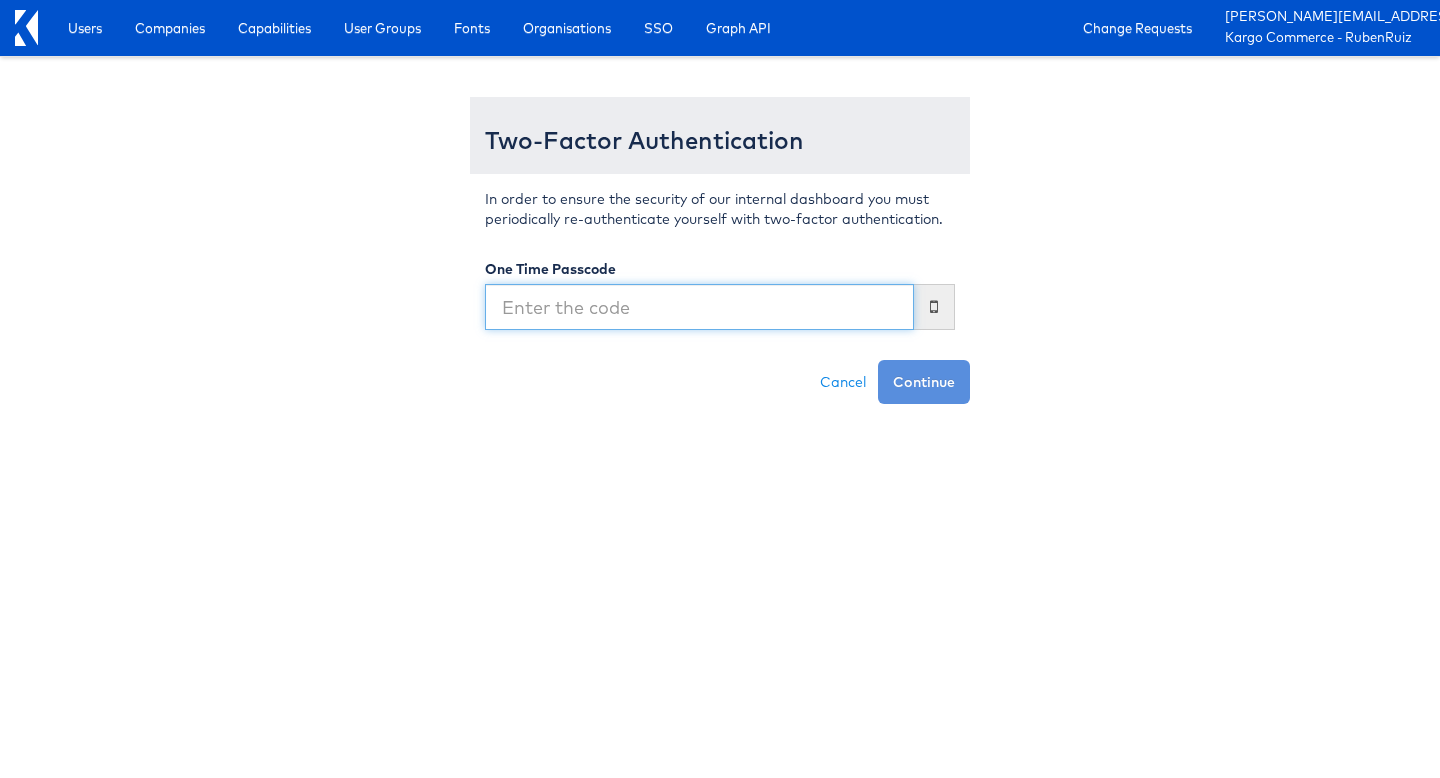scroll, scrollTop: 0, scrollLeft: 0, axis: both 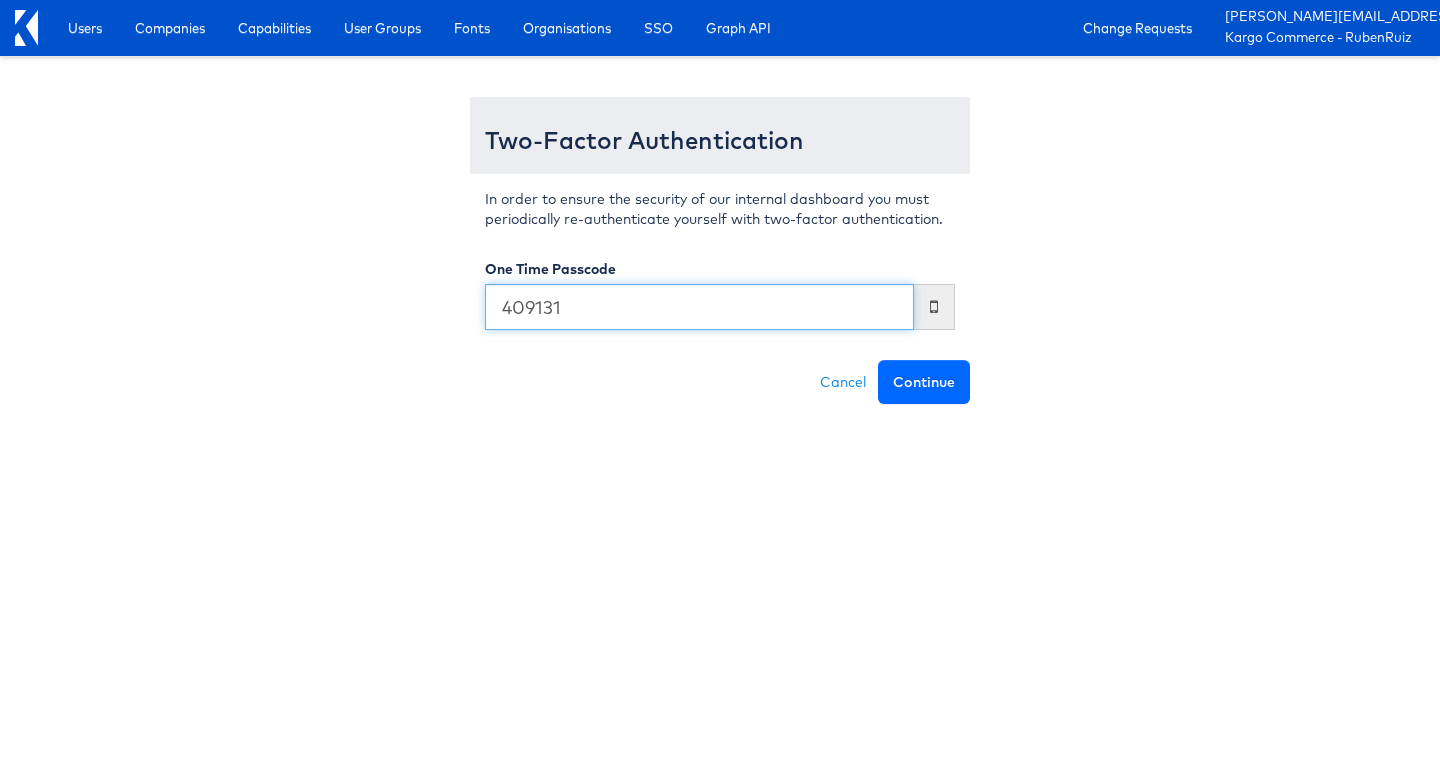 type on "409131" 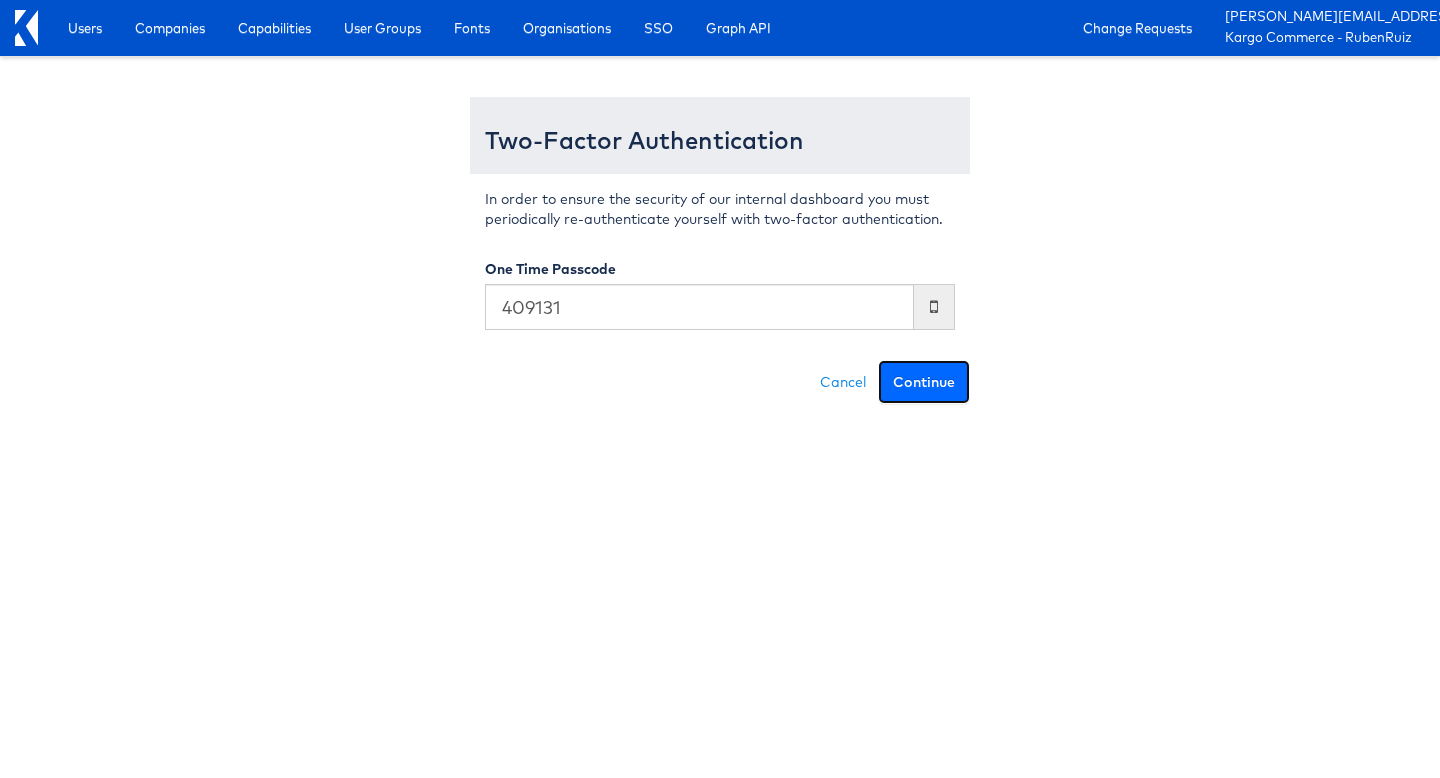 click on "Continue" at bounding box center (924, 382) 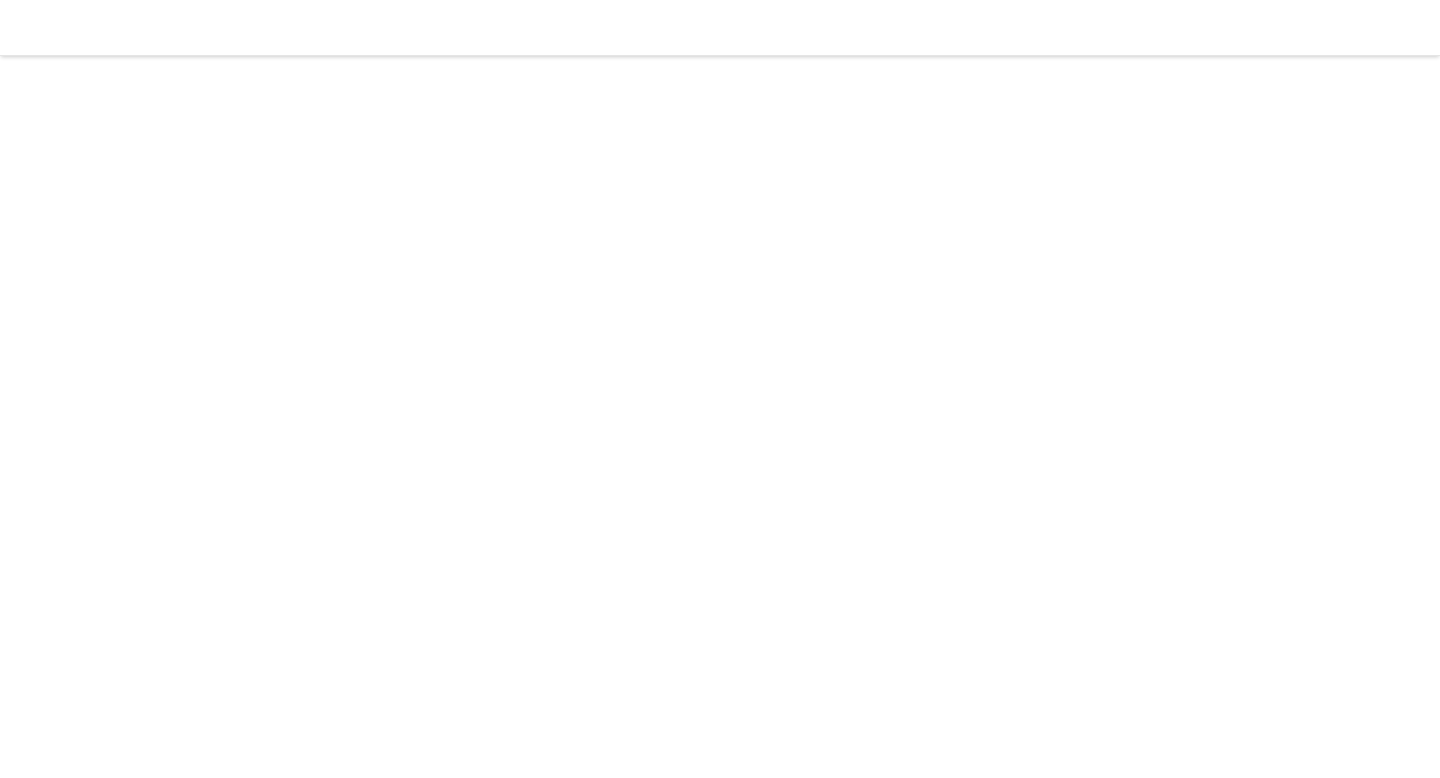 scroll, scrollTop: 0, scrollLeft: 0, axis: both 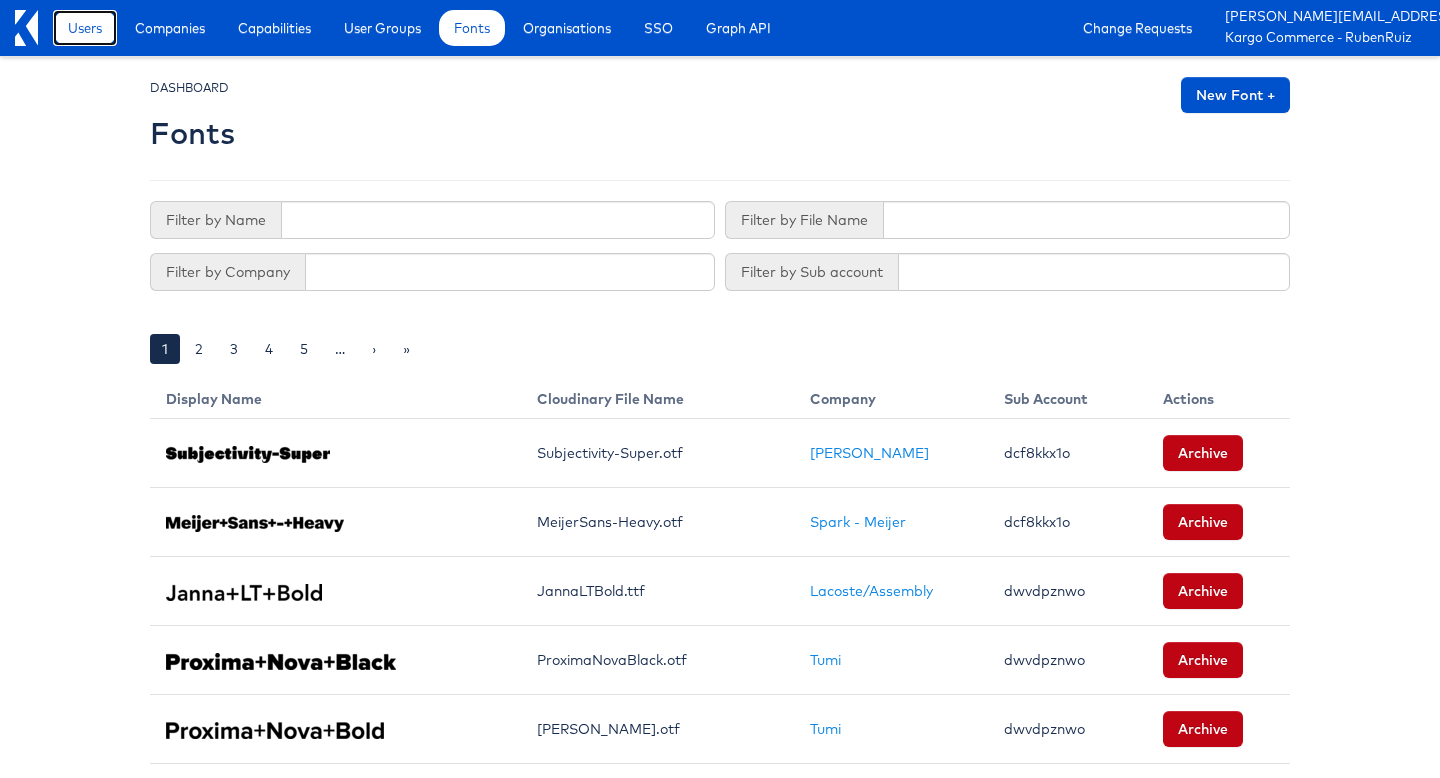 click on "Users" at bounding box center (85, 28) 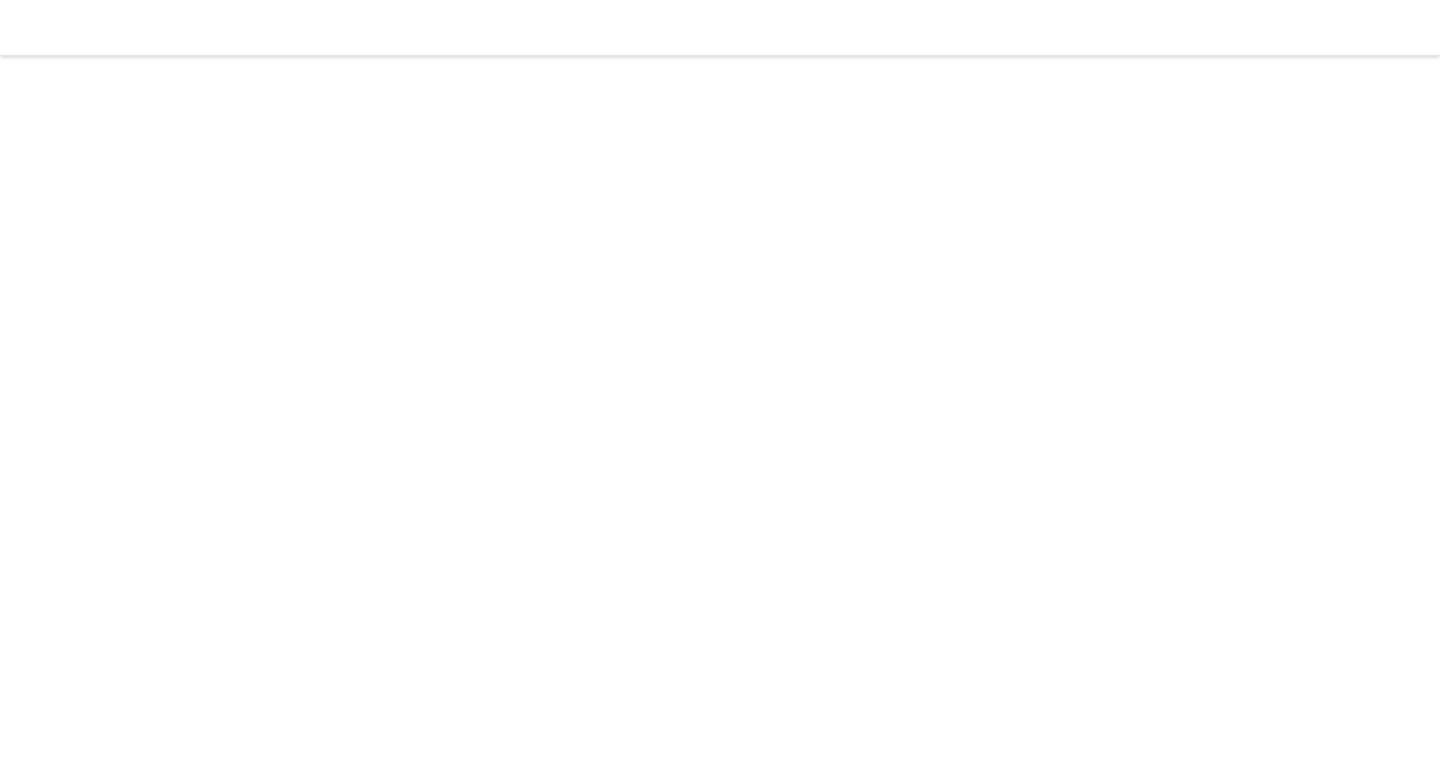 scroll, scrollTop: 0, scrollLeft: 0, axis: both 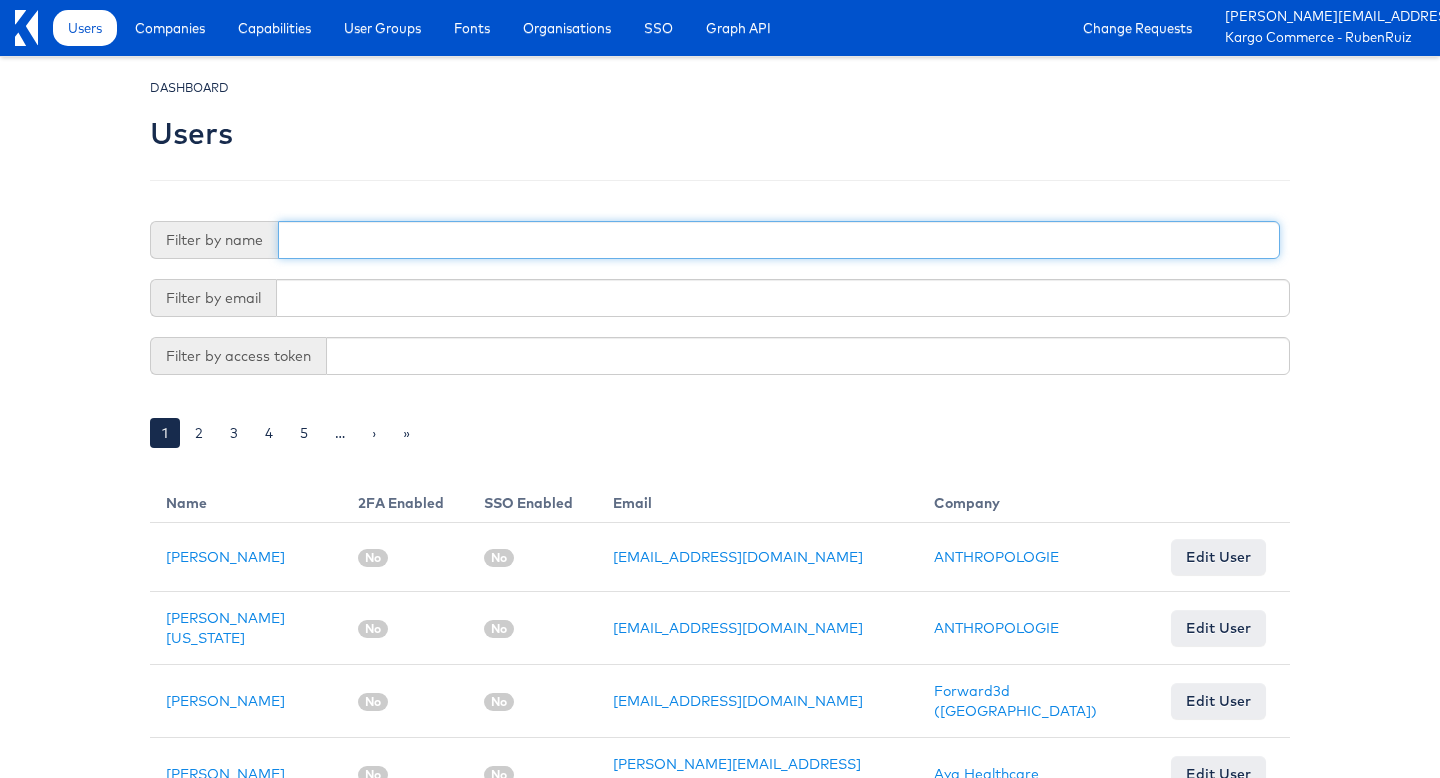 click at bounding box center [779, 240] 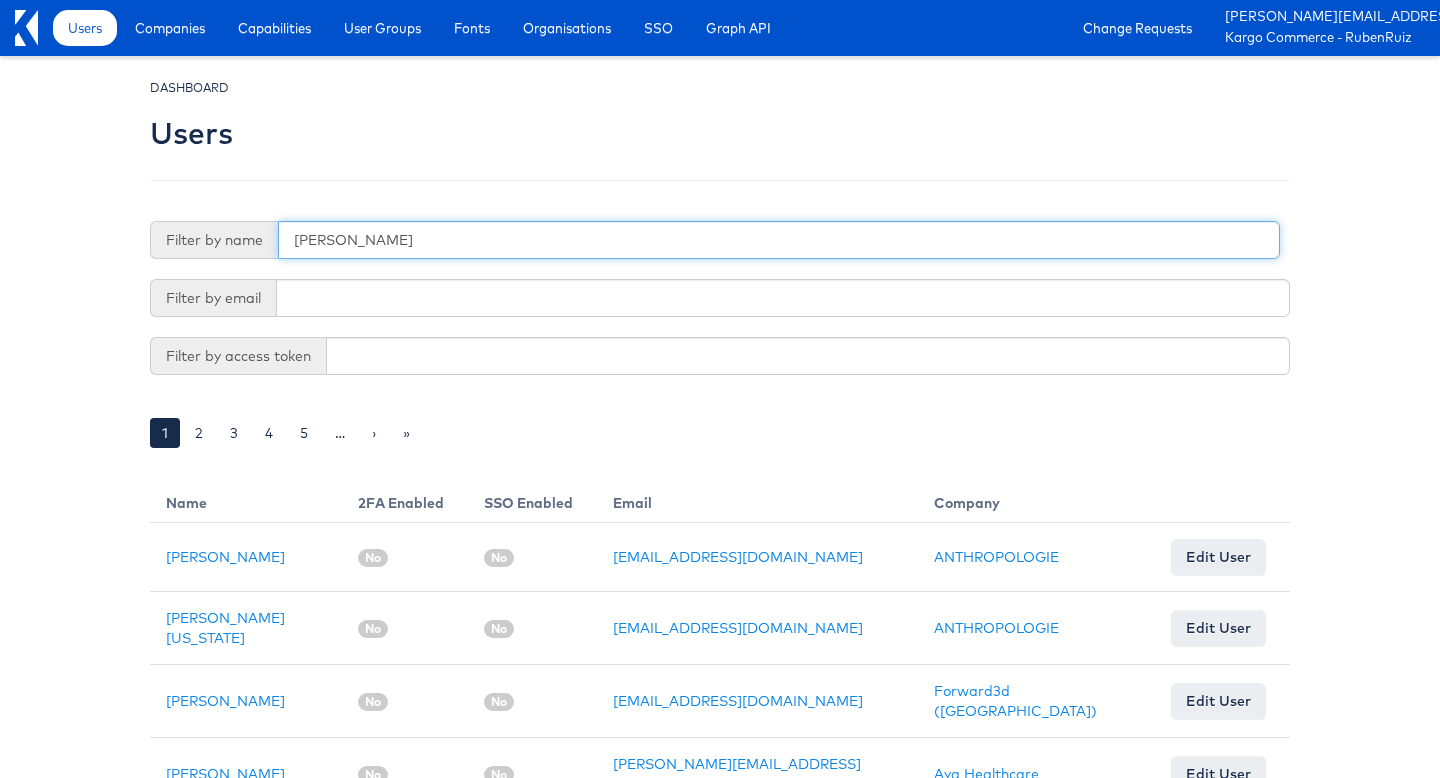type on "[PERSON_NAME]" 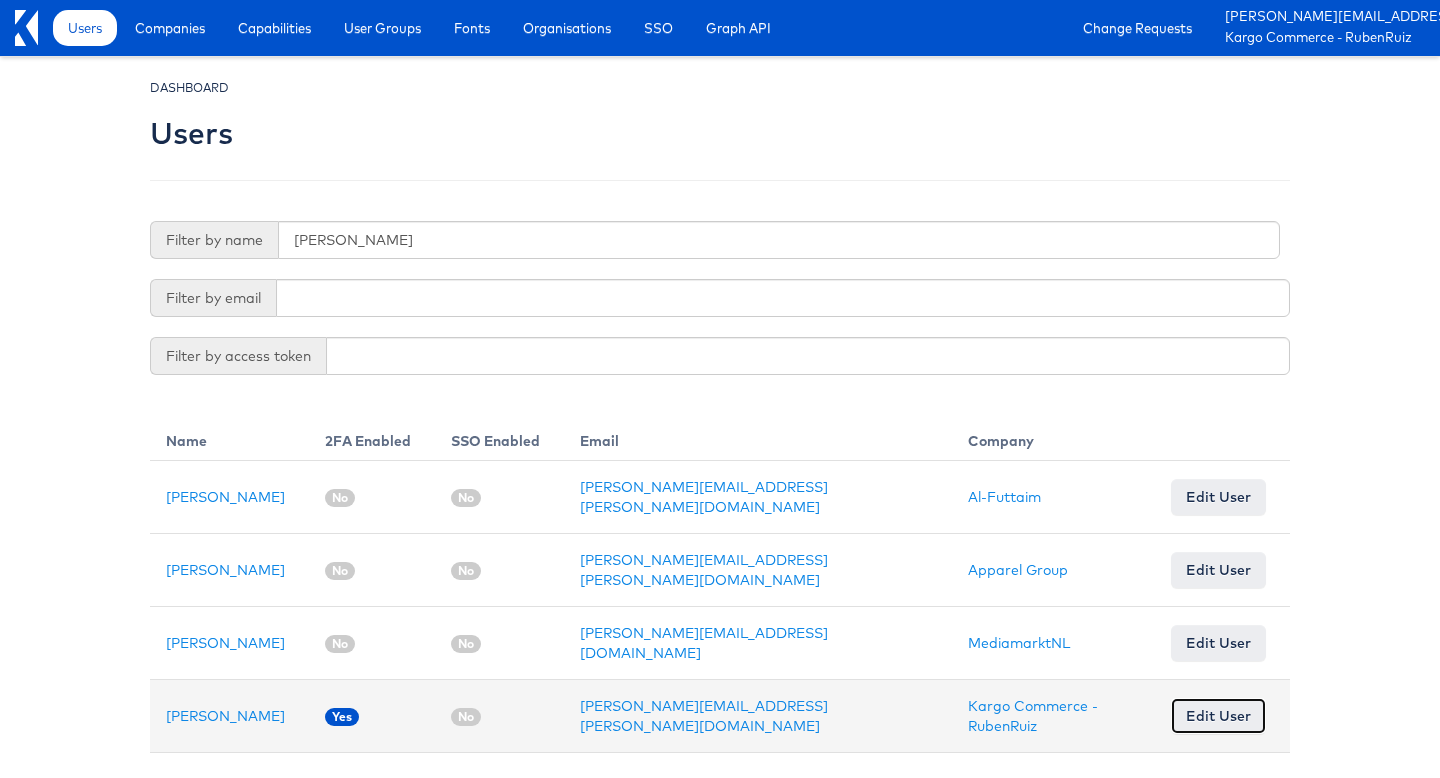 click on "Edit User" at bounding box center (1218, 716) 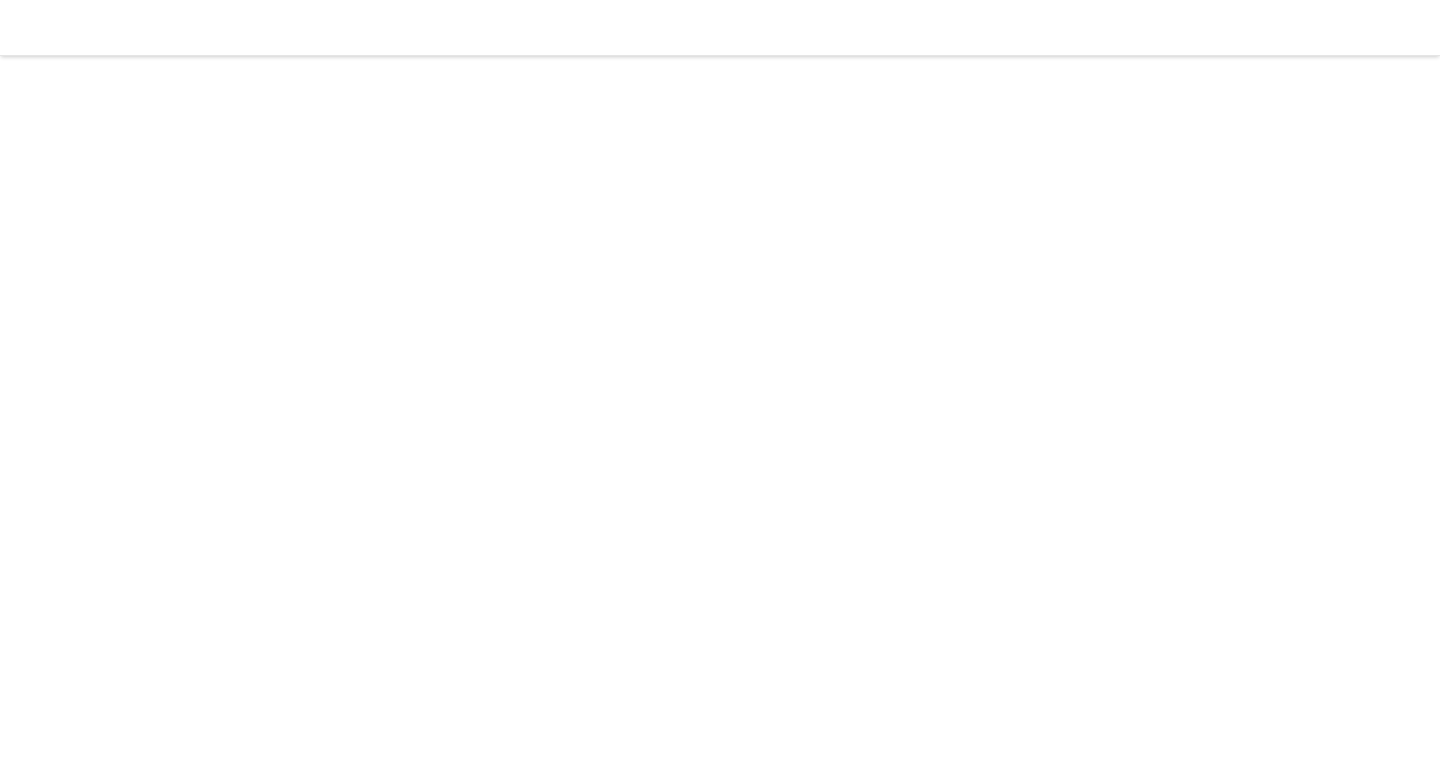 scroll, scrollTop: 0, scrollLeft: 0, axis: both 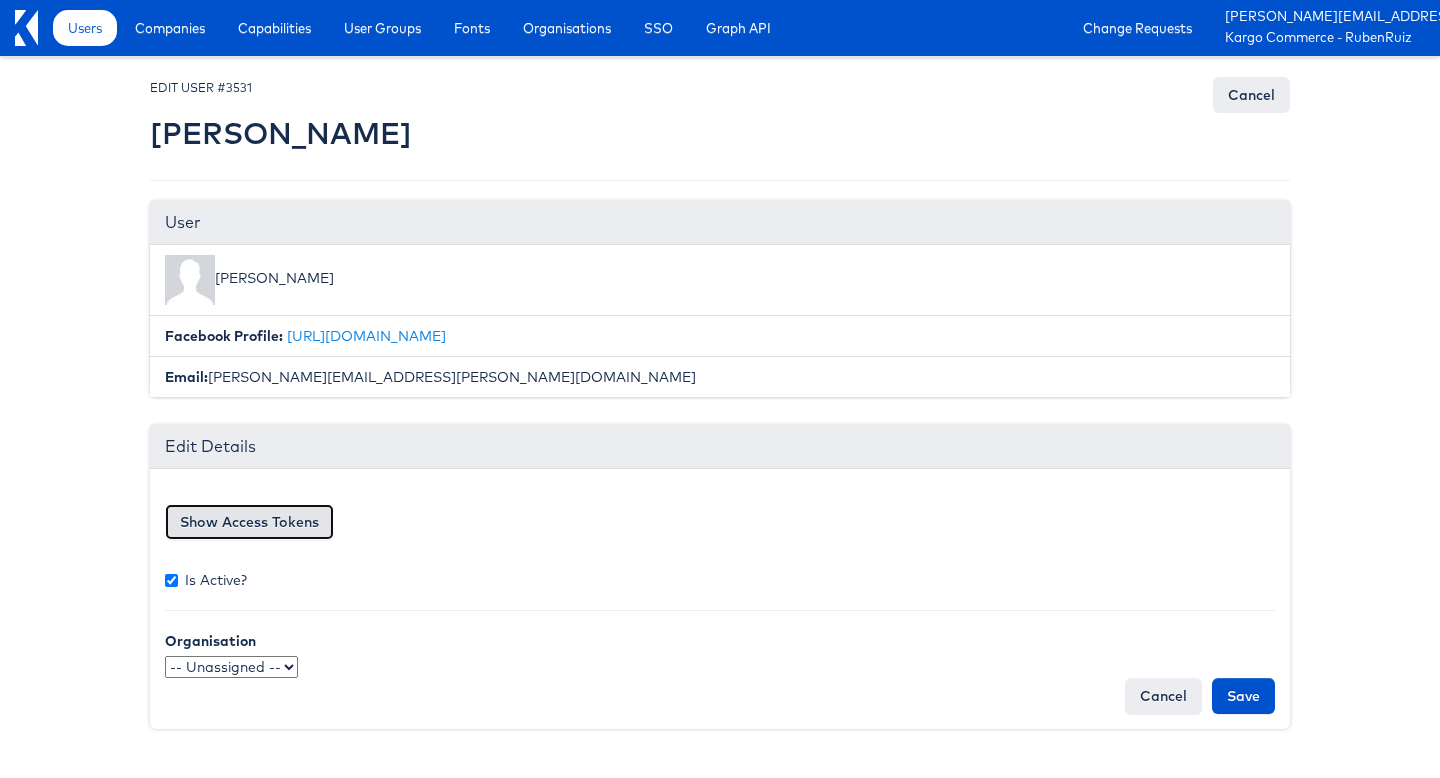 click on "Show Access Tokens" at bounding box center (249, 522) 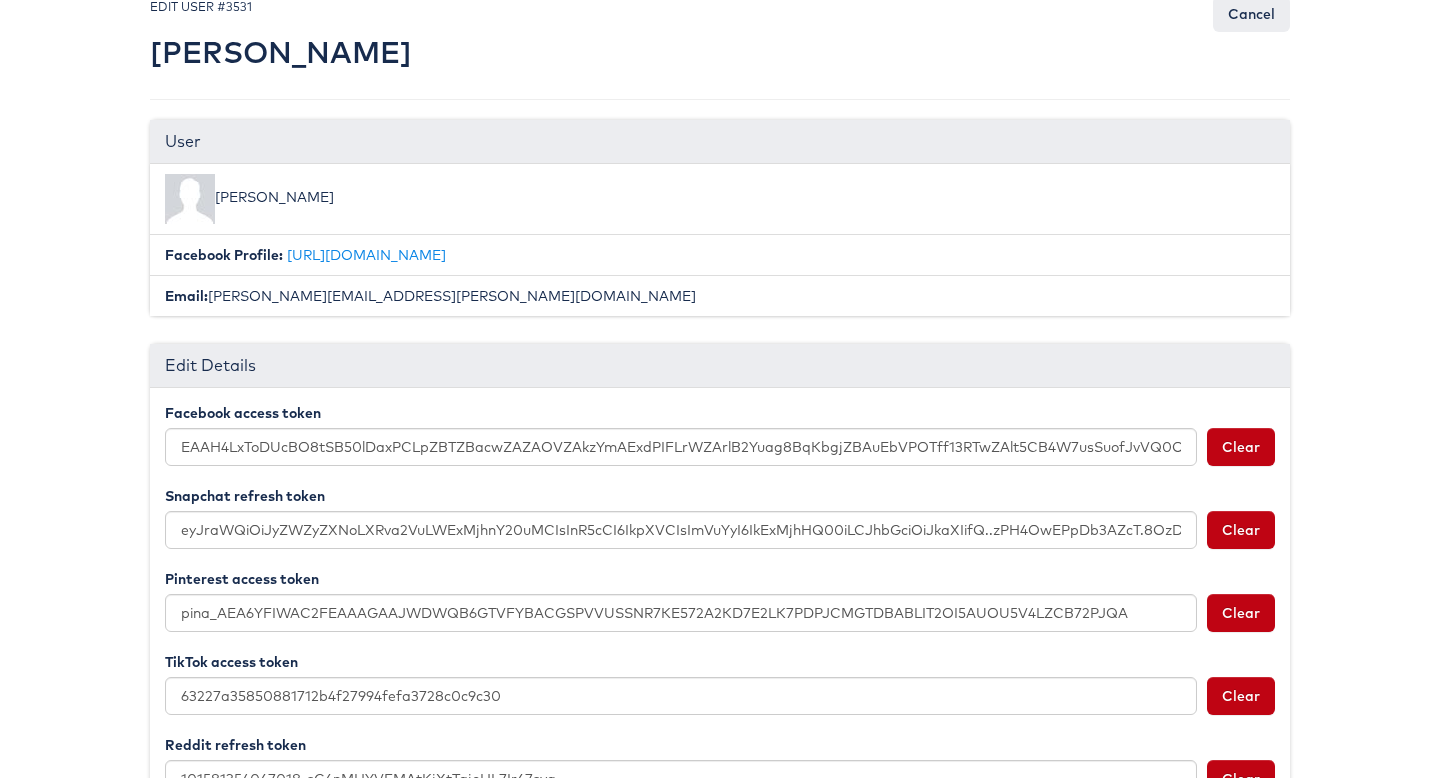 scroll, scrollTop: 194, scrollLeft: 0, axis: vertical 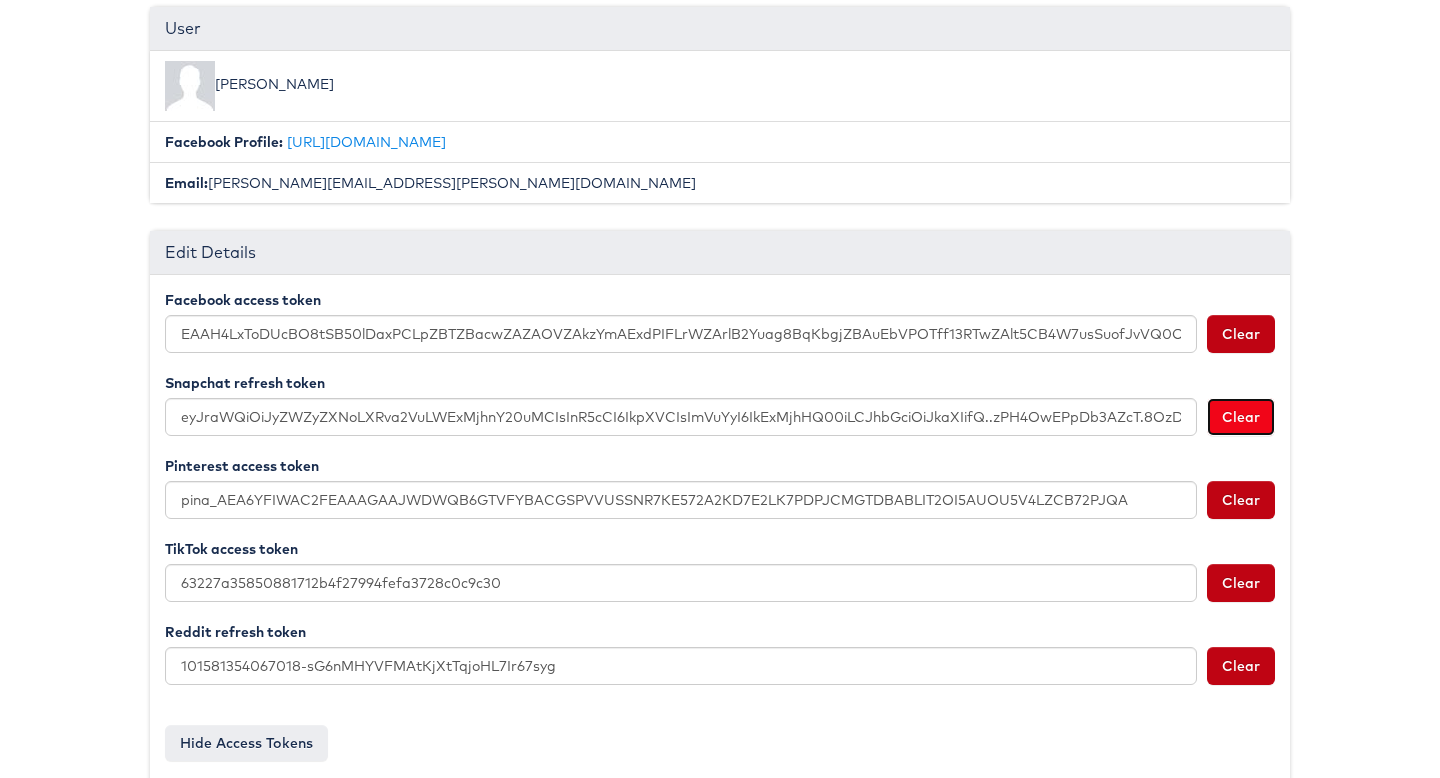 click on "Clear" at bounding box center [1241, 417] 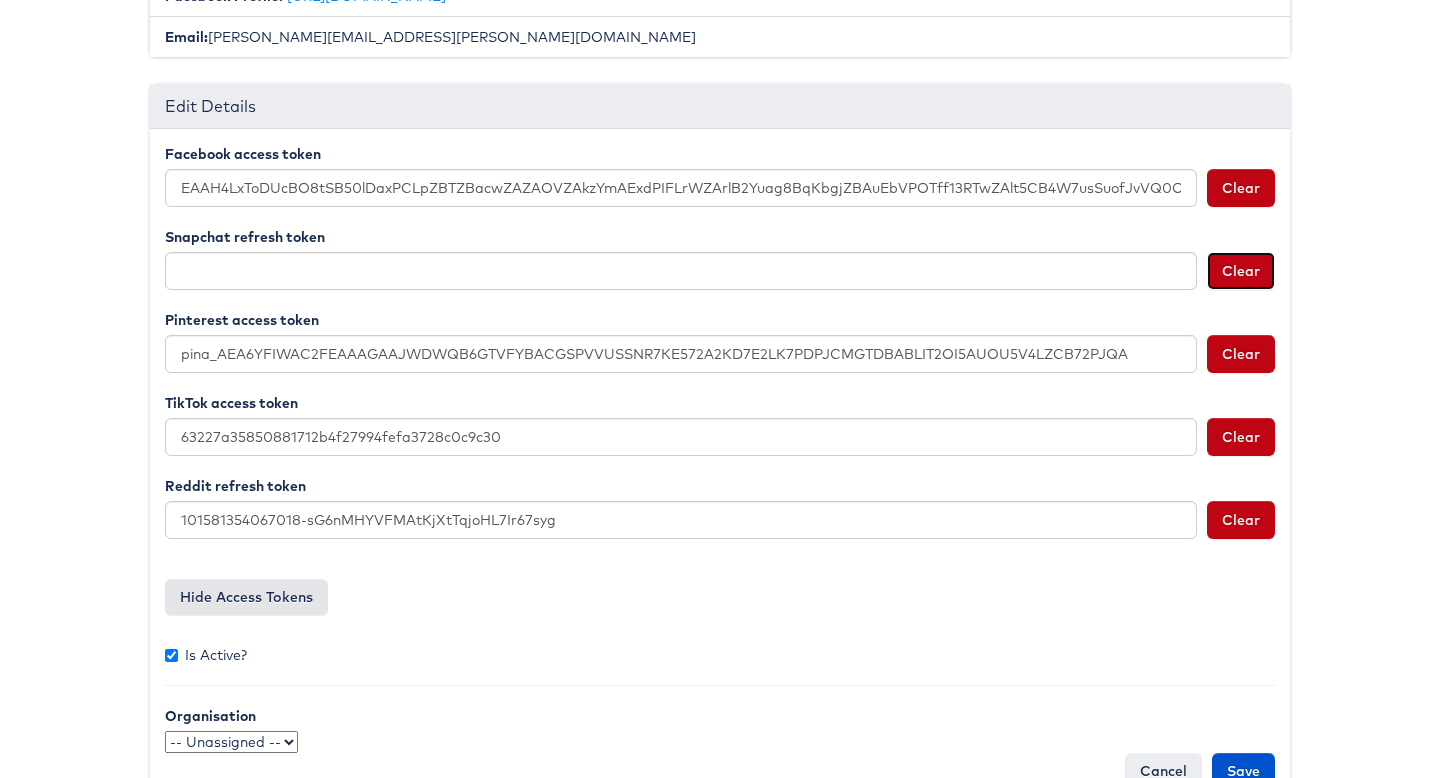 scroll, scrollTop: 393, scrollLeft: 0, axis: vertical 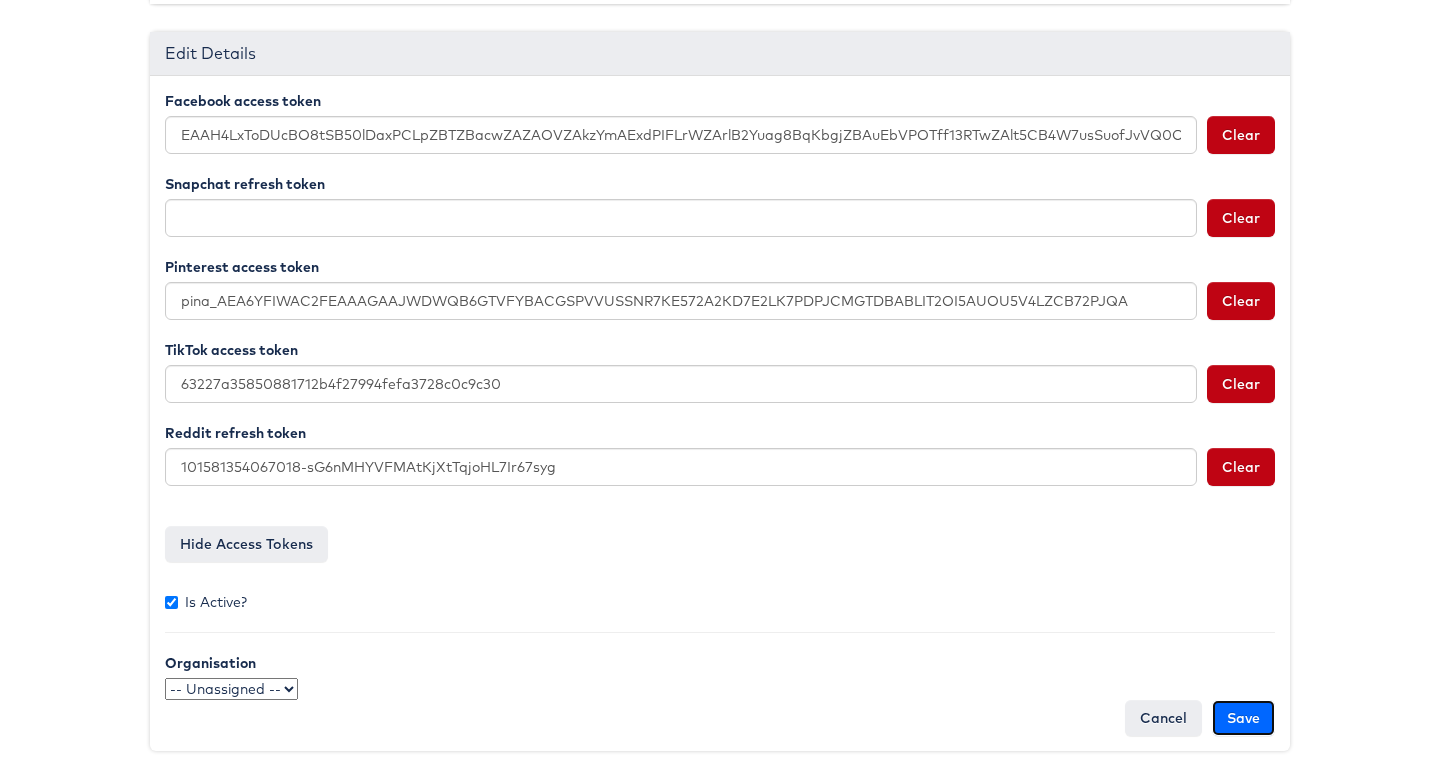click on "Save" at bounding box center [1243, 718] 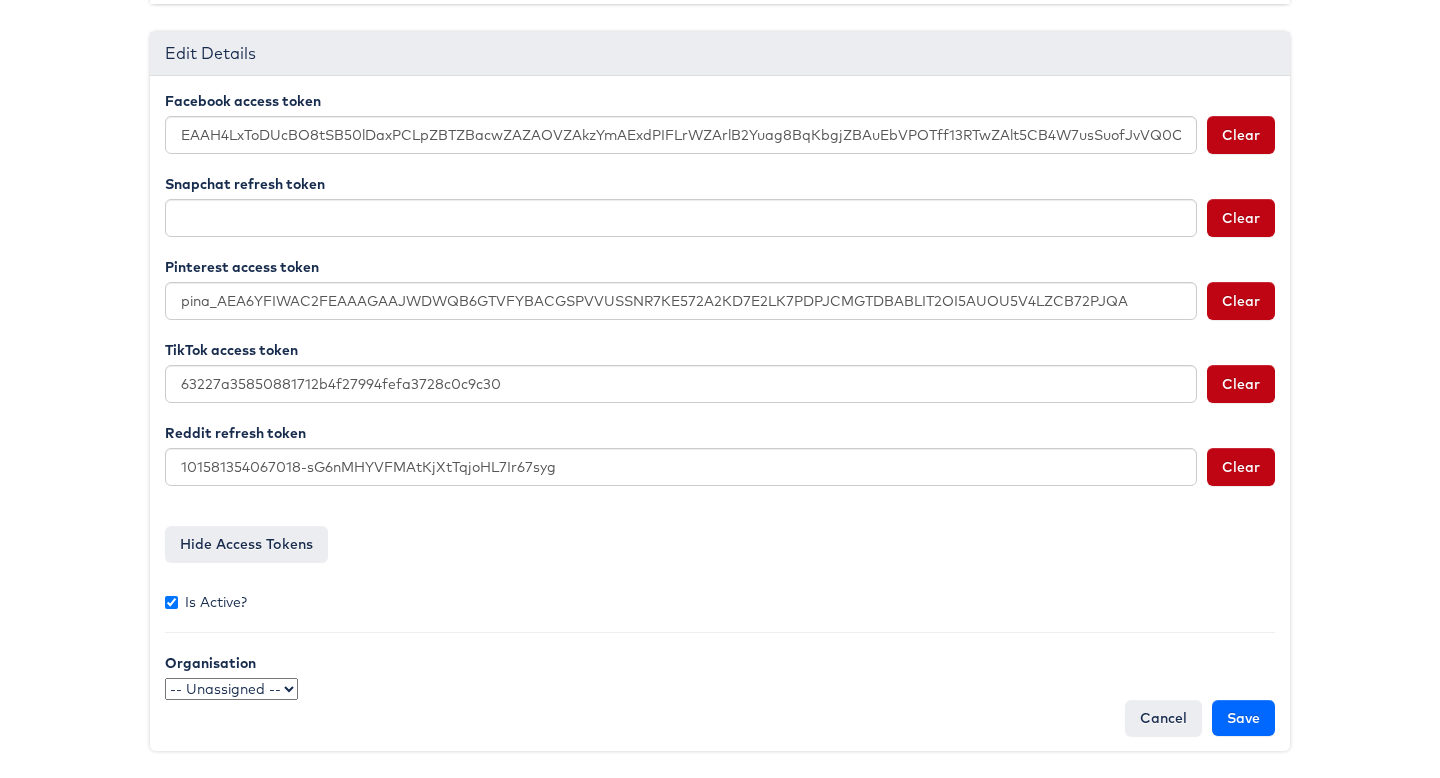 type on "Saving..." 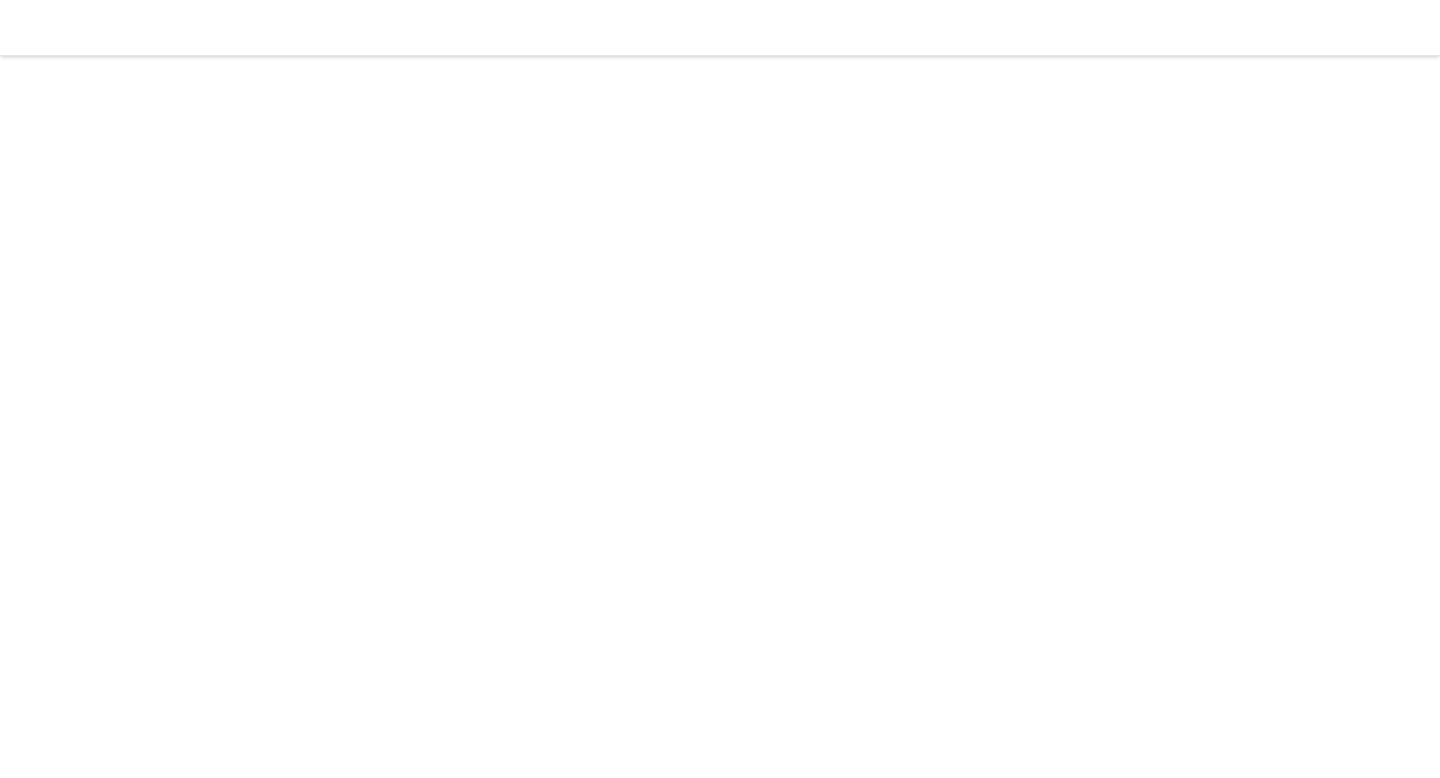 scroll, scrollTop: 0, scrollLeft: 0, axis: both 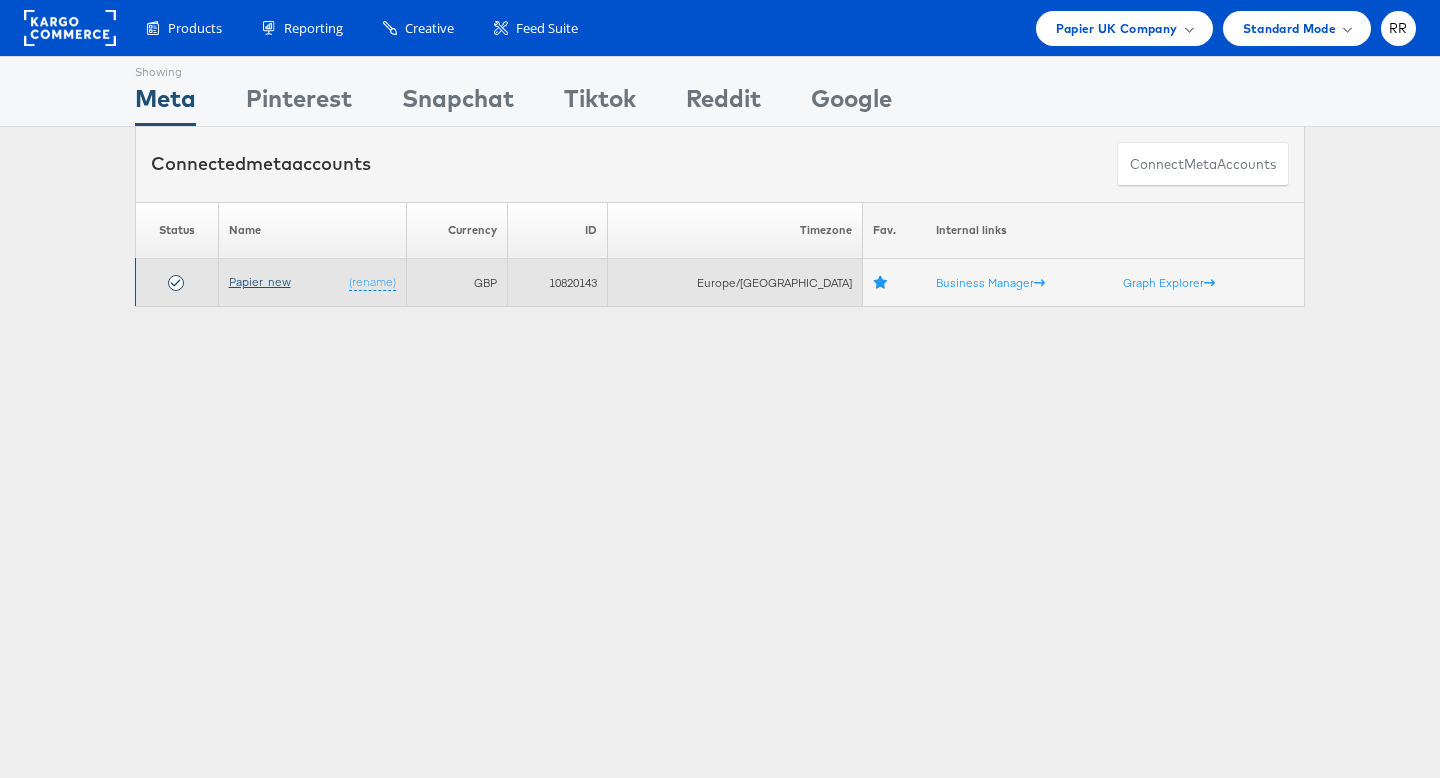 click on "Papier_new" at bounding box center (260, 281) 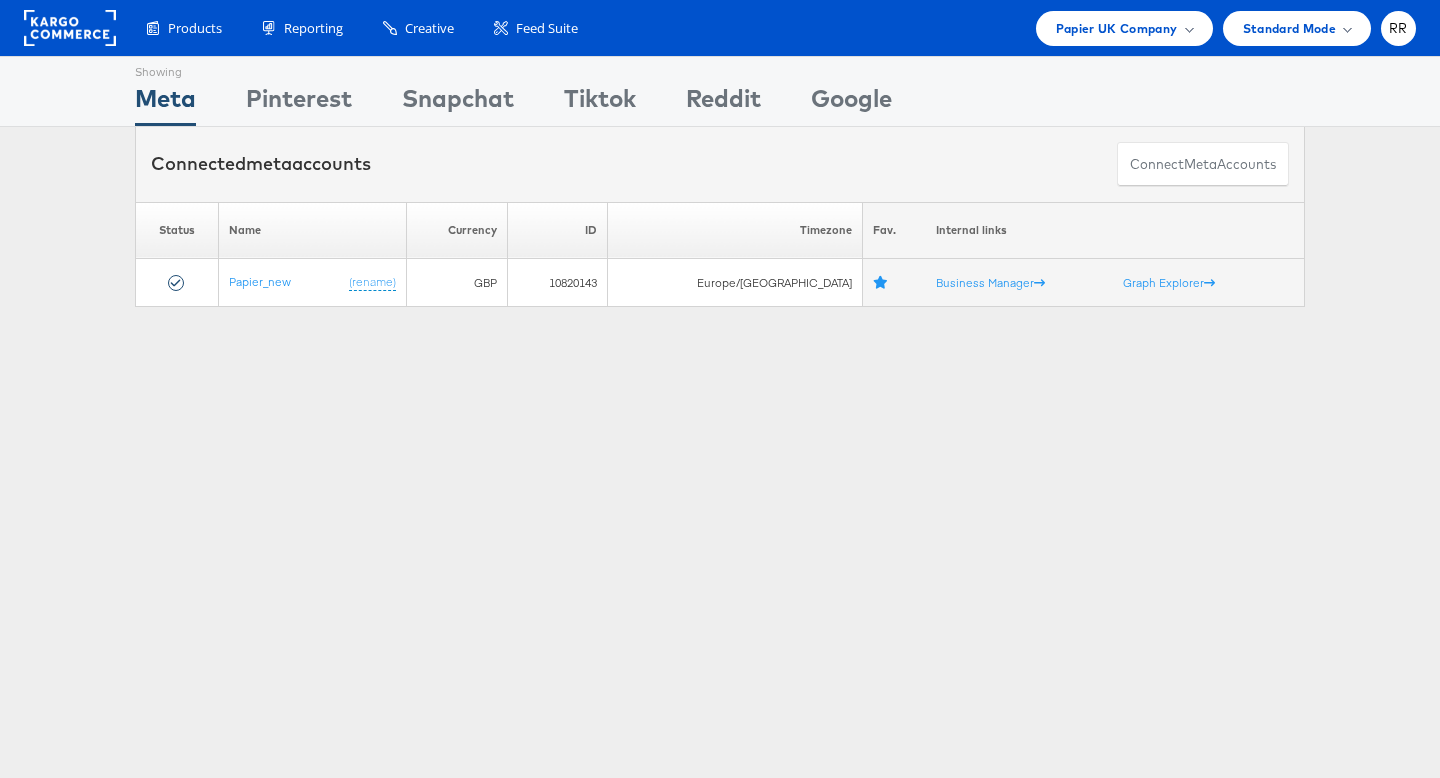 scroll, scrollTop: 0, scrollLeft: 0, axis: both 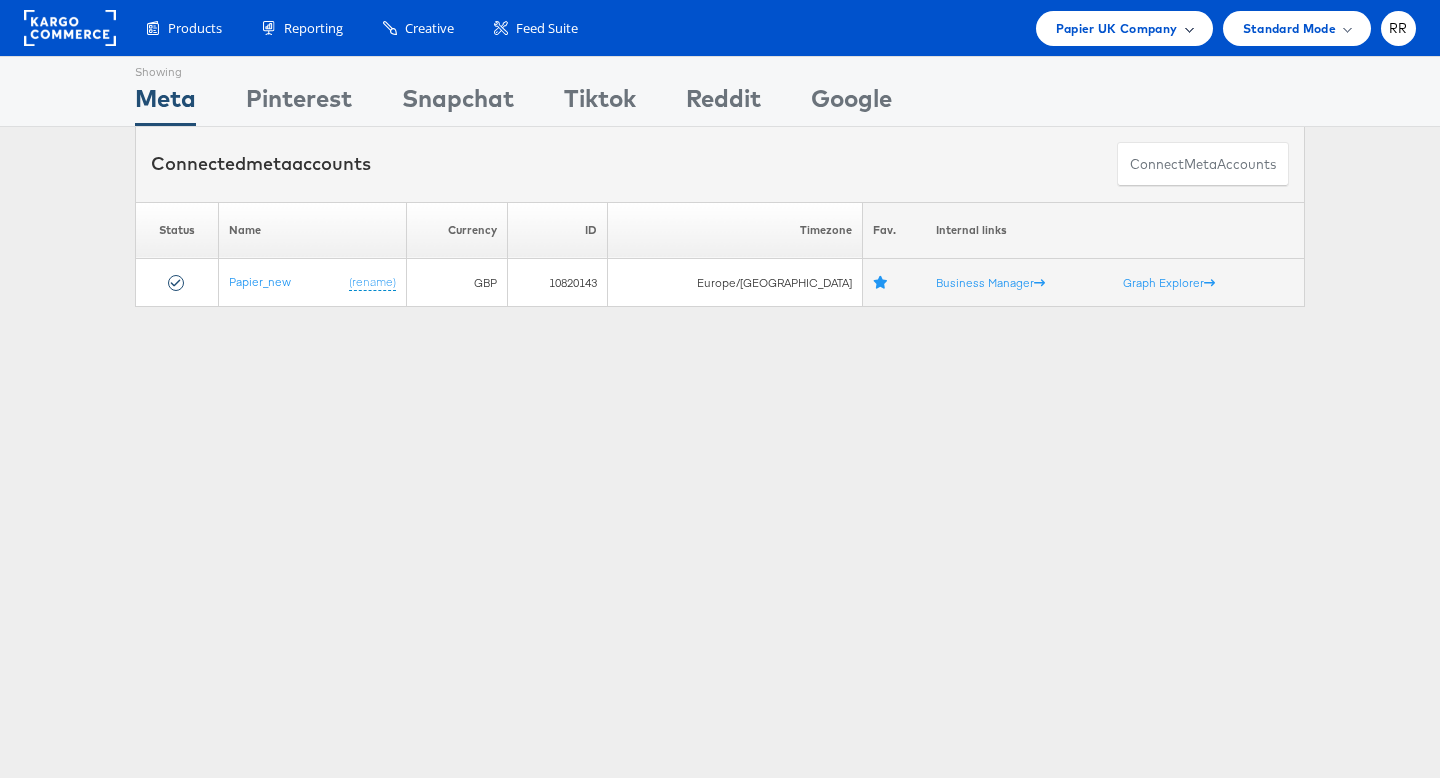 click on "Papier UK  Company" at bounding box center (1124, 28) 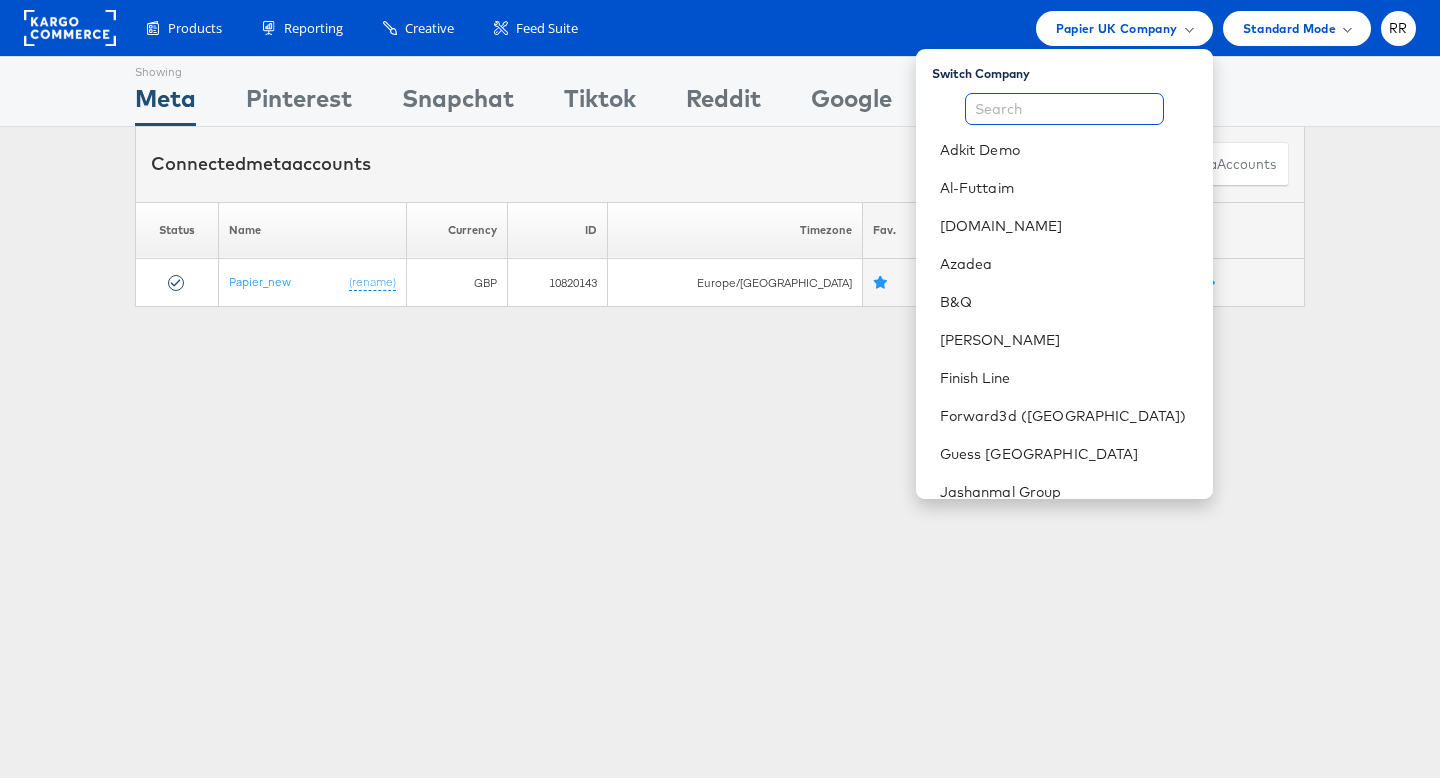 click at bounding box center [1064, 109] 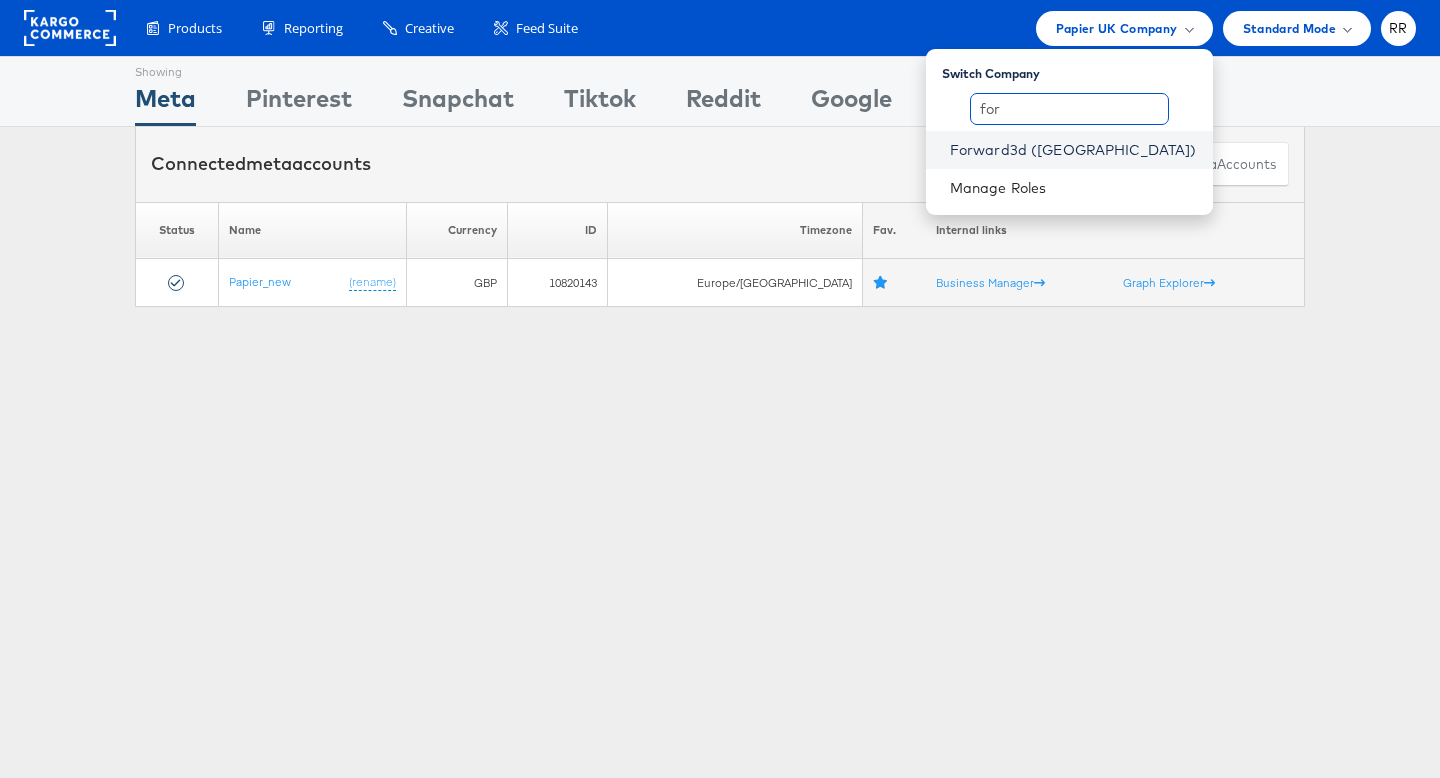 type on "for" 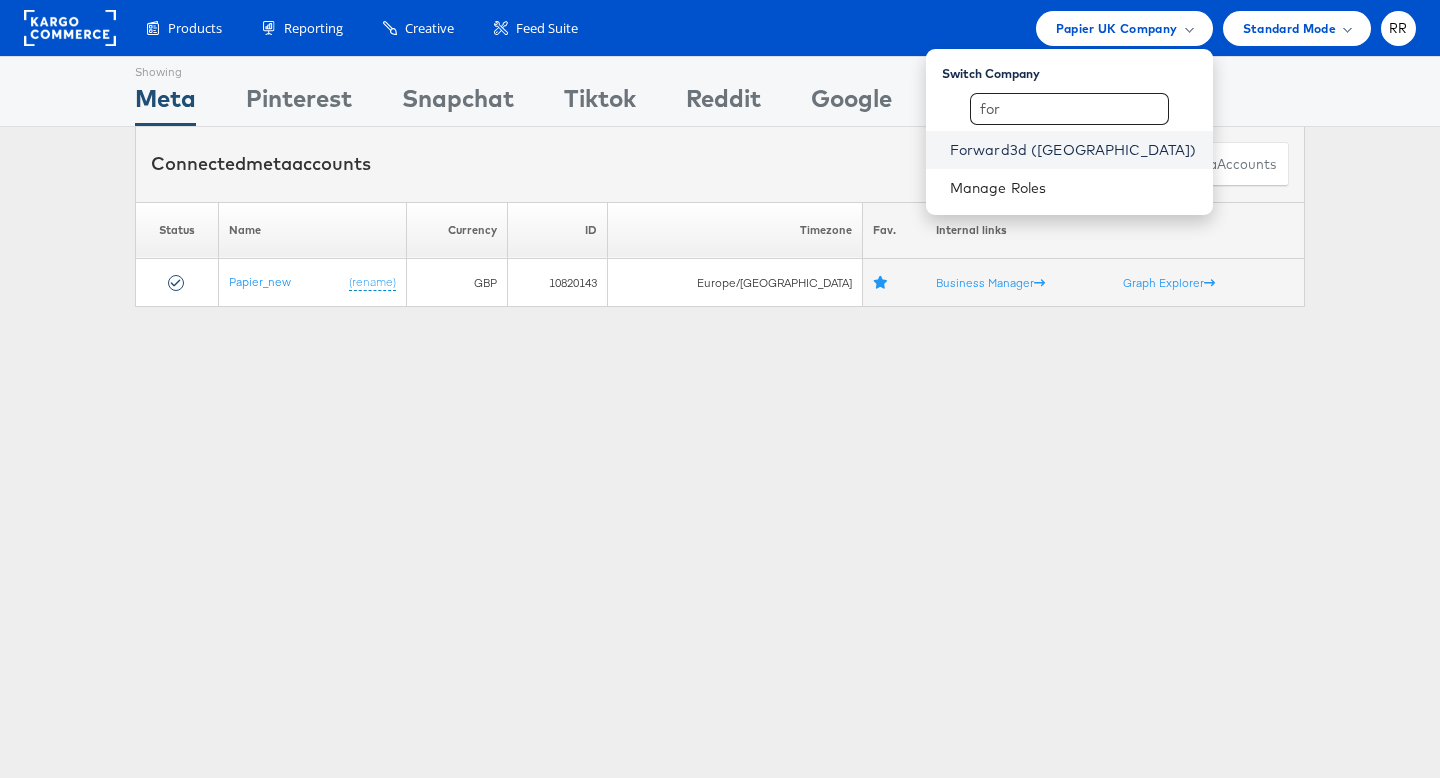 click on "Forward3d ([GEOGRAPHIC_DATA])" at bounding box center [1073, 150] 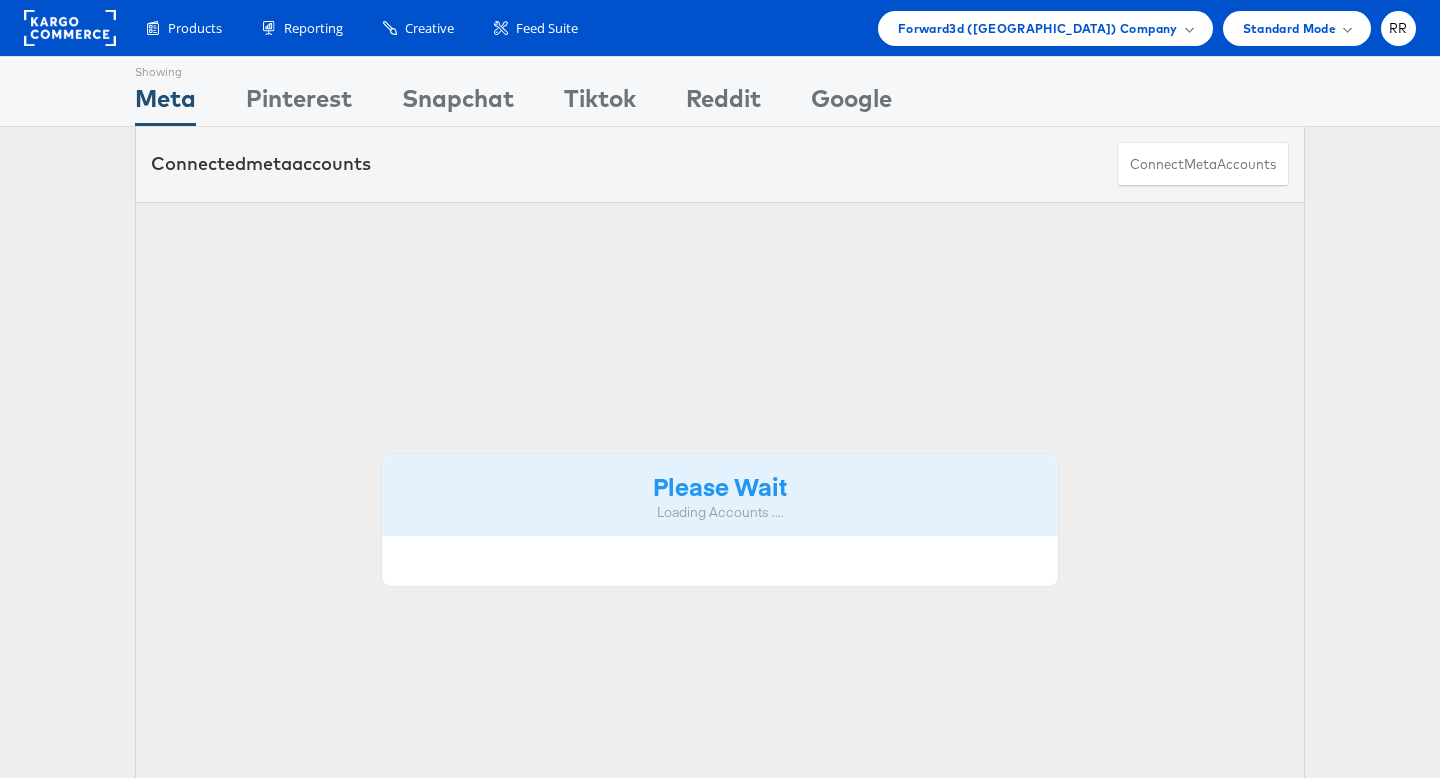 scroll, scrollTop: 0, scrollLeft: 0, axis: both 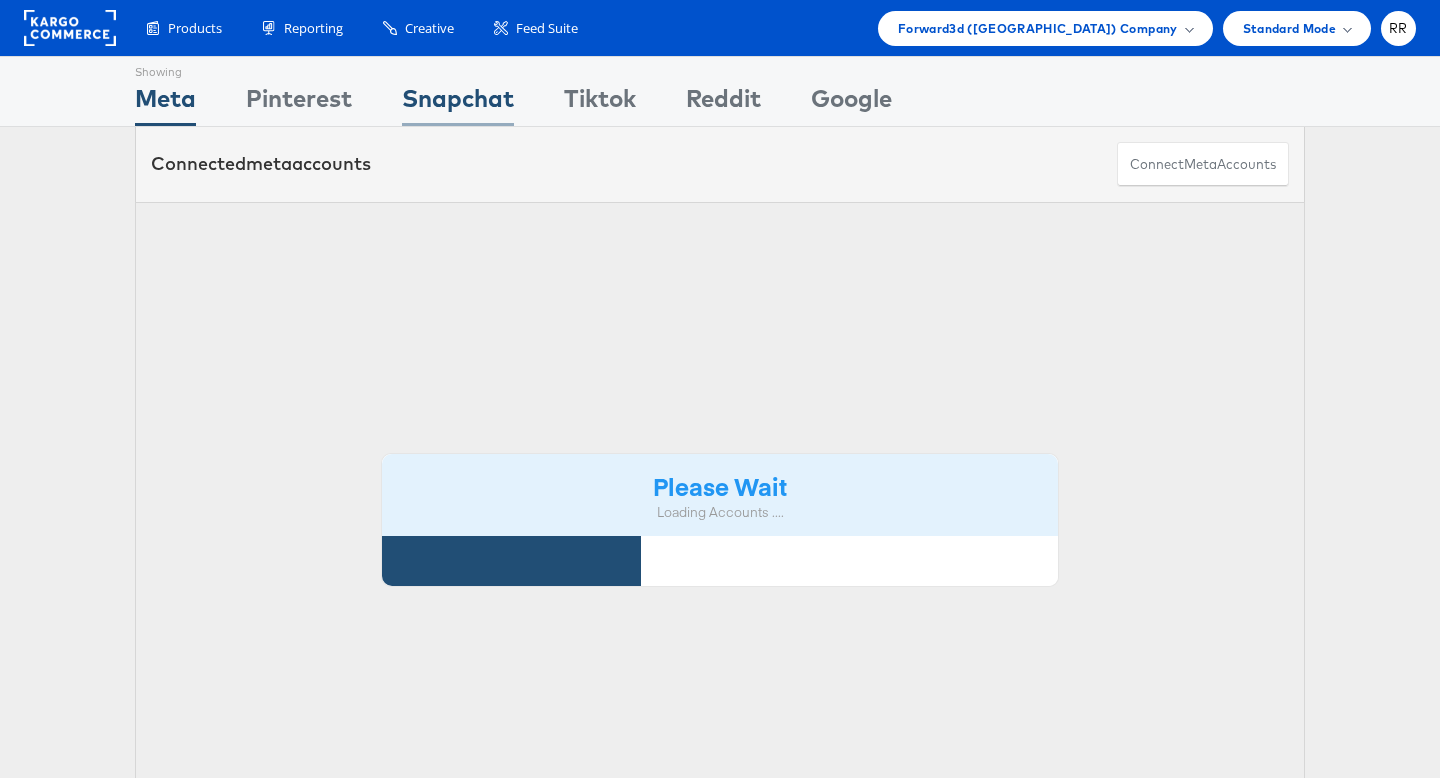 click on "Snapchat" at bounding box center (458, 103) 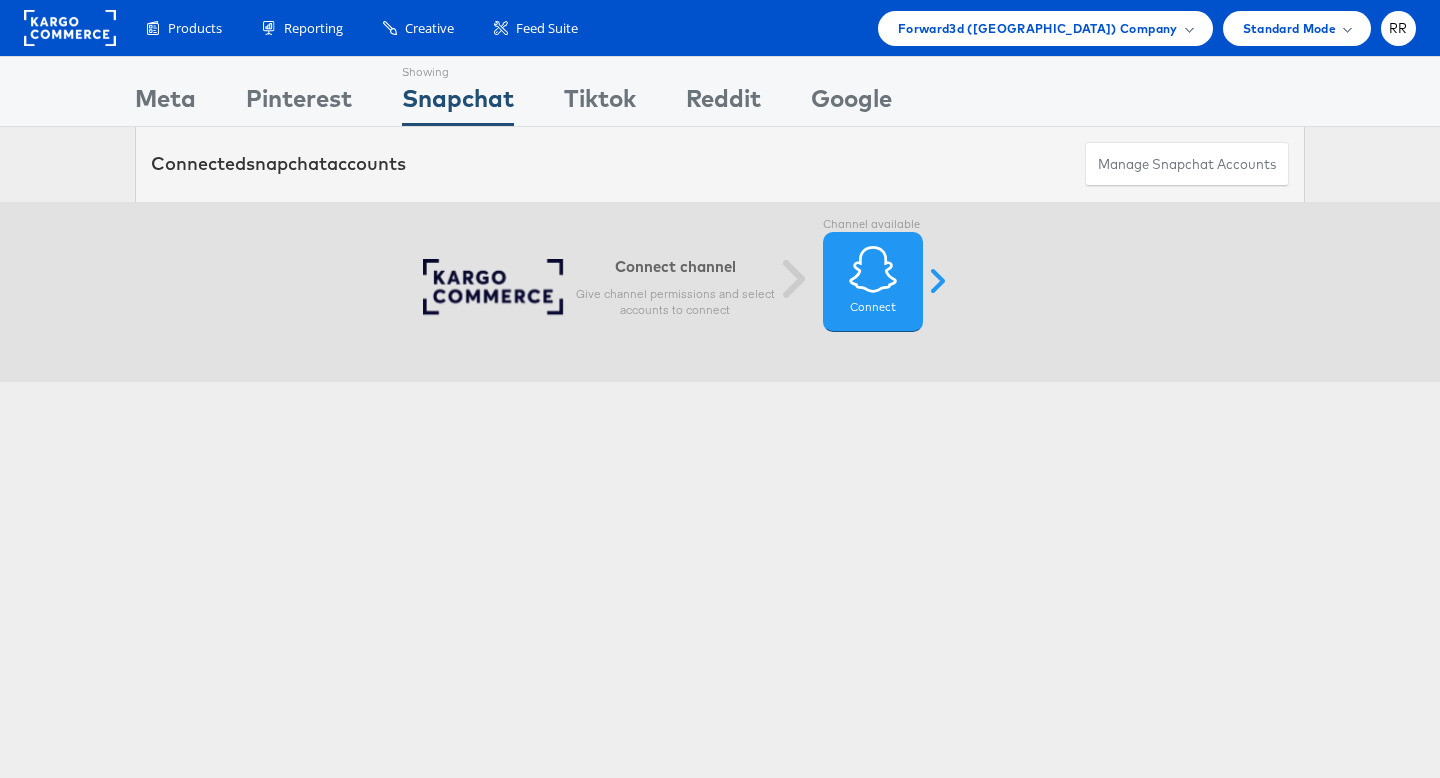 scroll, scrollTop: 0, scrollLeft: 0, axis: both 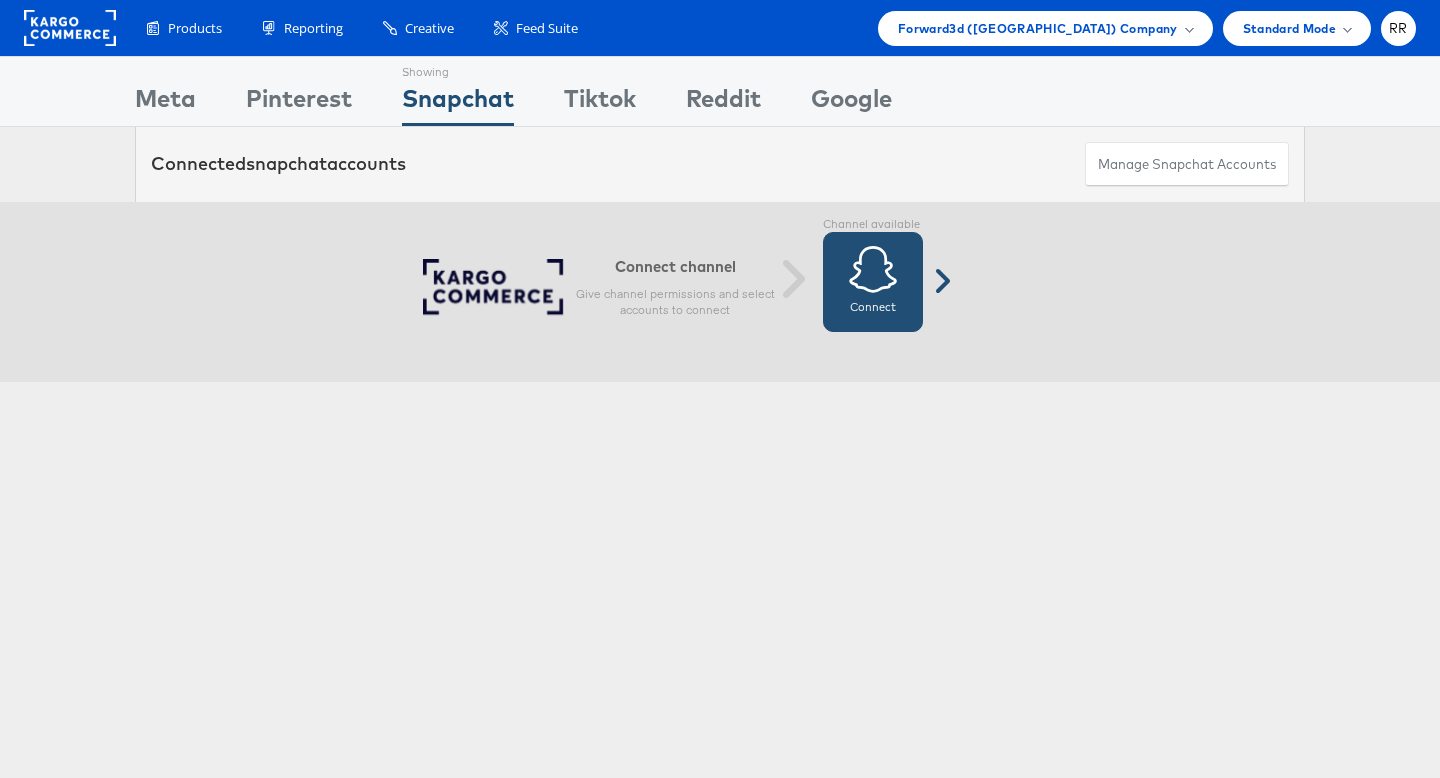 click on "Connect
Connected" at bounding box center [873, 282] 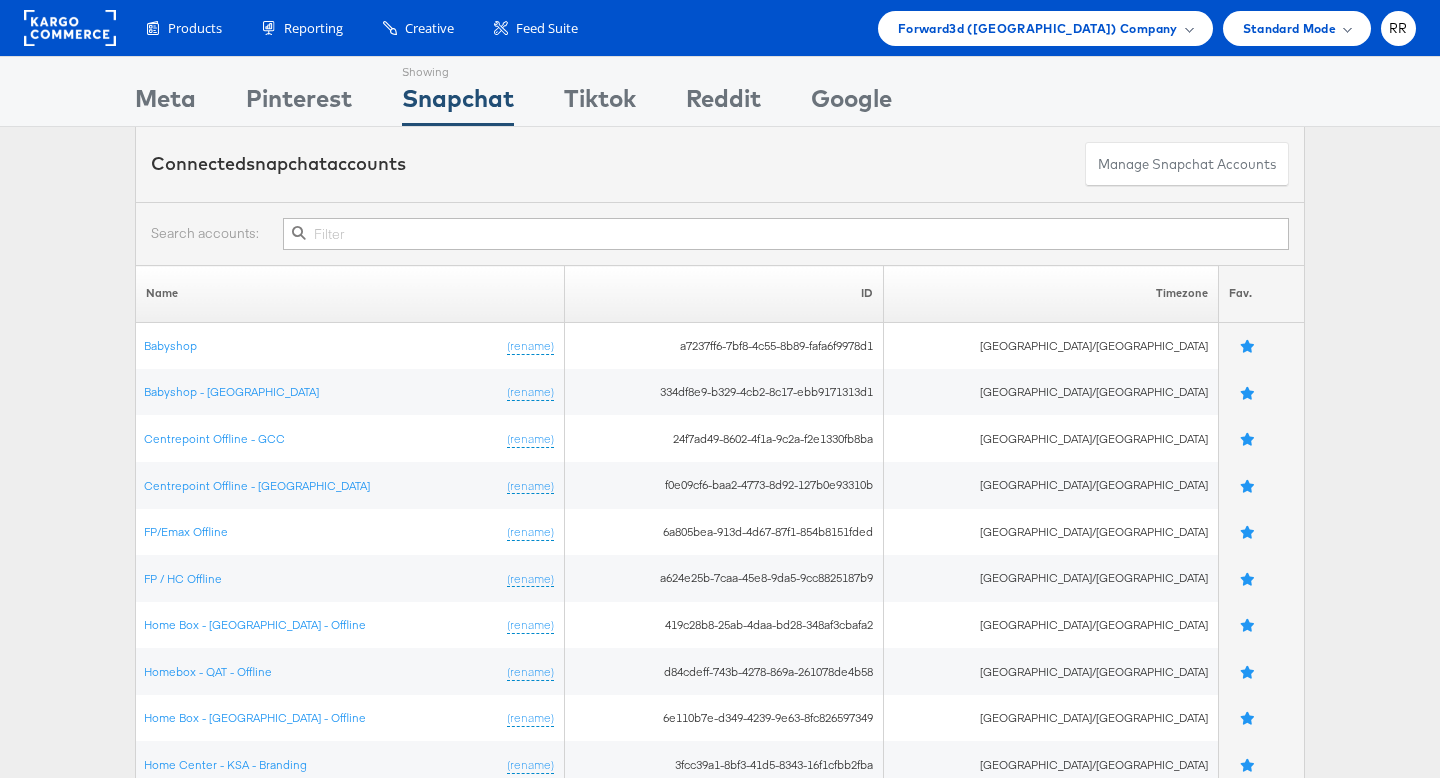 scroll, scrollTop: 0, scrollLeft: 0, axis: both 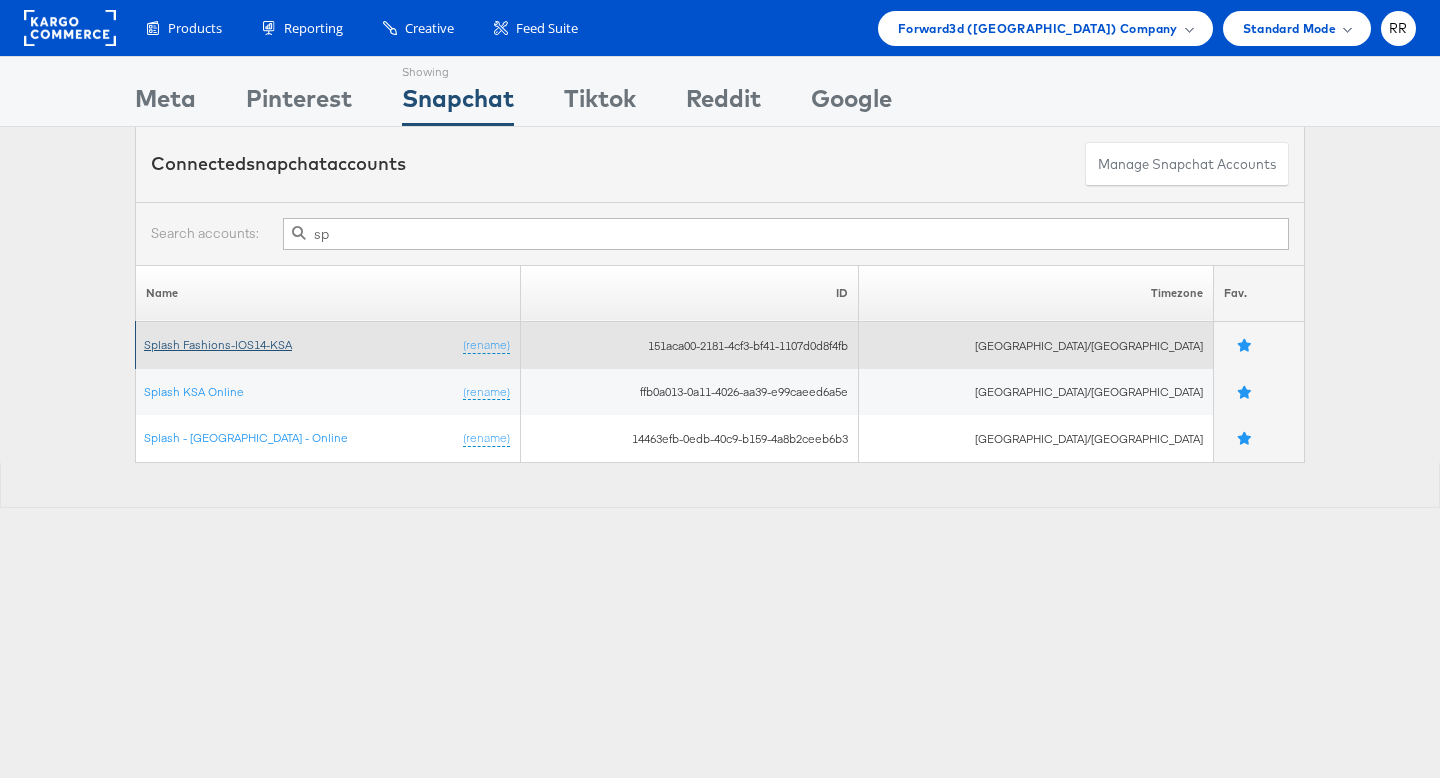 type on "sp" 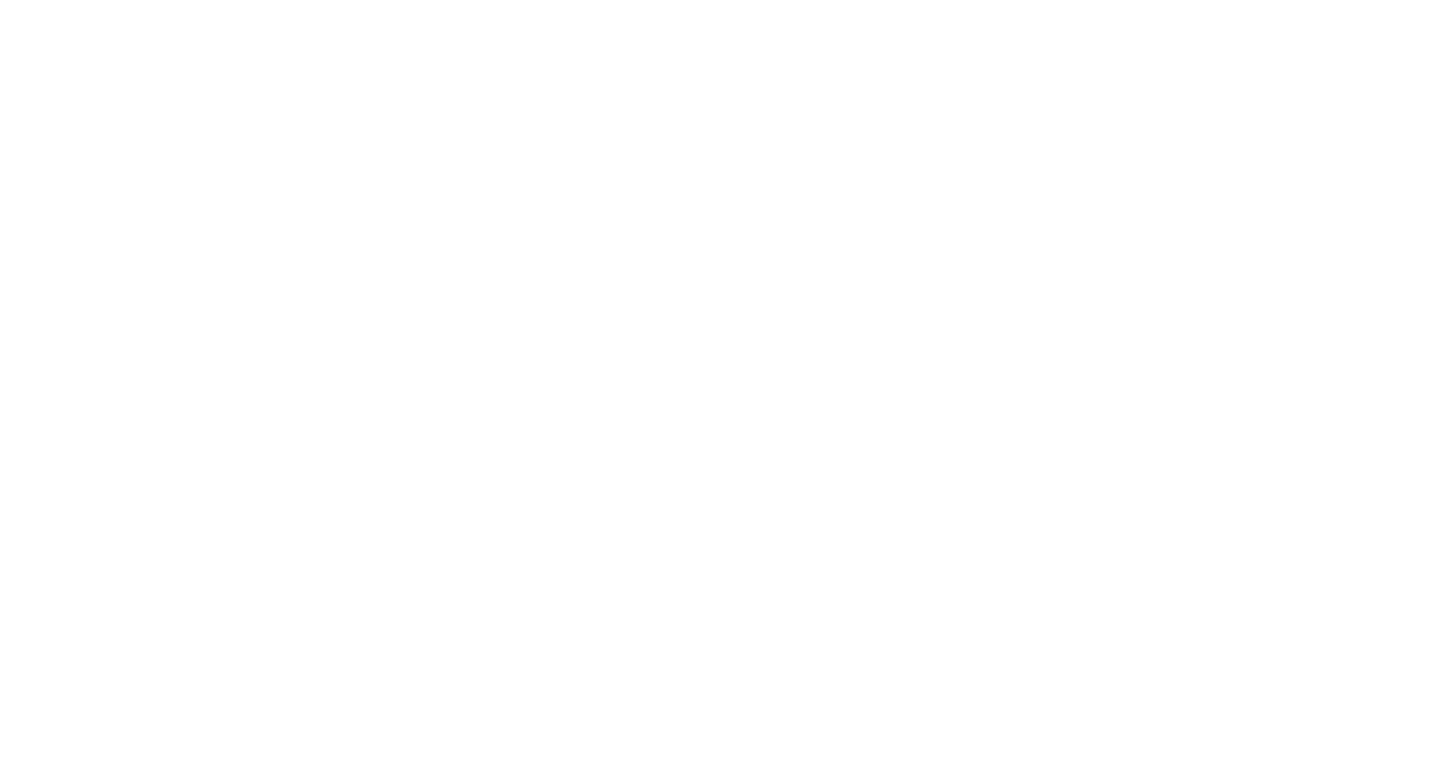 scroll, scrollTop: 0, scrollLeft: 0, axis: both 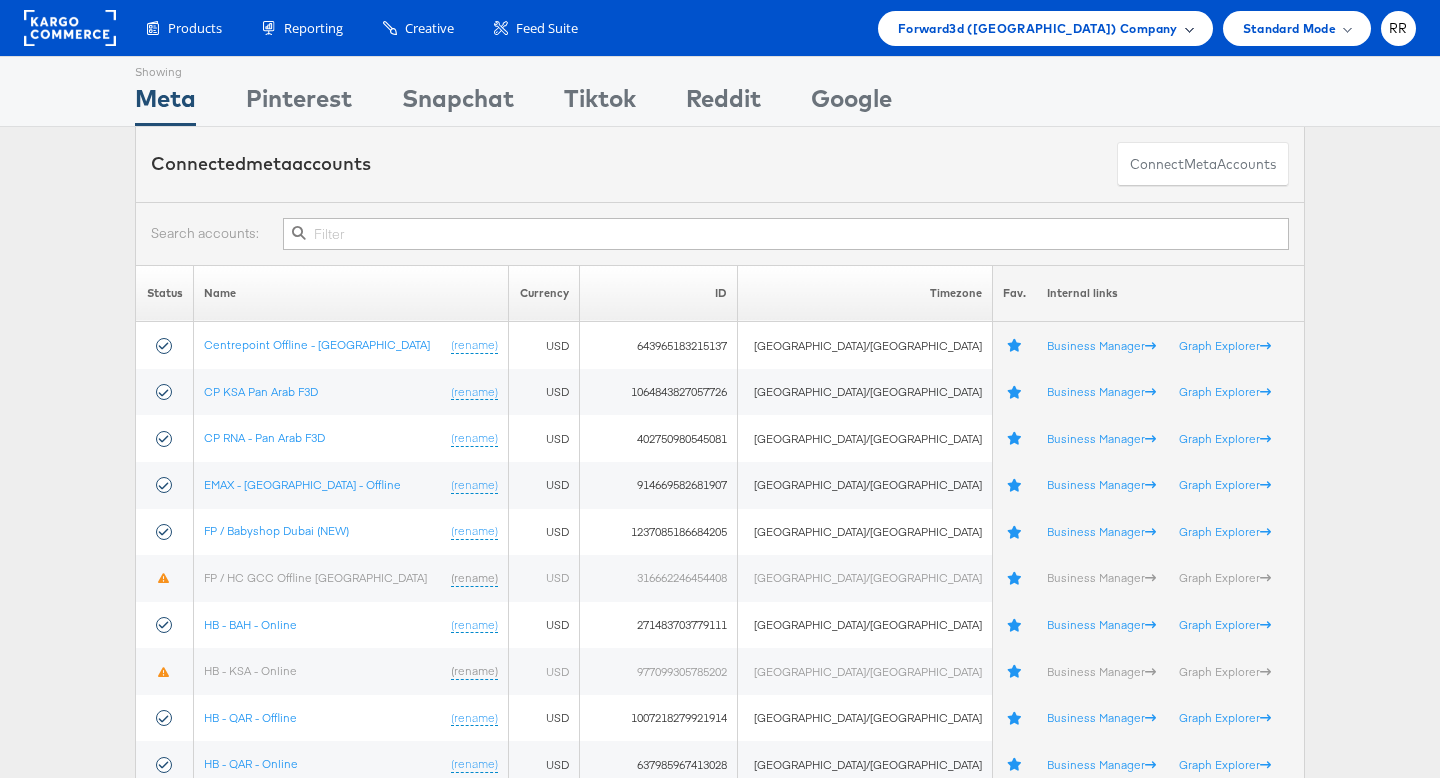 click on "Forward3d ([GEOGRAPHIC_DATA]) Company" at bounding box center [1038, 28] 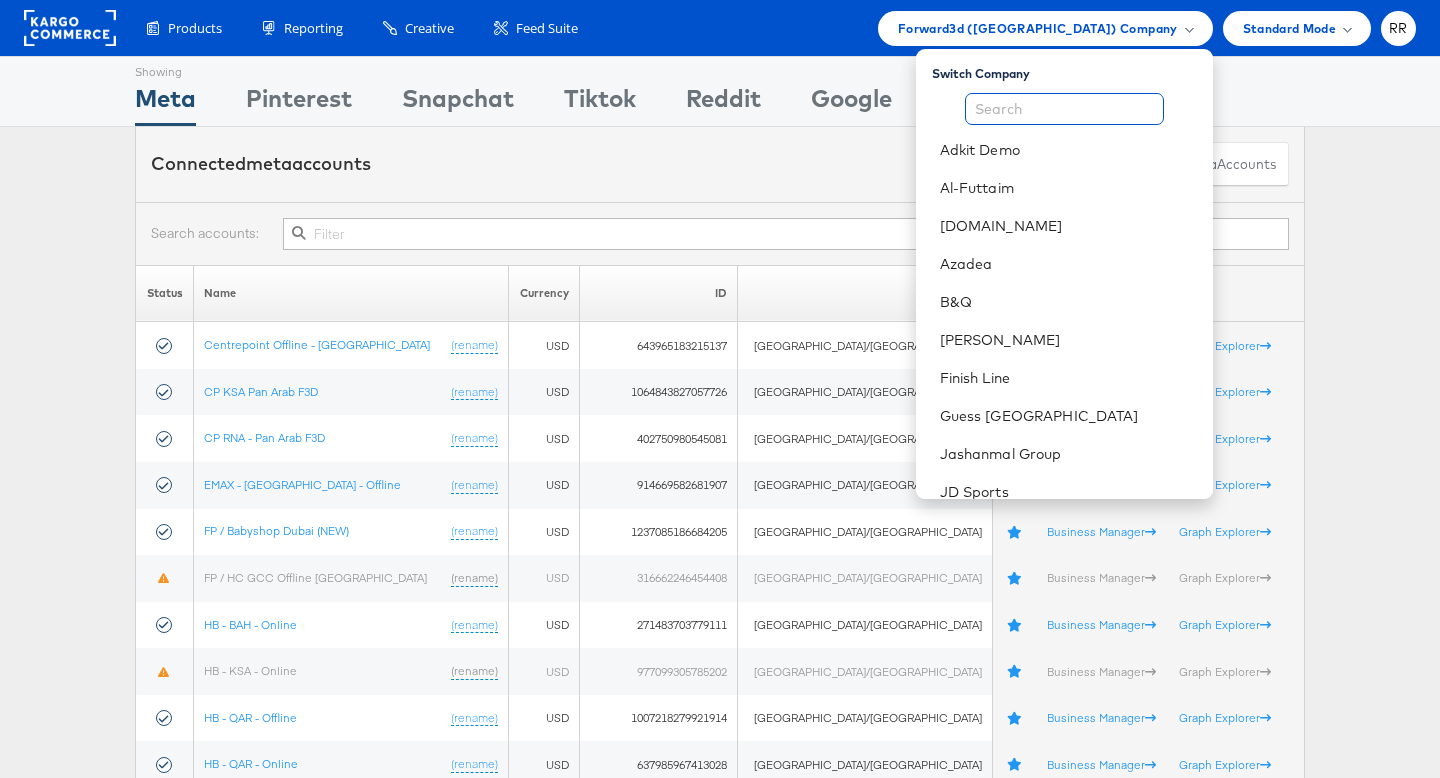 click at bounding box center [1064, 109] 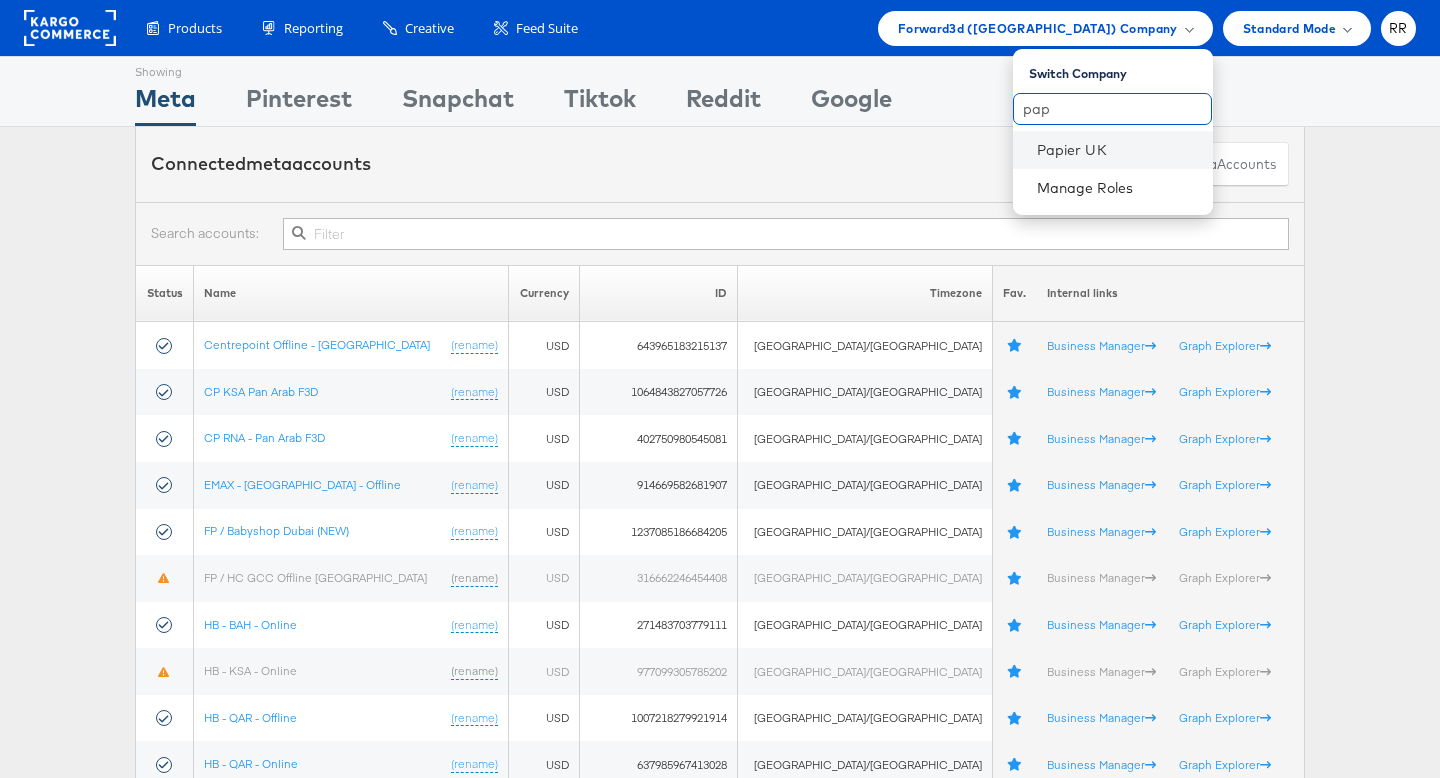 type on "pap" 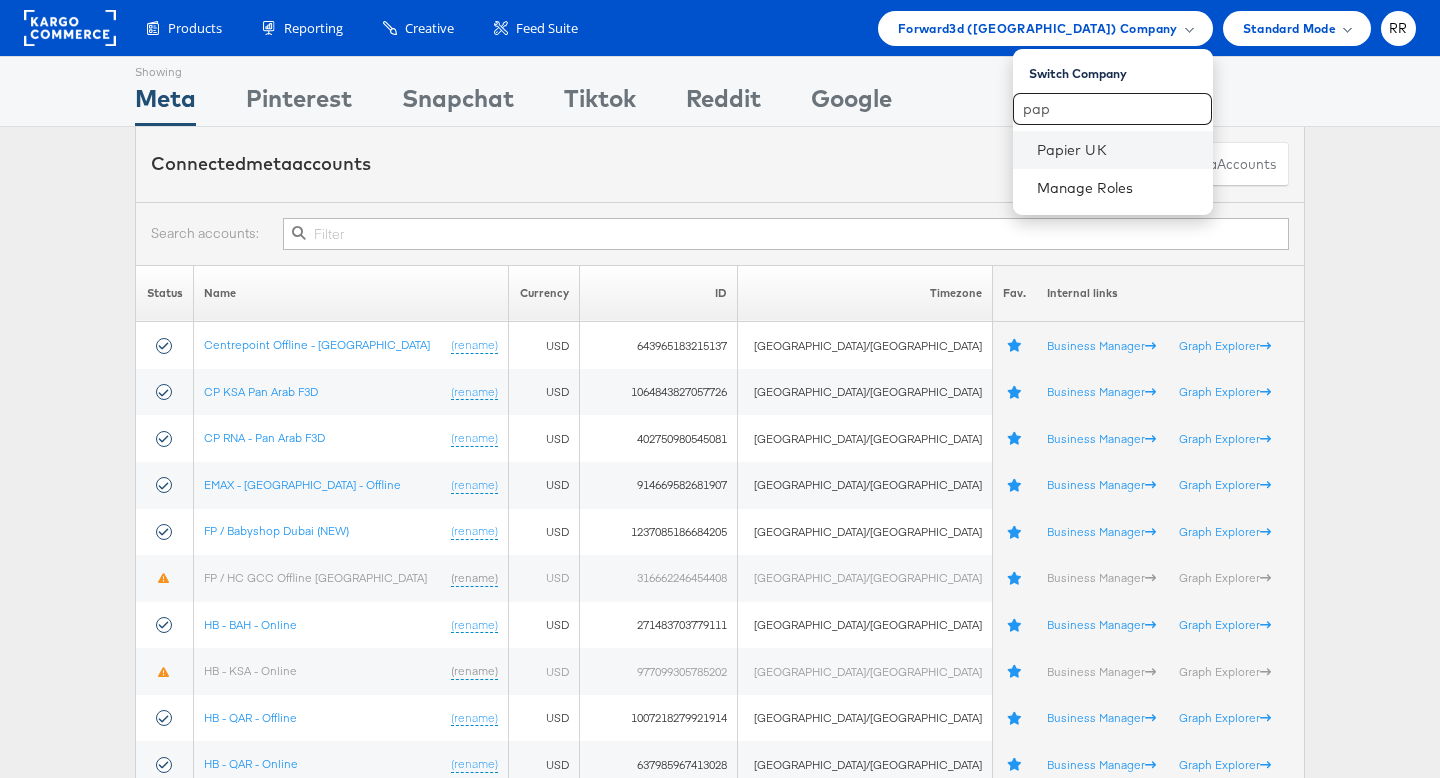 click on "Papier UK" at bounding box center (1113, 150) 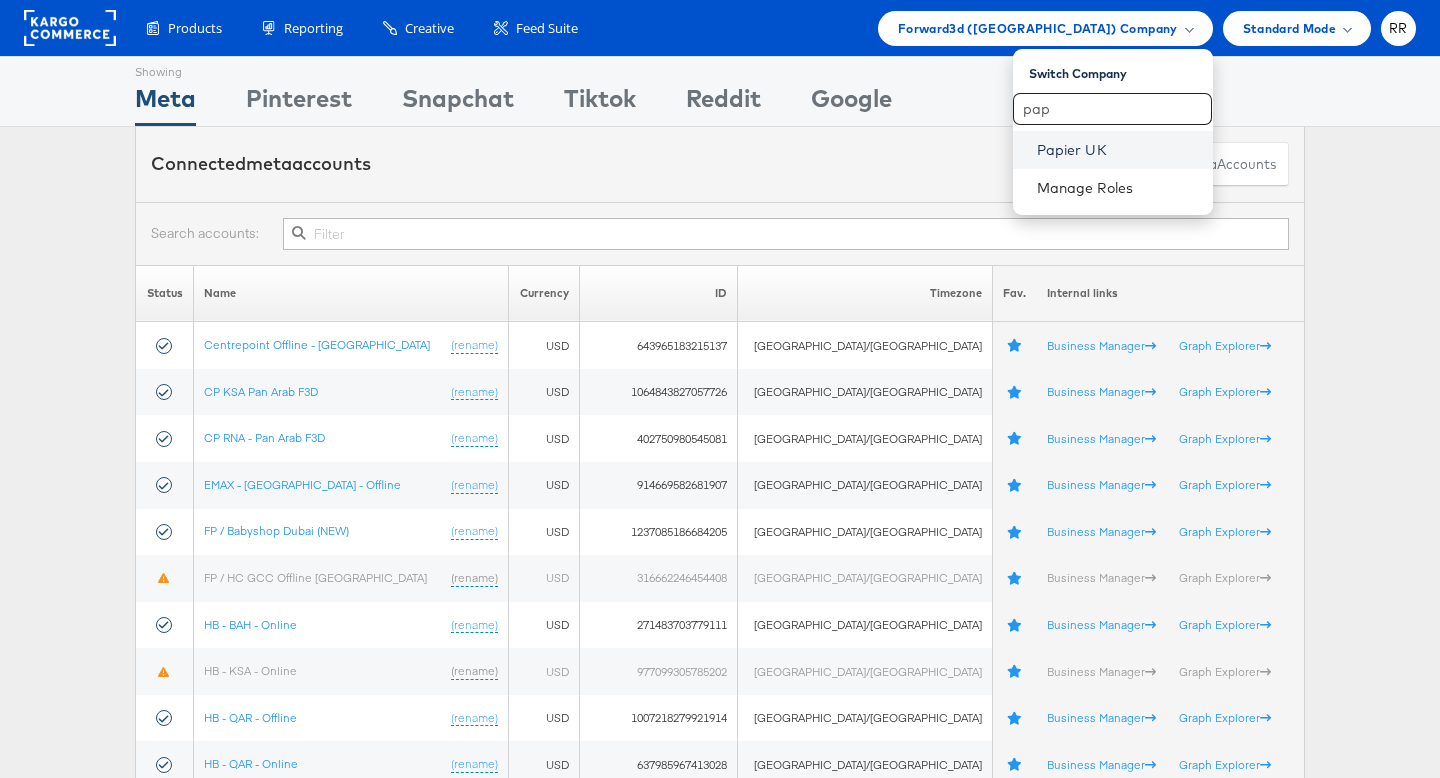 click on "Papier UK" at bounding box center [1117, 150] 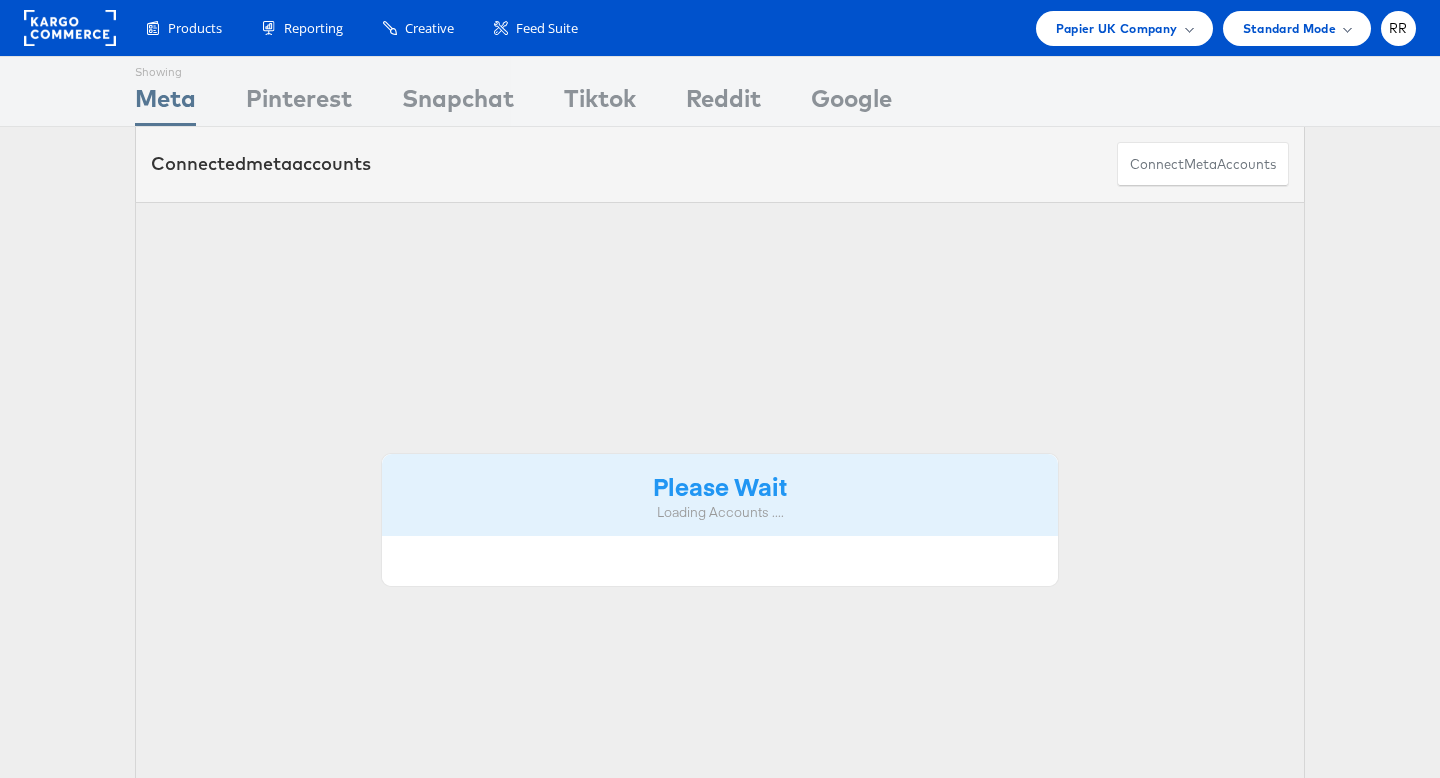 scroll, scrollTop: 0, scrollLeft: 0, axis: both 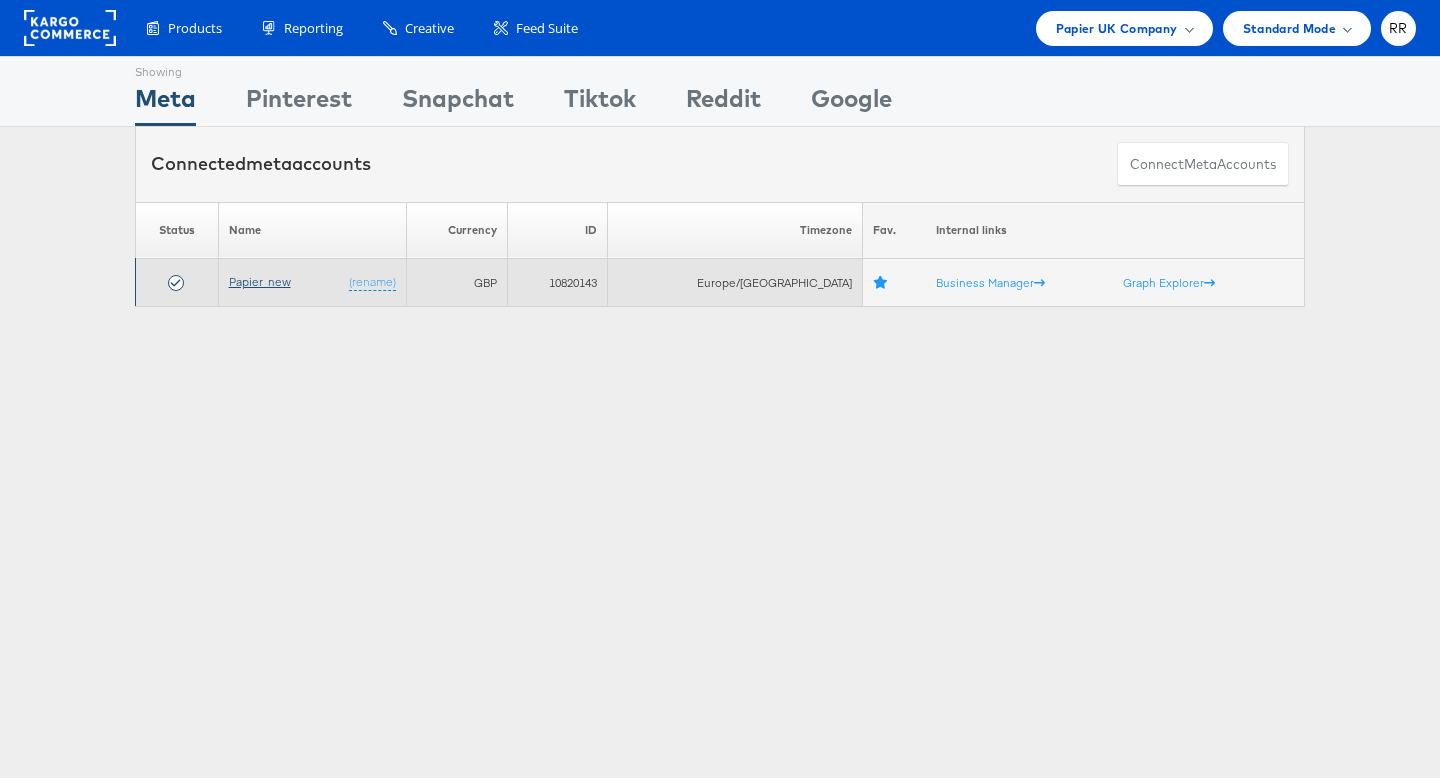 click on "Papier_new" at bounding box center [260, 281] 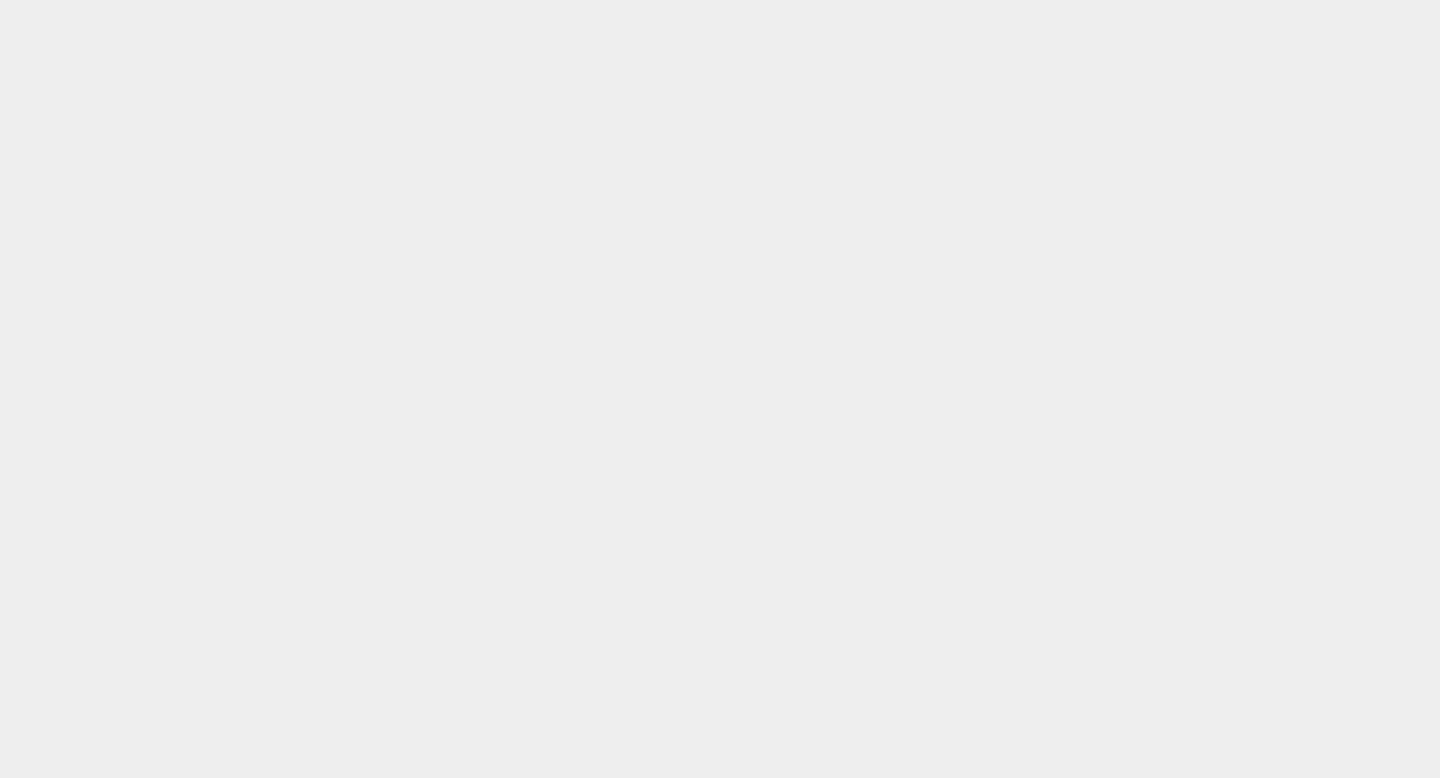 scroll, scrollTop: 0, scrollLeft: 0, axis: both 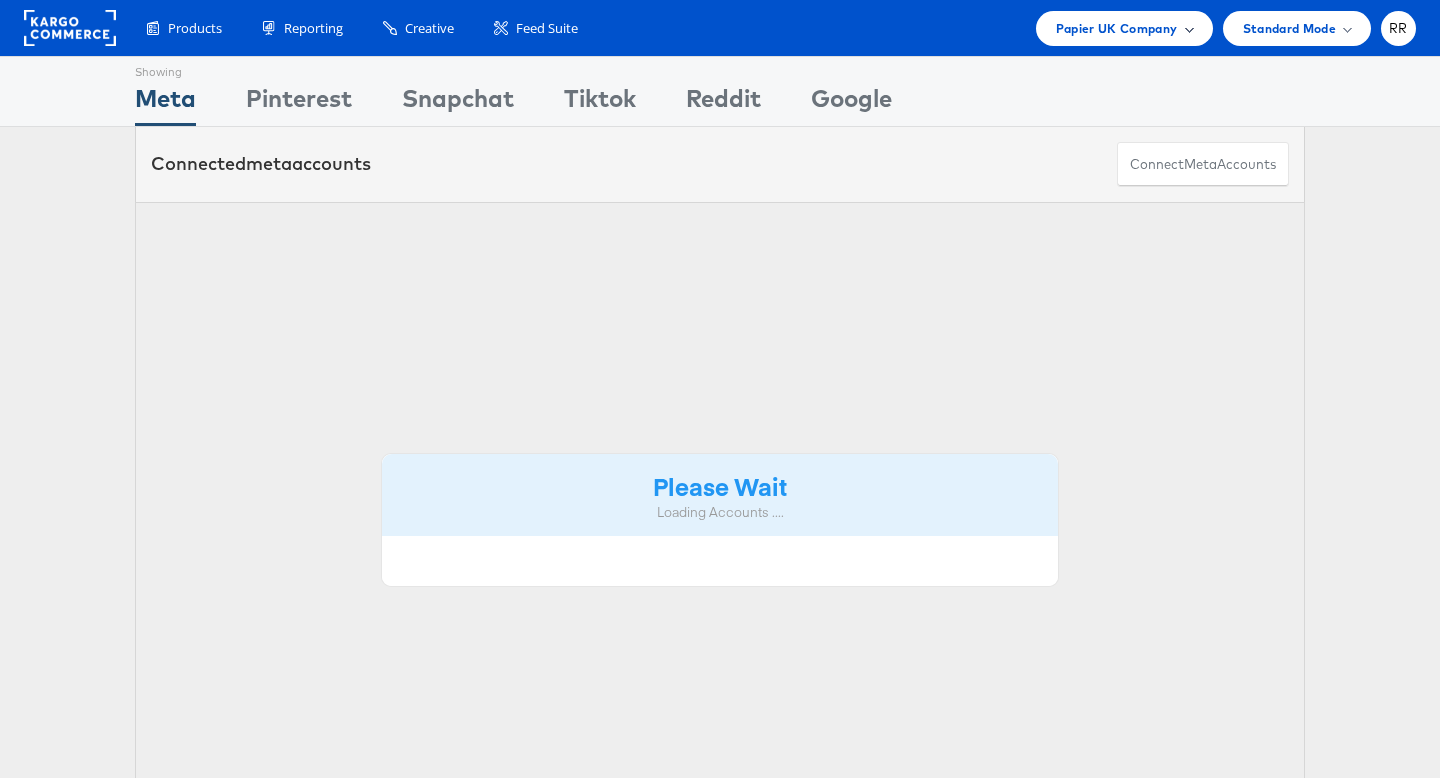 click on "Papier UK  Company" at bounding box center [1117, 28] 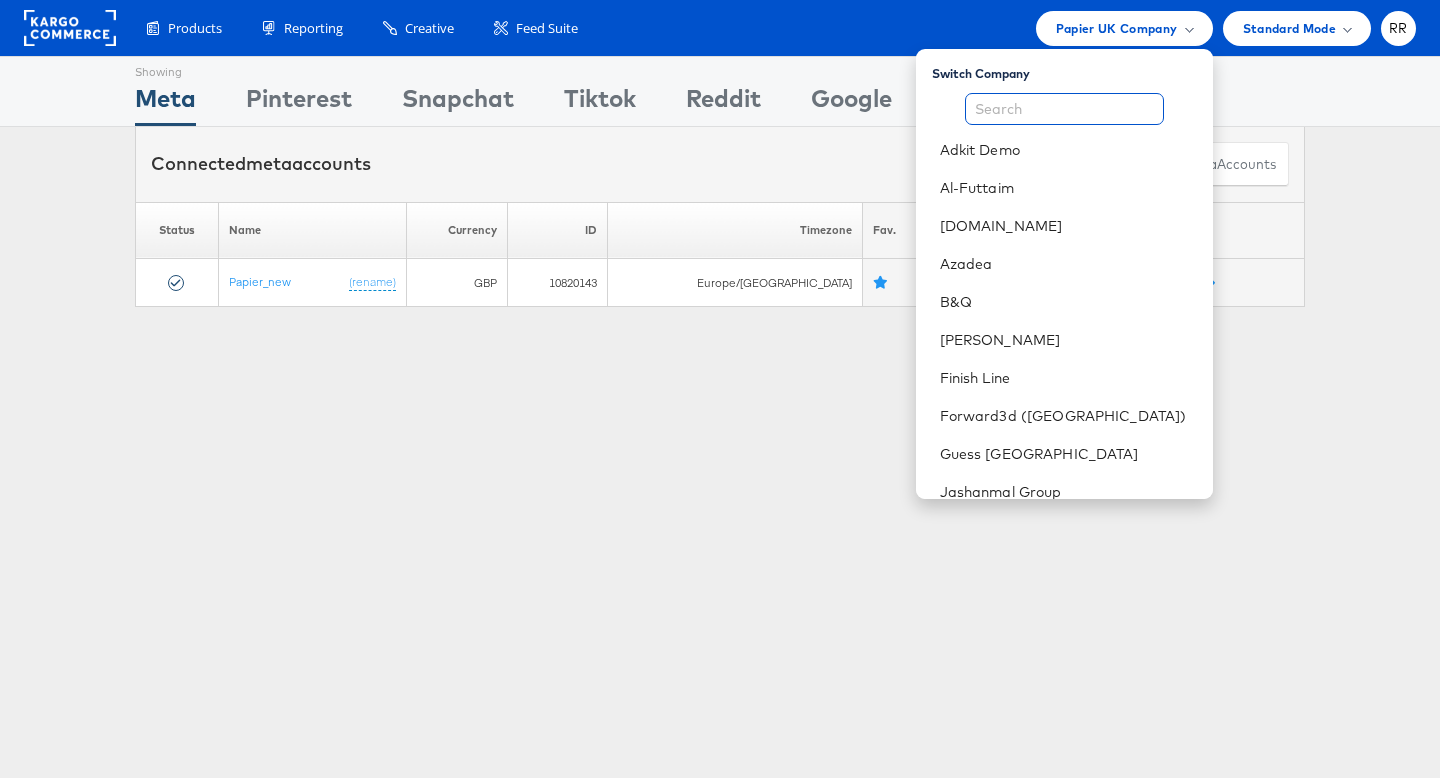 click at bounding box center [1064, 109] 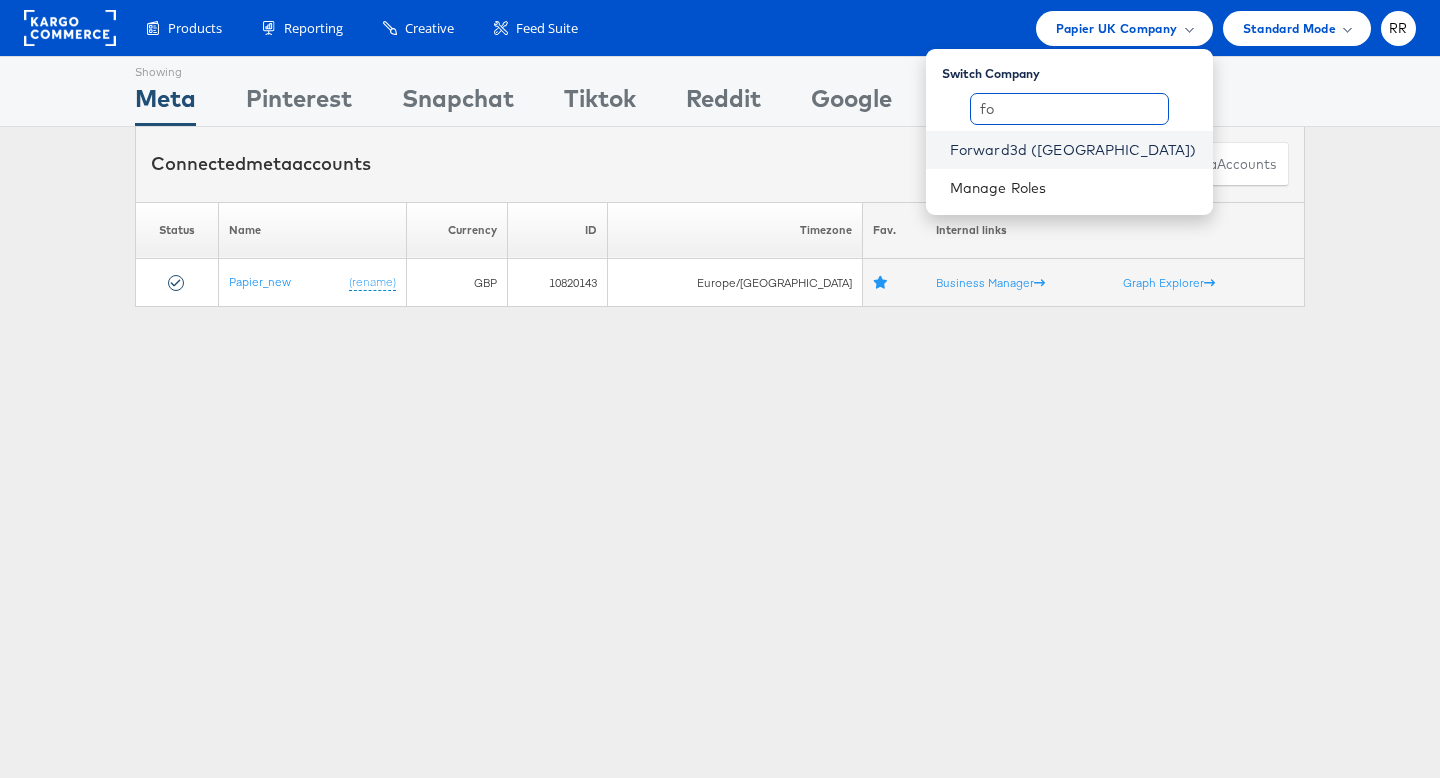 type on "fo" 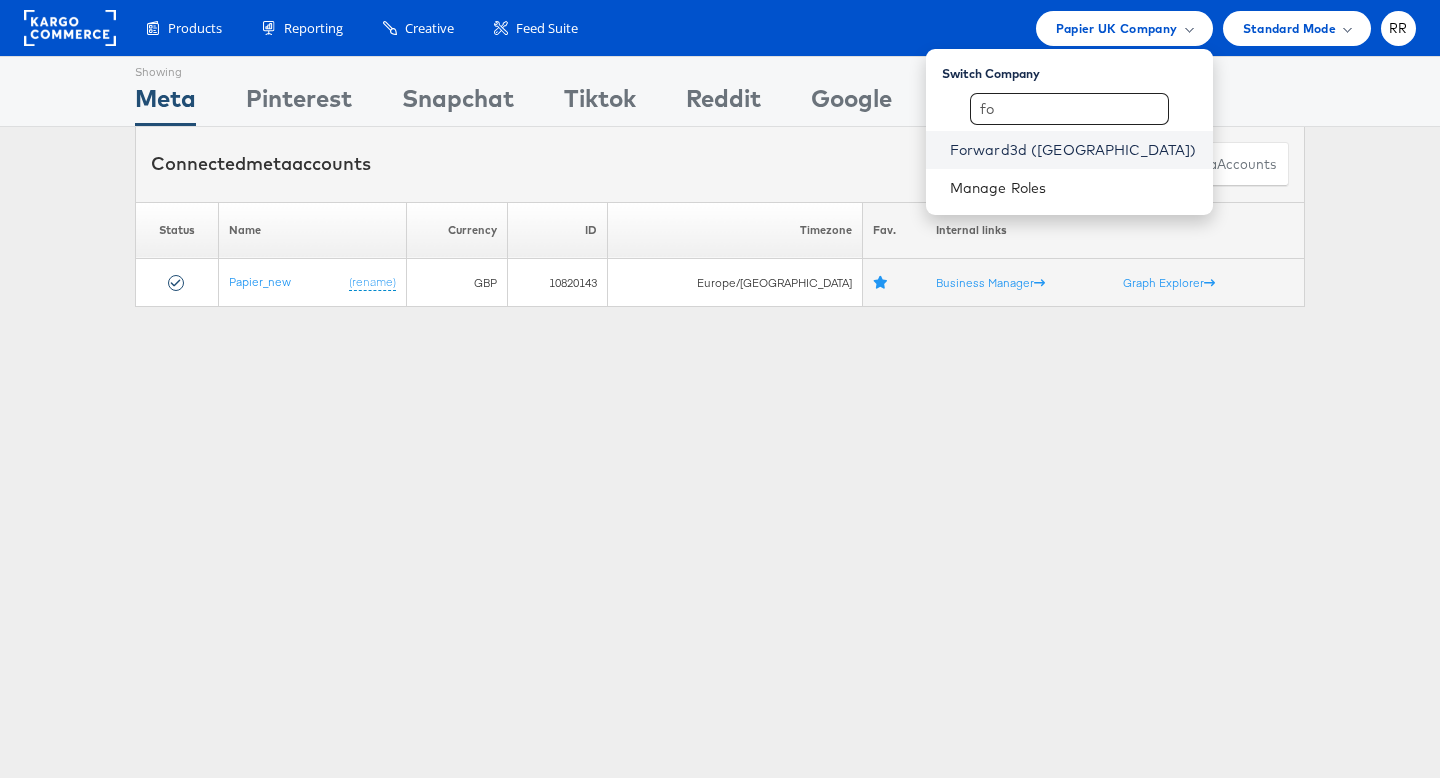 click on "Forward3d (UAE)" at bounding box center [1073, 150] 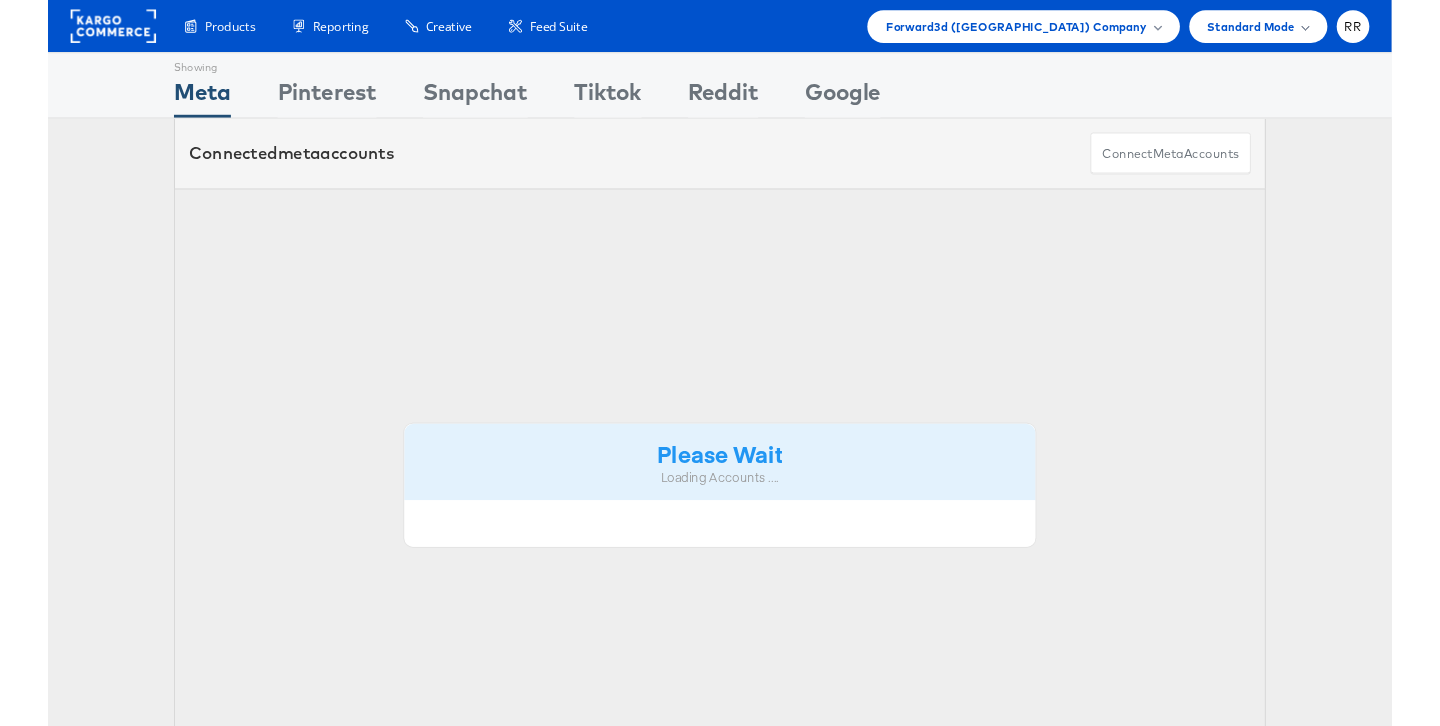 scroll, scrollTop: 0, scrollLeft: 0, axis: both 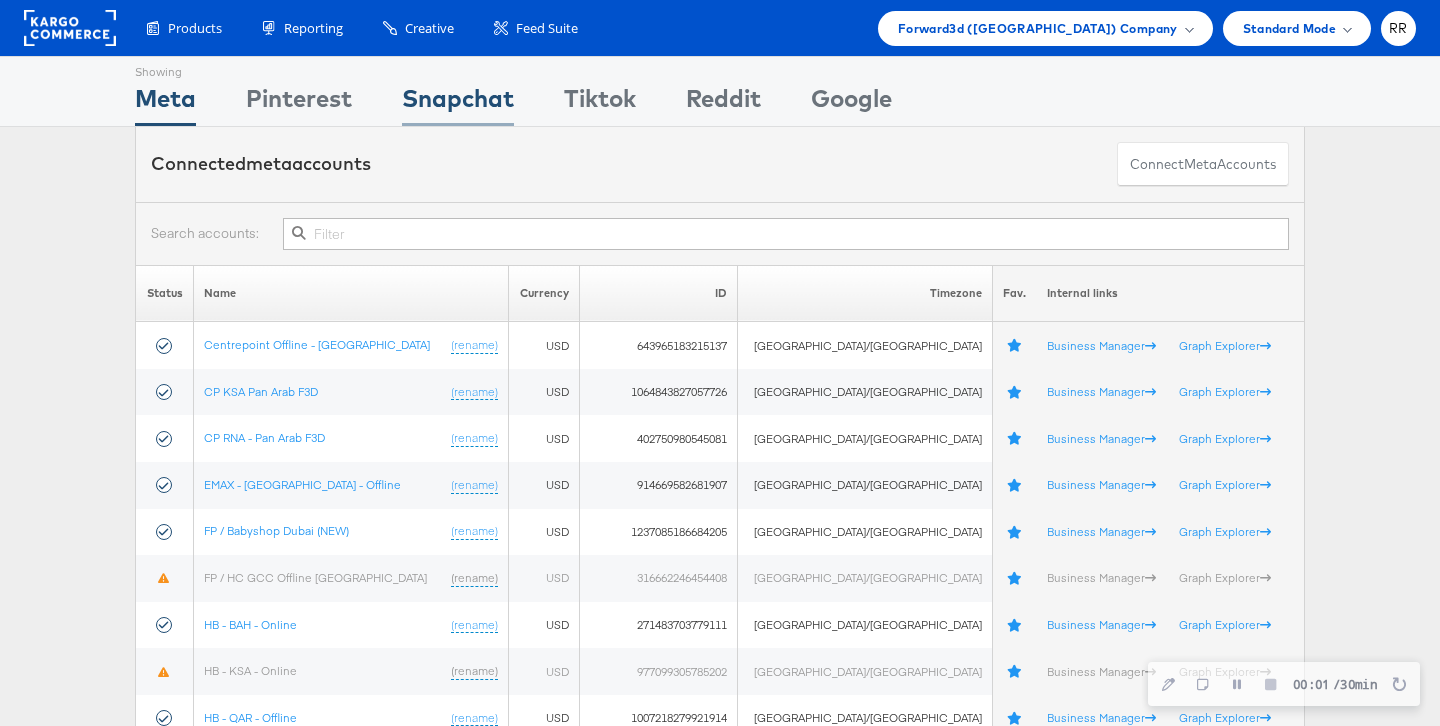 click on "Snapchat" at bounding box center (458, 103) 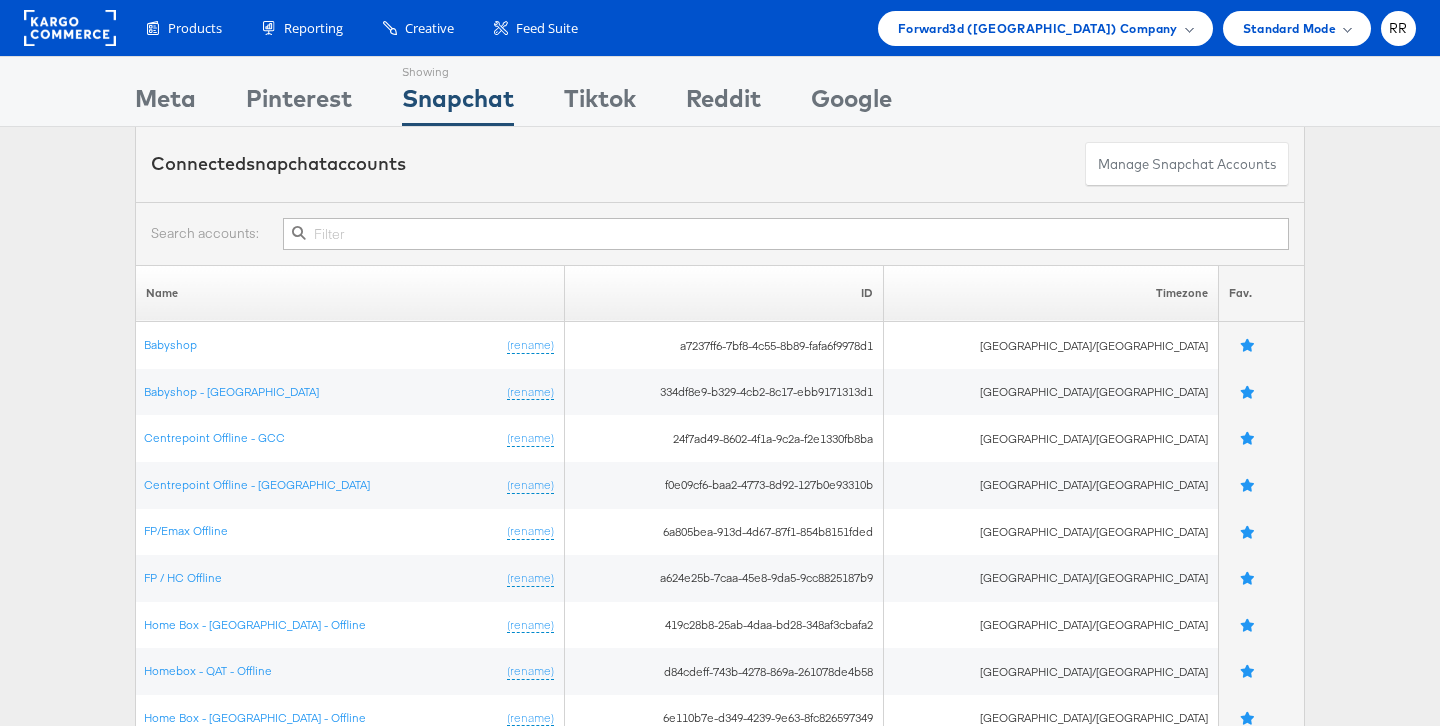 scroll, scrollTop: 0, scrollLeft: 0, axis: both 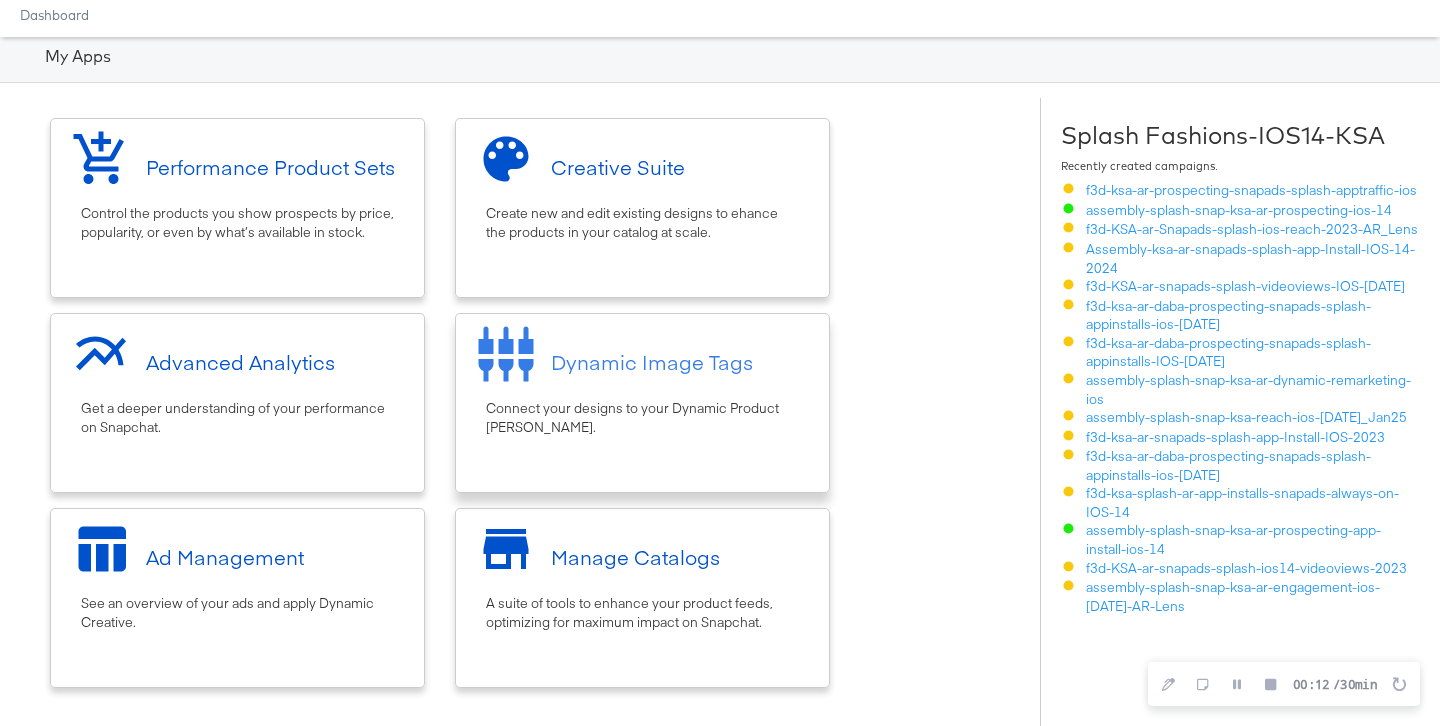 click on "Dynamic Image Tags" at bounding box center (642, 361) 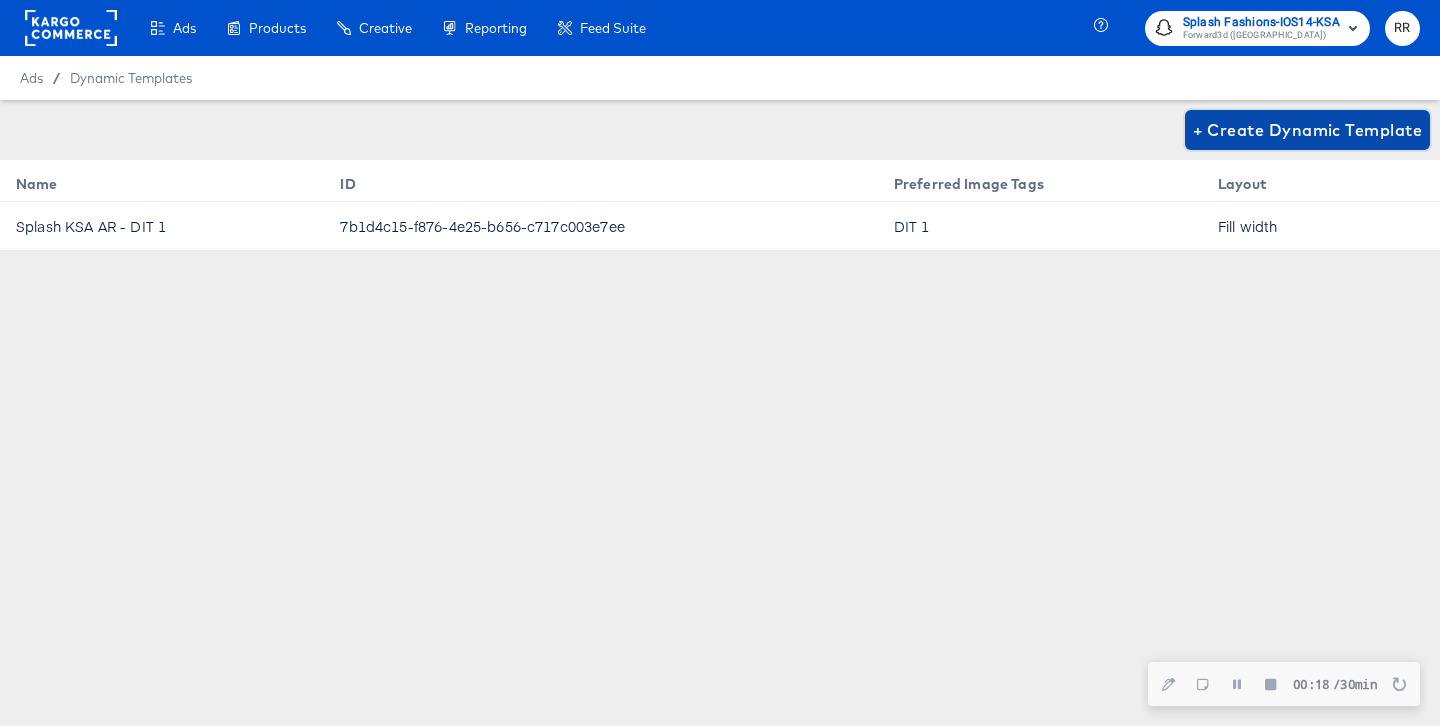click on "+ Create Dynamic Template" at bounding box center (1307, 130) 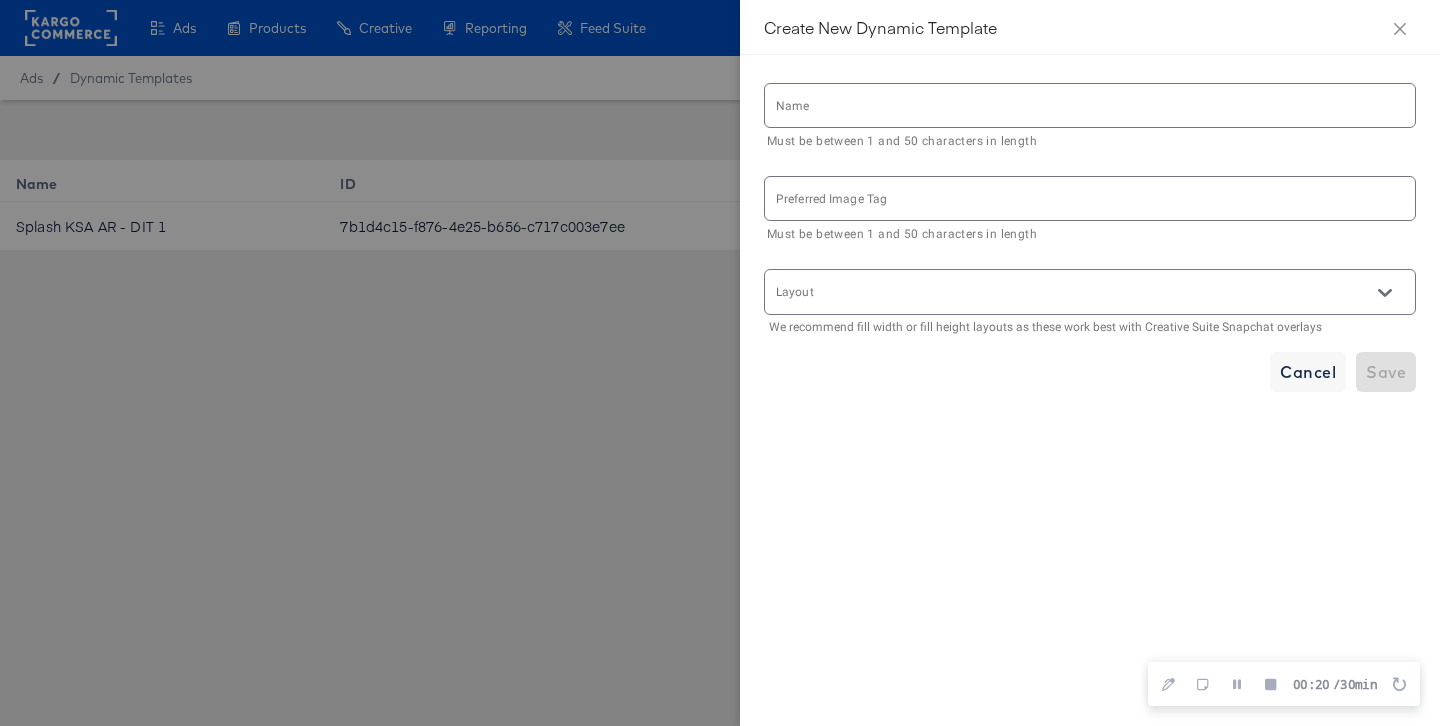 click at bounding box center [1090, 105] 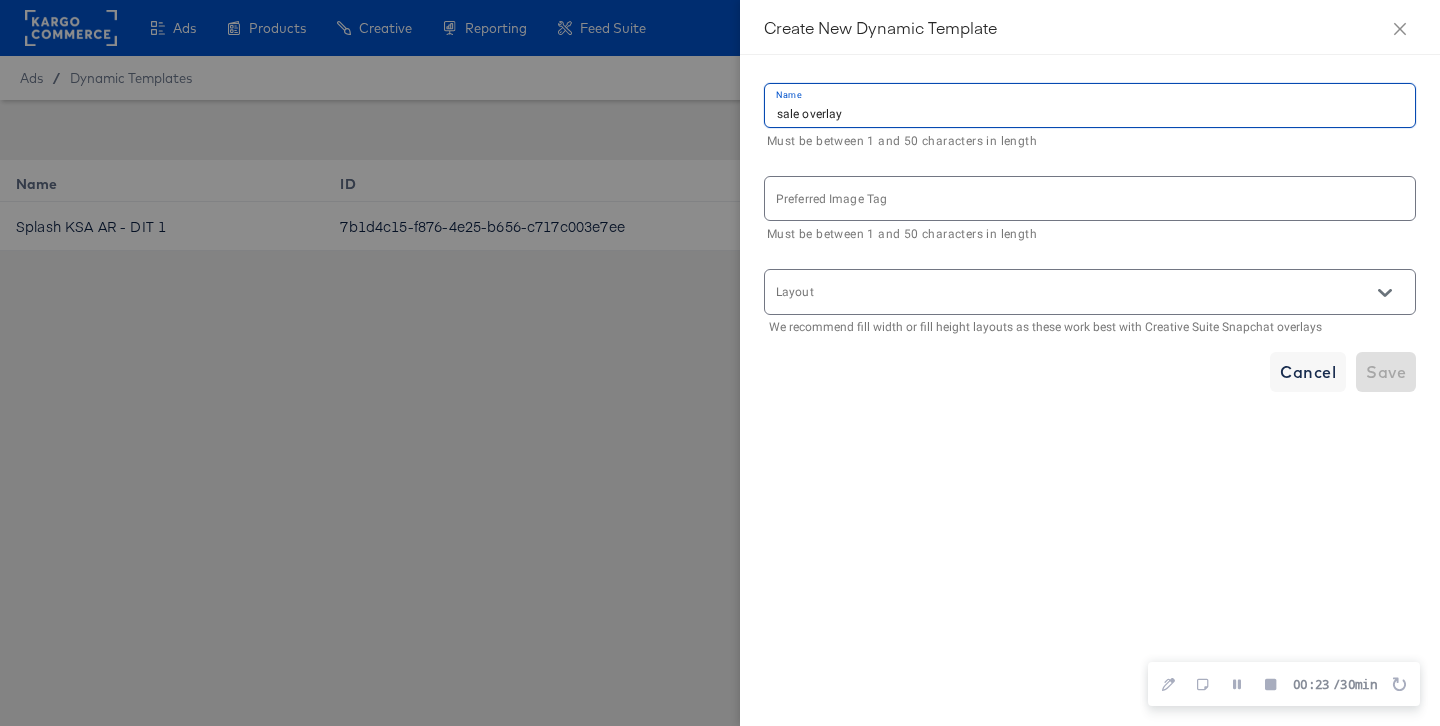 type on "sale overlay" 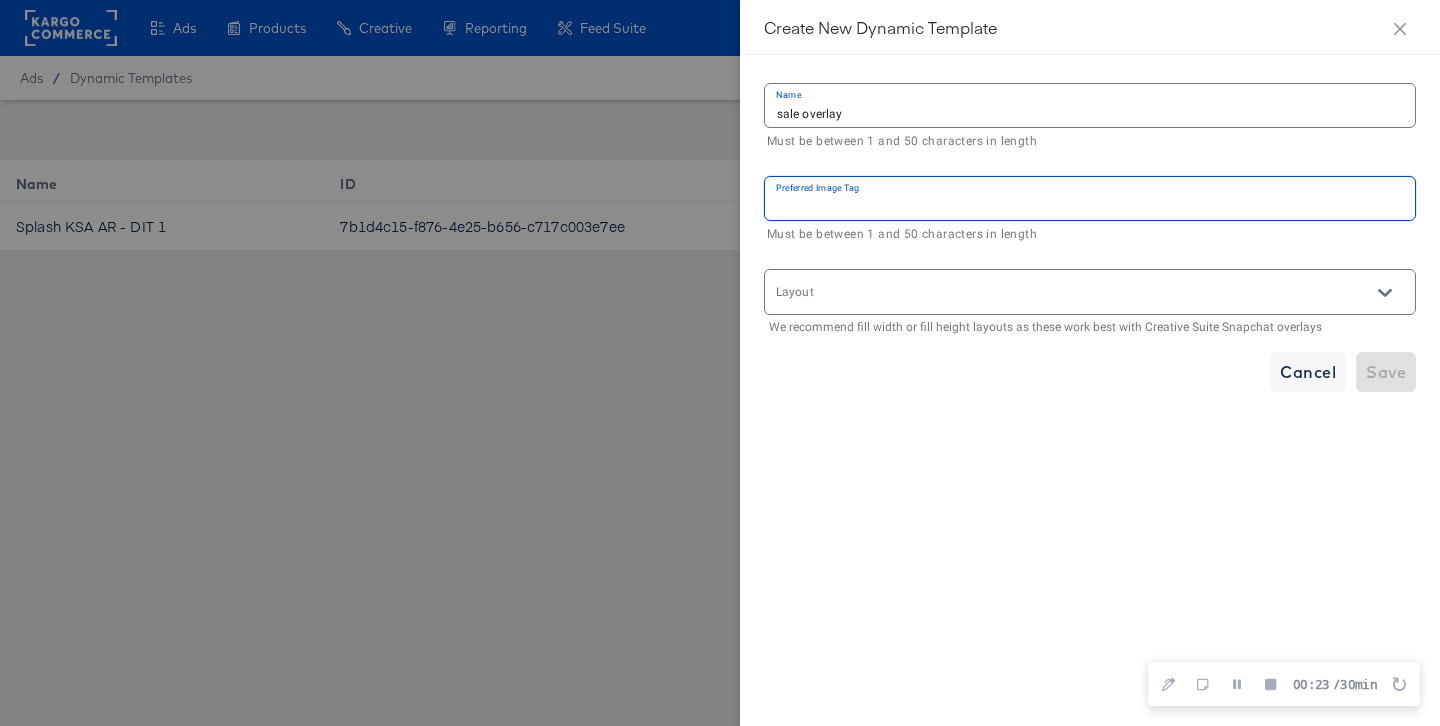 click at bounding box center (1090, 198) 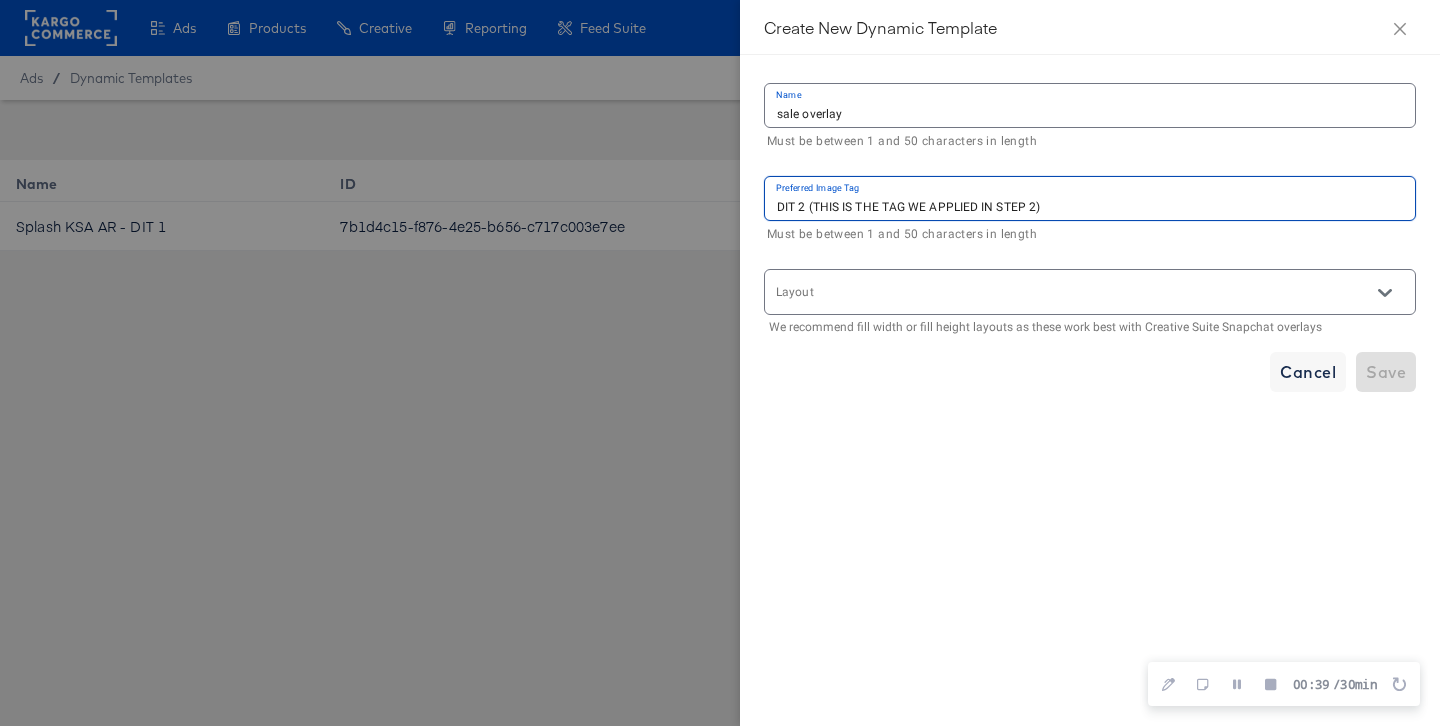 drag, startPoint x: 808, startPoint y: 205, endPoint x: 1041, endPoint y: 209, distance: 233.03433 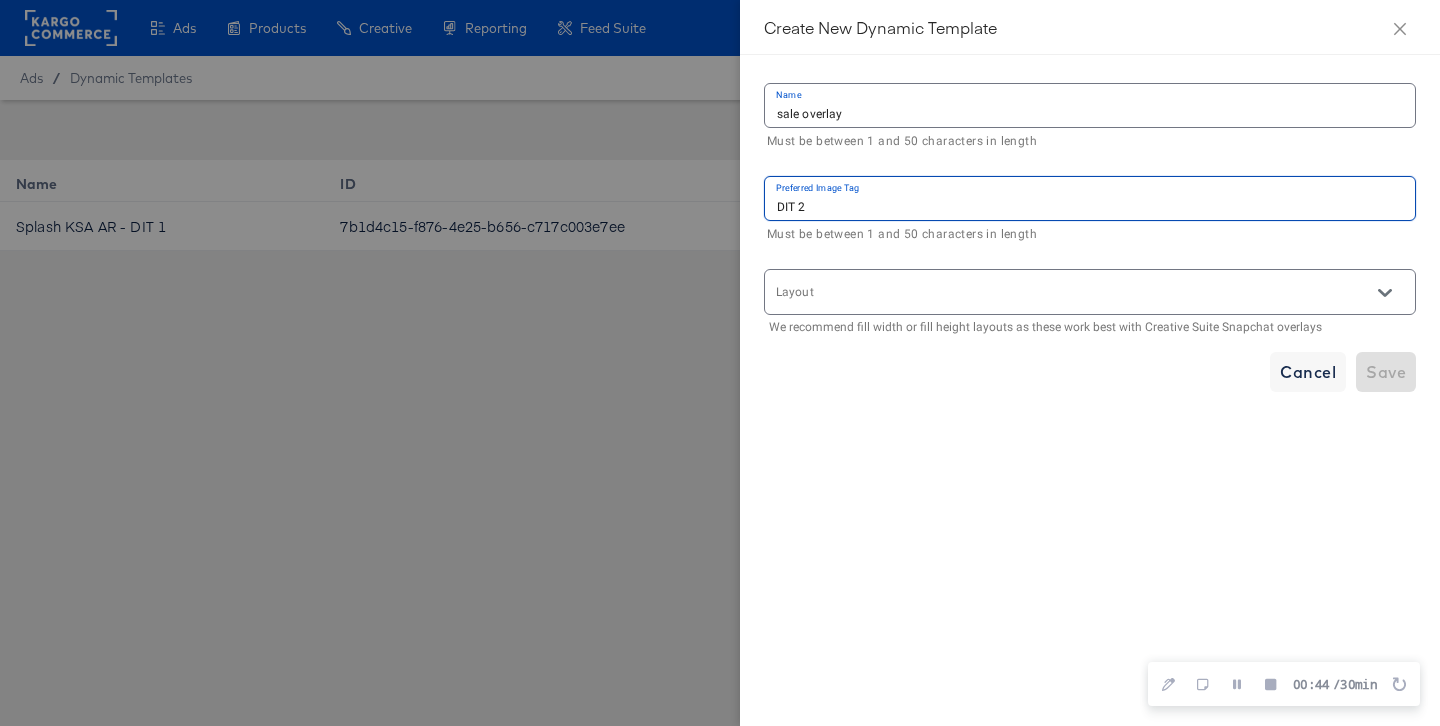 click at bounding box center [1090, 291] 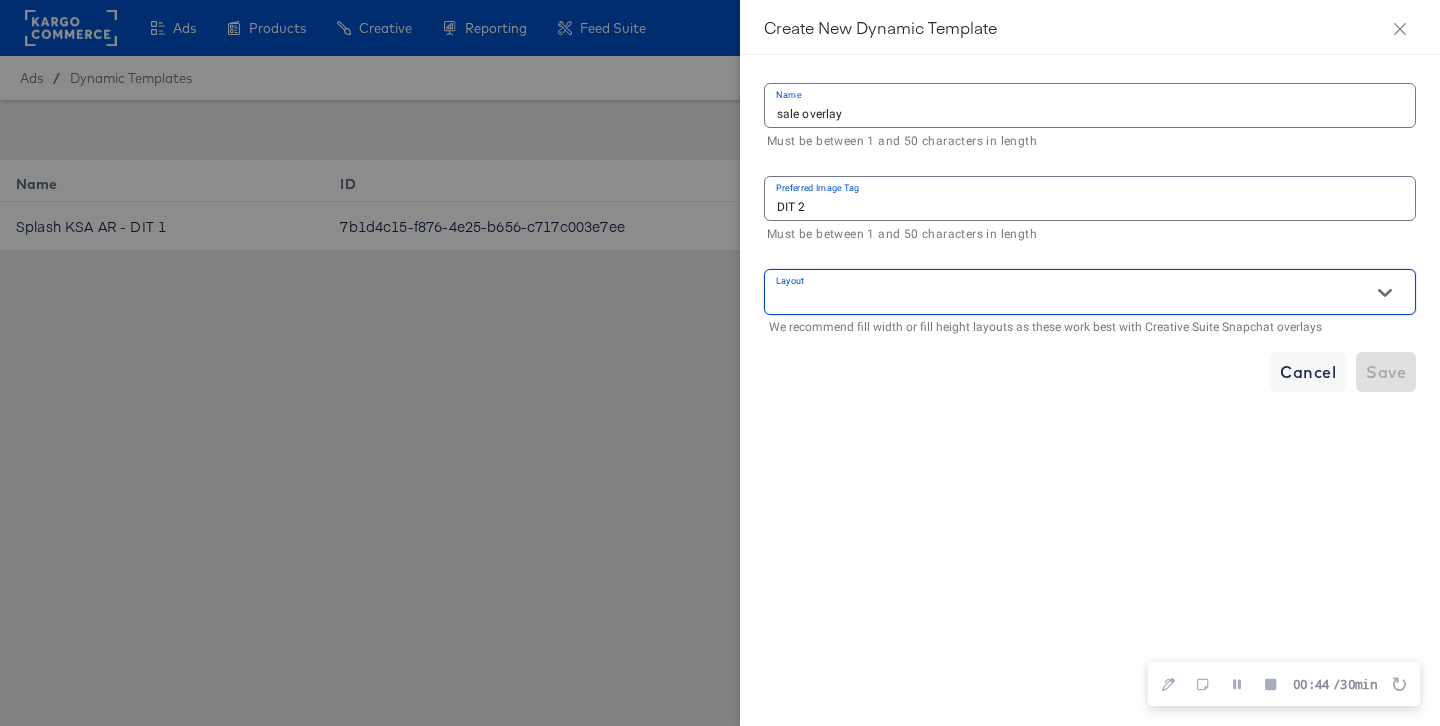 click at bounding box center [1090, 291] 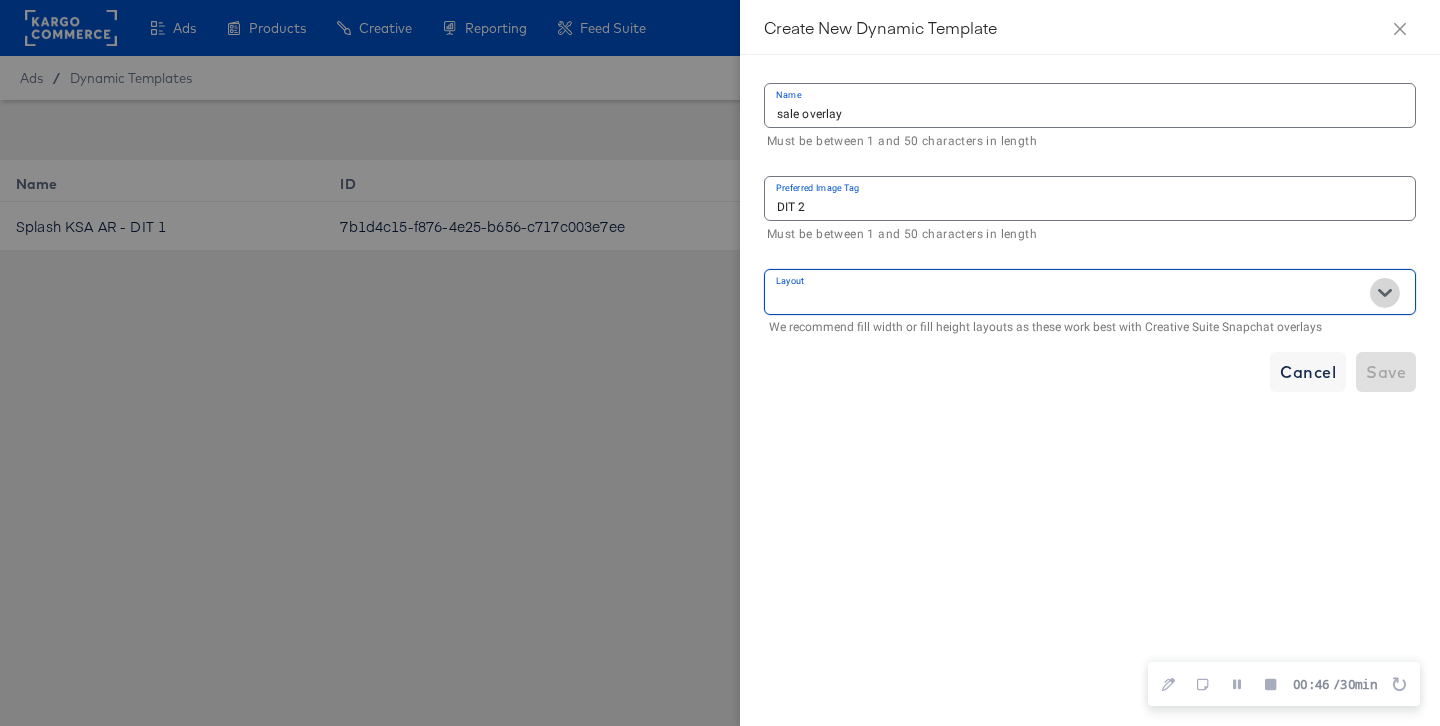 click 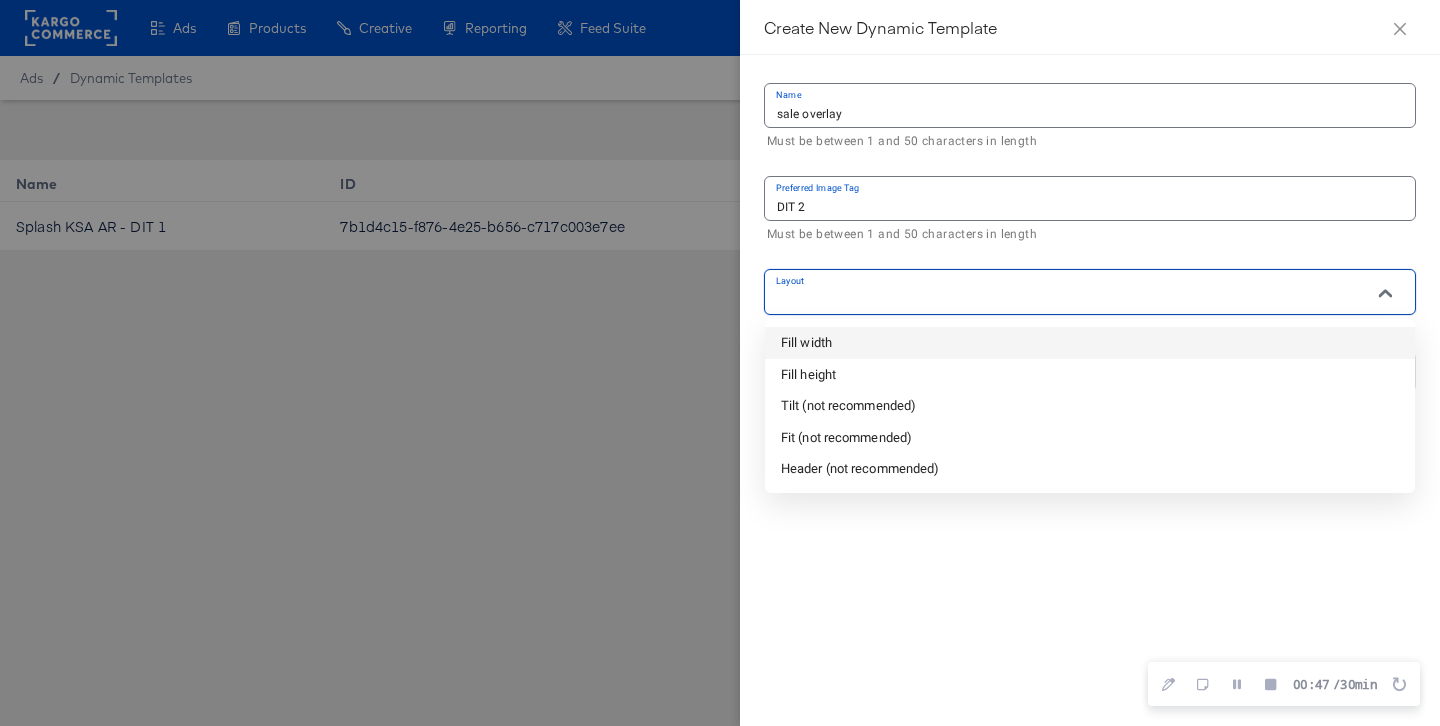 click on "Fill width" at bounding box center (1090, 343) 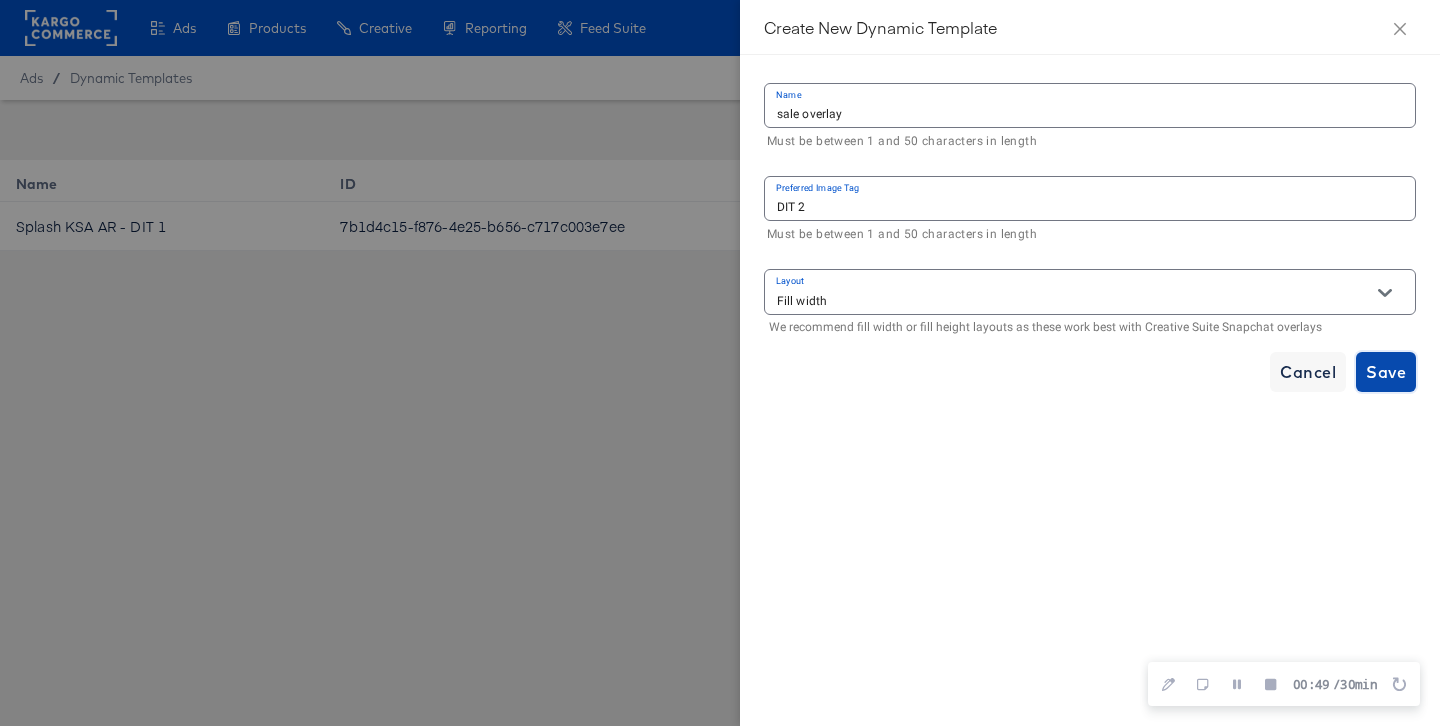 click on "Save" at bounding box center [1386, 372] 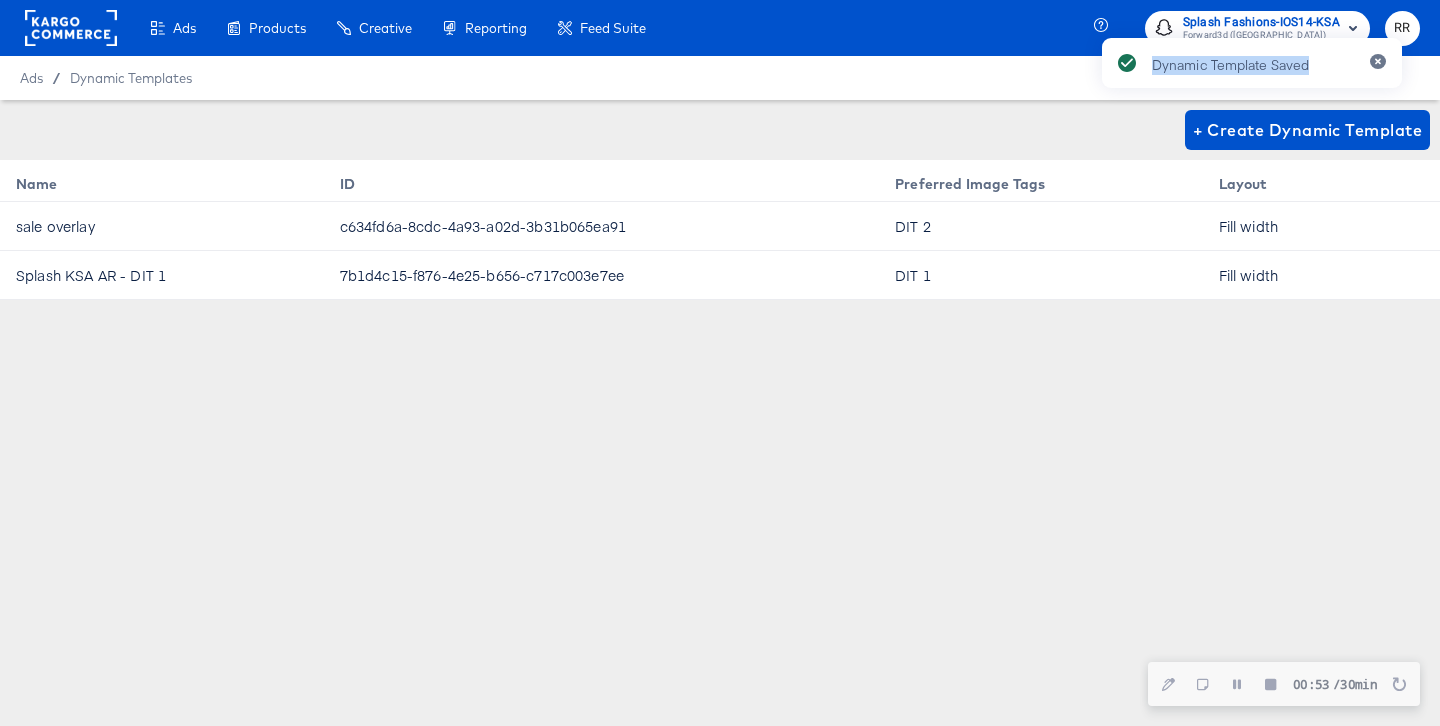 drag, startPoint x: 1313, startPoint y: 66, endPoint x: 1148, endPoint y: 64, distance: 165.01212 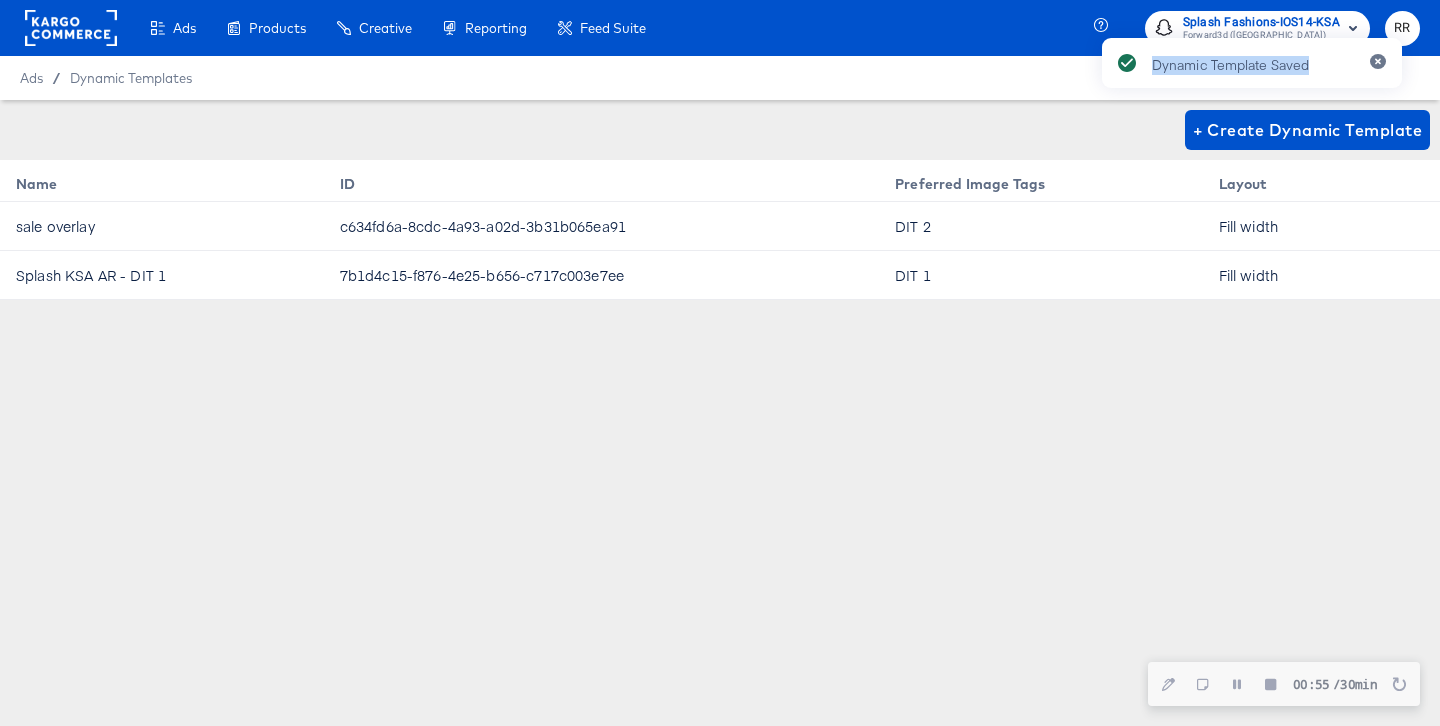 click on "Dynamic Template Saved" at bounding box center [1252, 327] 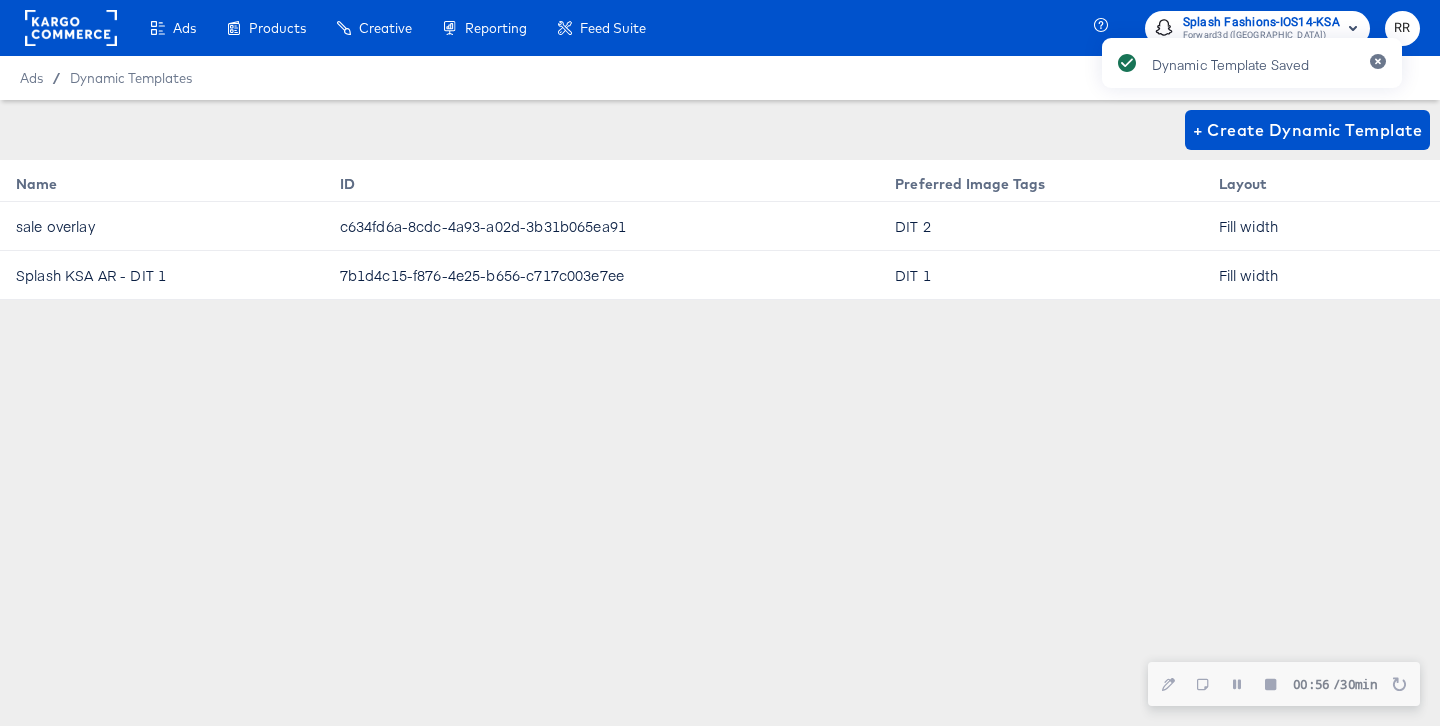click on "DIT 2" at bounding box center (1040, 226) 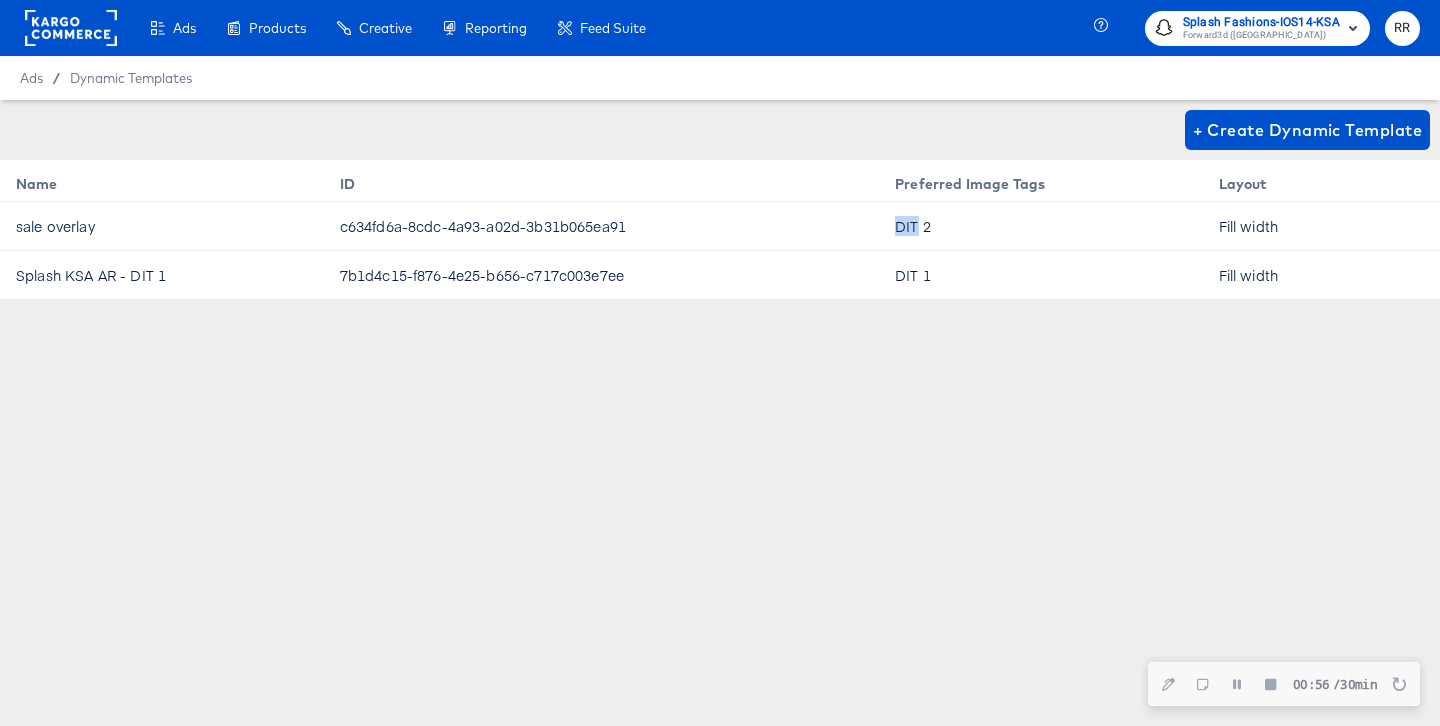 click on "DIT 2" at bounding box center [1040, 226] 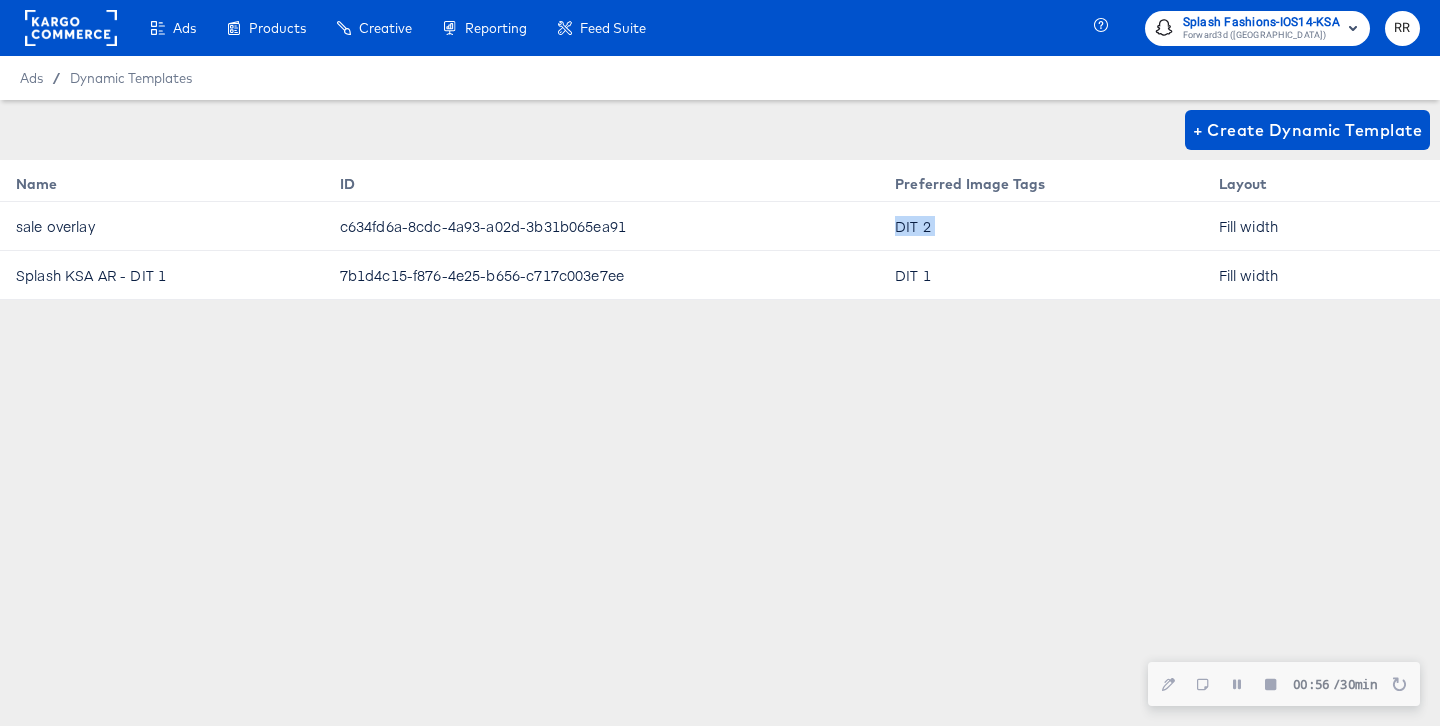 click on "DIT 2" at bounding box center [1040, 226] 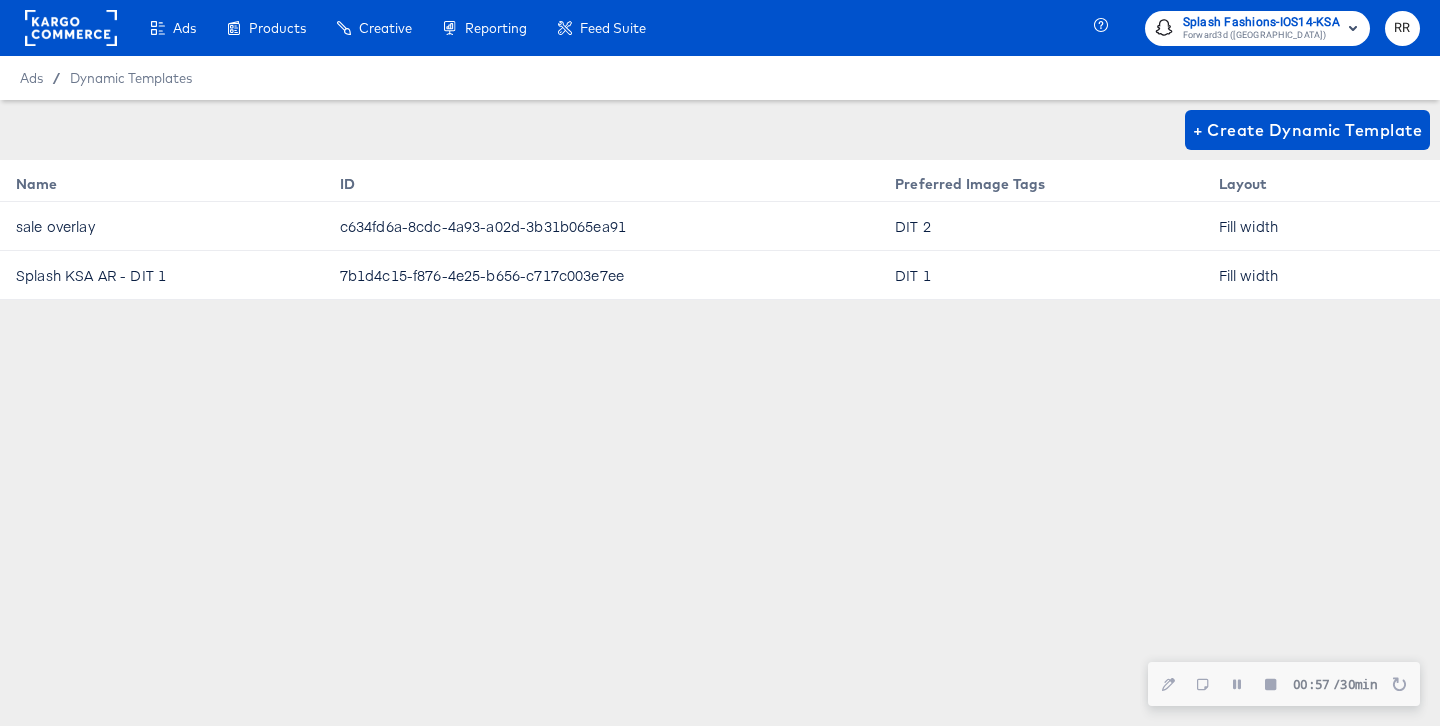 click on "DIT 1" at bounding box center (1040, 275) 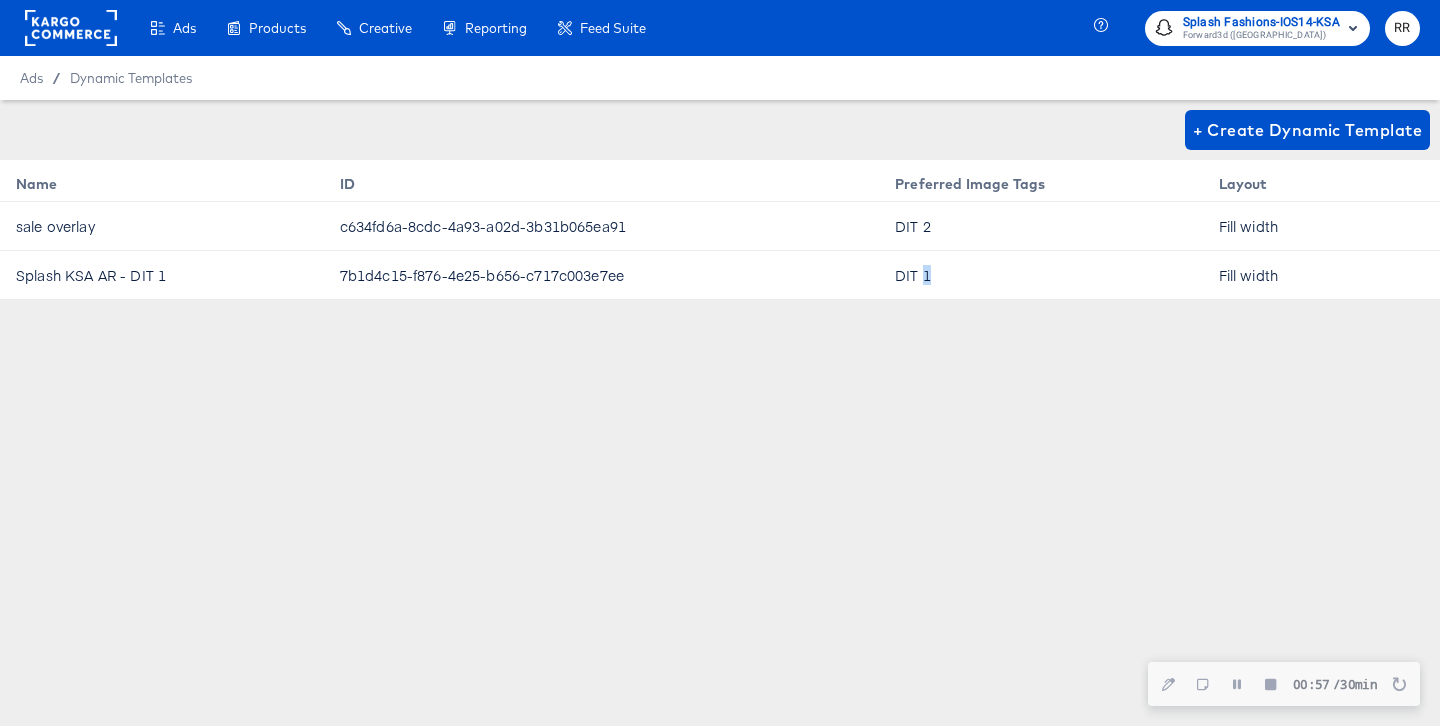 click on "DIT 1" at bounding box center [1040, 275] 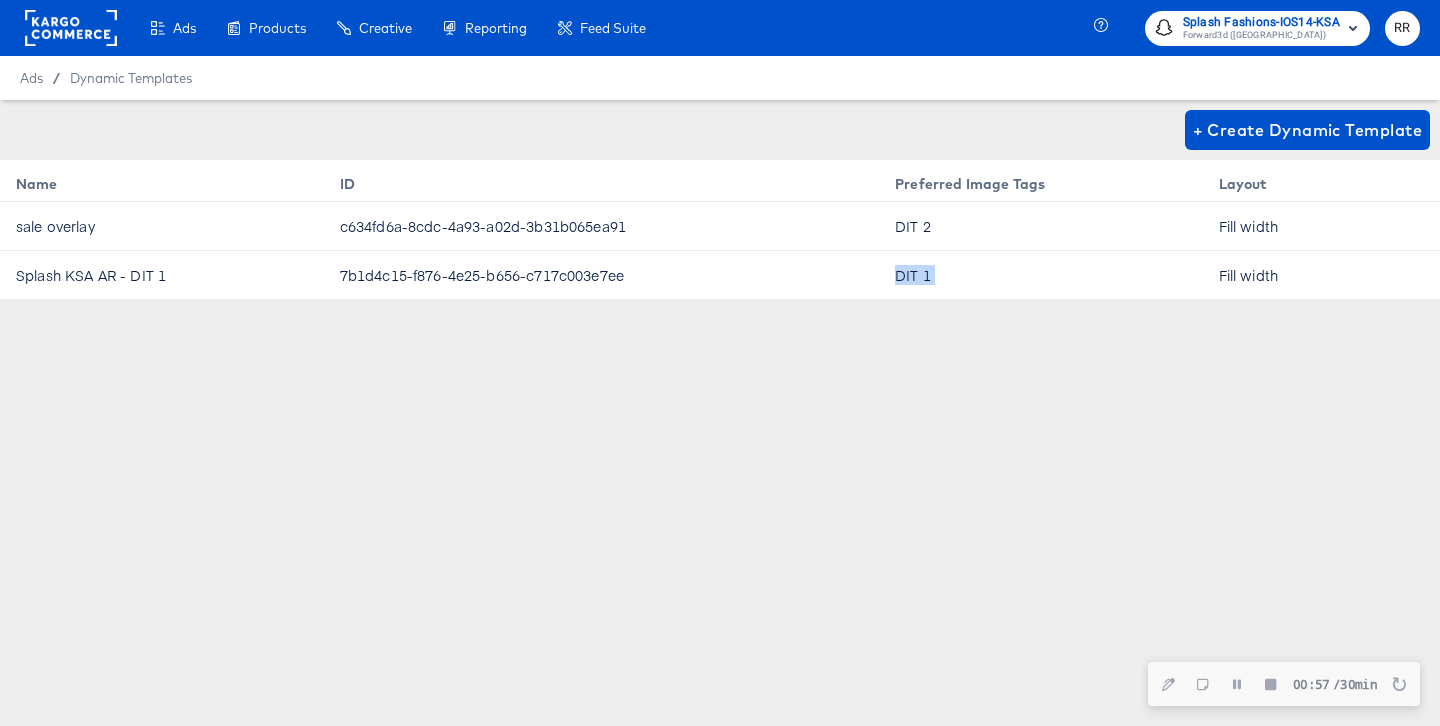 click on "DIT 1" at bounding box center (1040, 275) 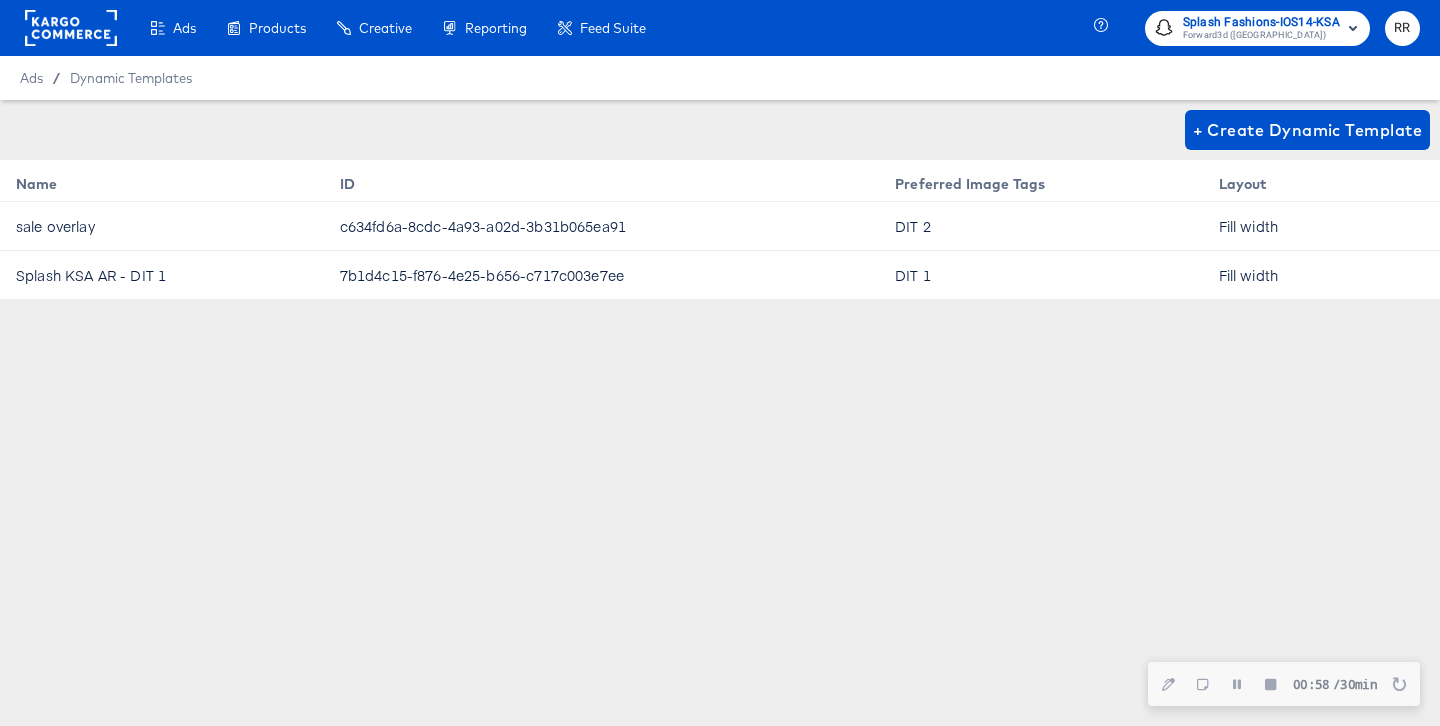 click on "DIT 2" at bounding box center (1040, 226) 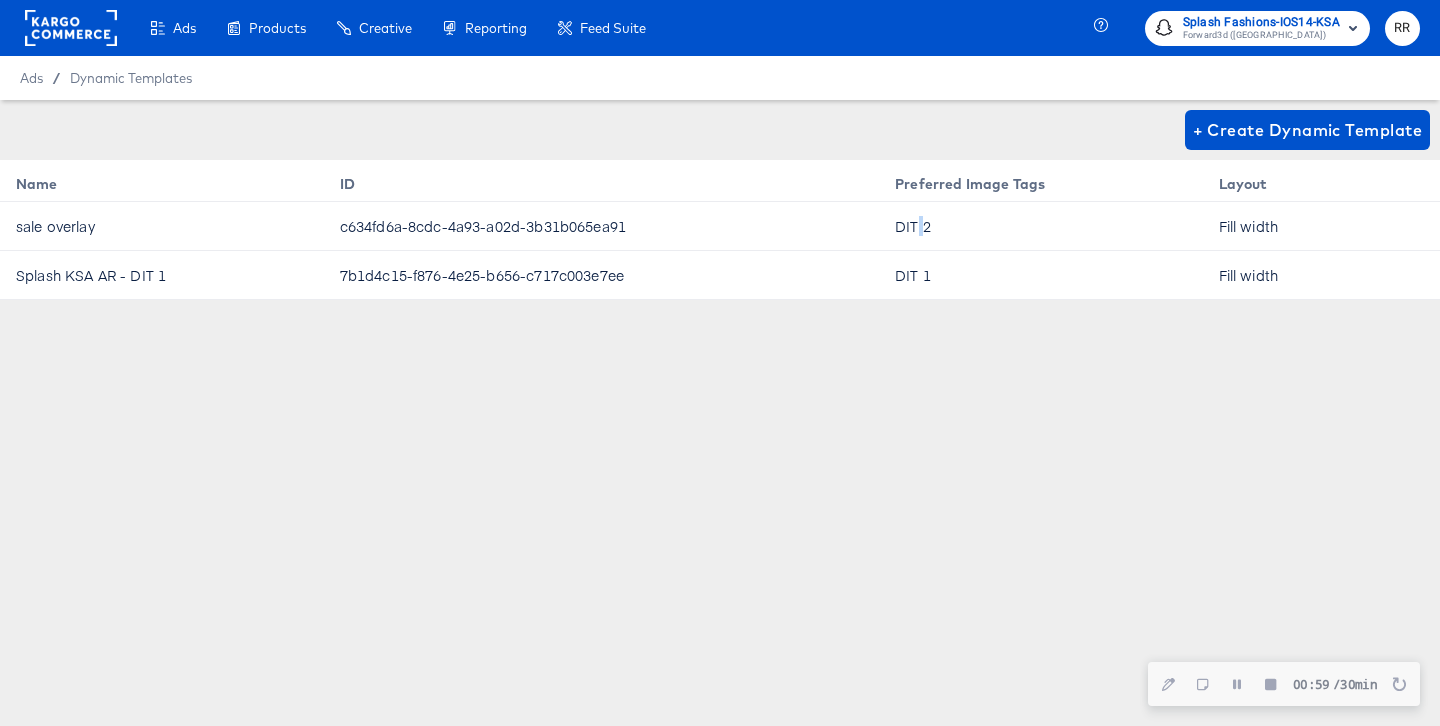 click on "DIT 2" at bounding box center [1040, 226] 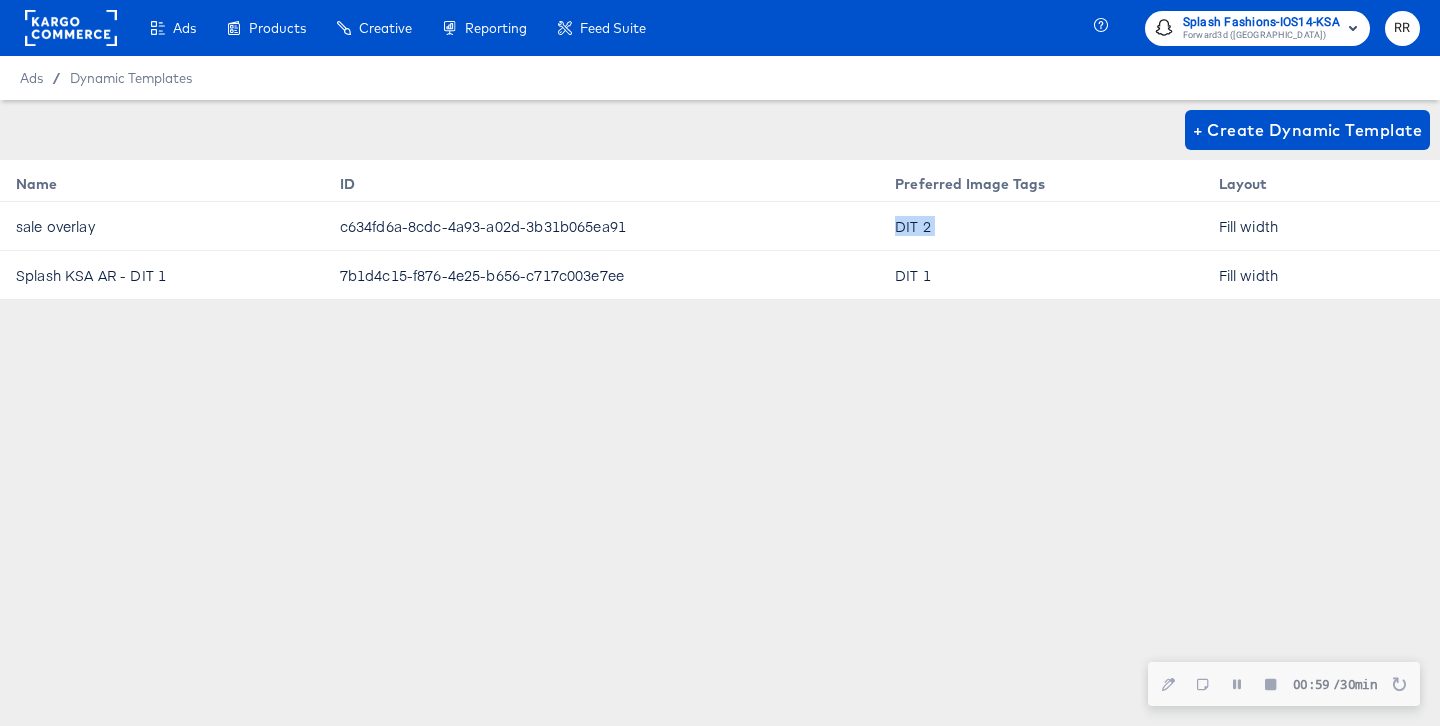 click on "DIT 2" at bounding box center (1040, 226) 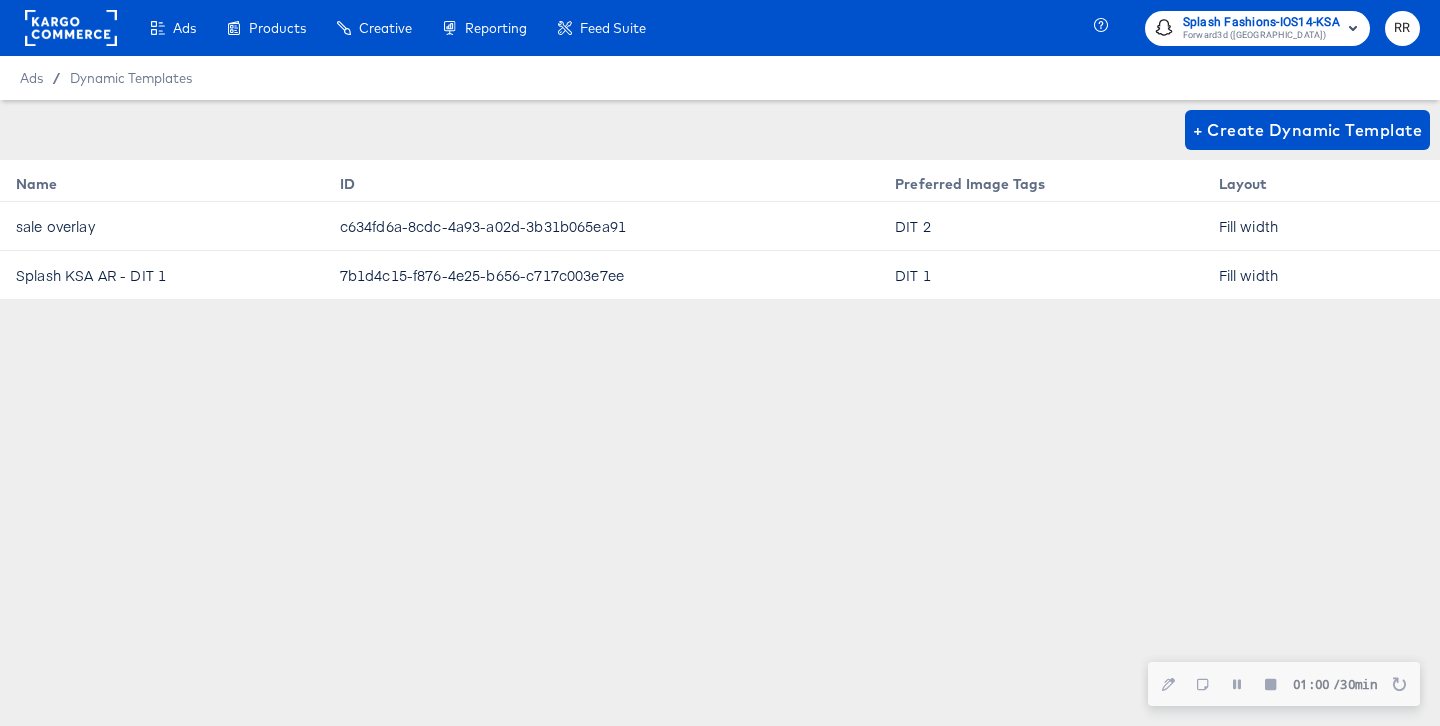 click on "+ Create Dynamic Template Name ID Preferred Image Tags Layout sale overlay  c634fd6a-8cdc-4a93-a02d-3b31b065ea91 DIT 2 Fill width Splash KSA AR - DIT 1 7b1d4c15-f876-4e25-b656-c717c003e7ee DIT 1 Fill width" at bounding box center (720, 350) 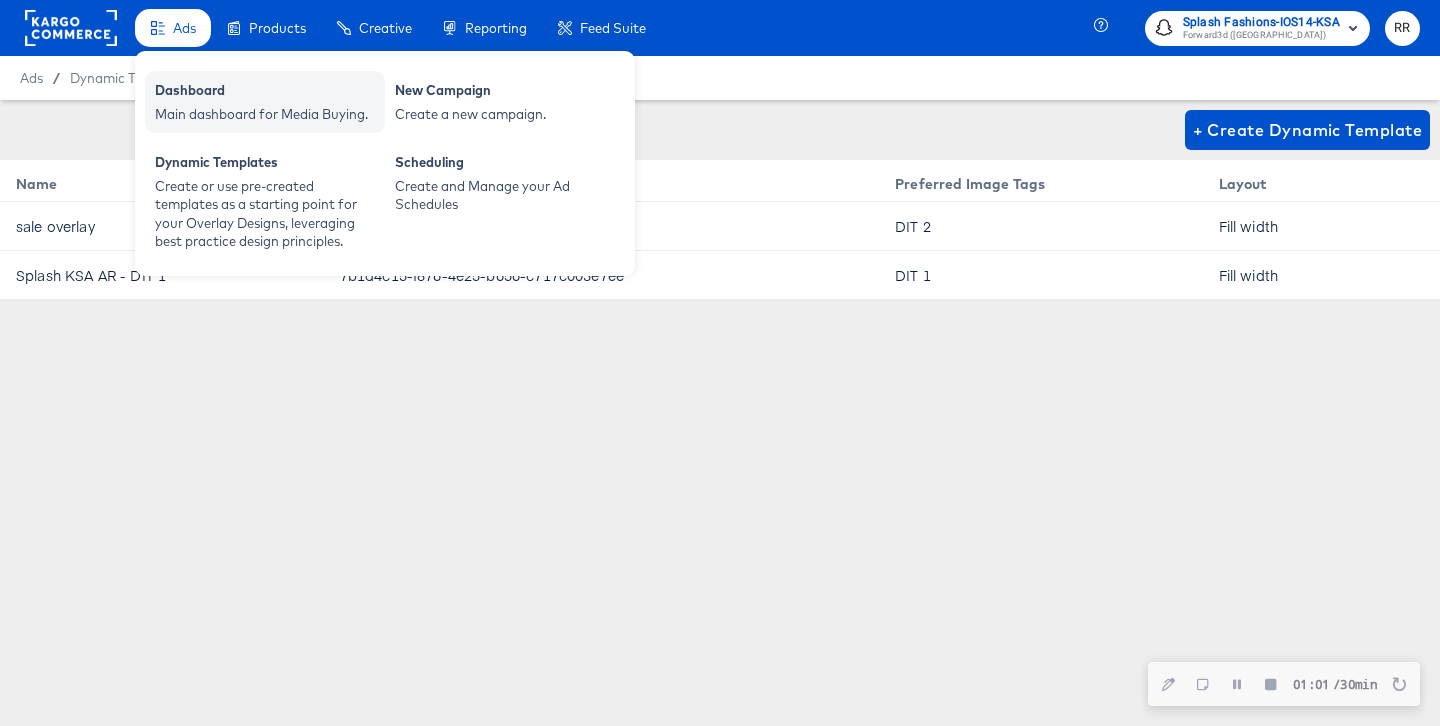 click on "Main dashboard for Media Buying." at bounding box center [265, 114] 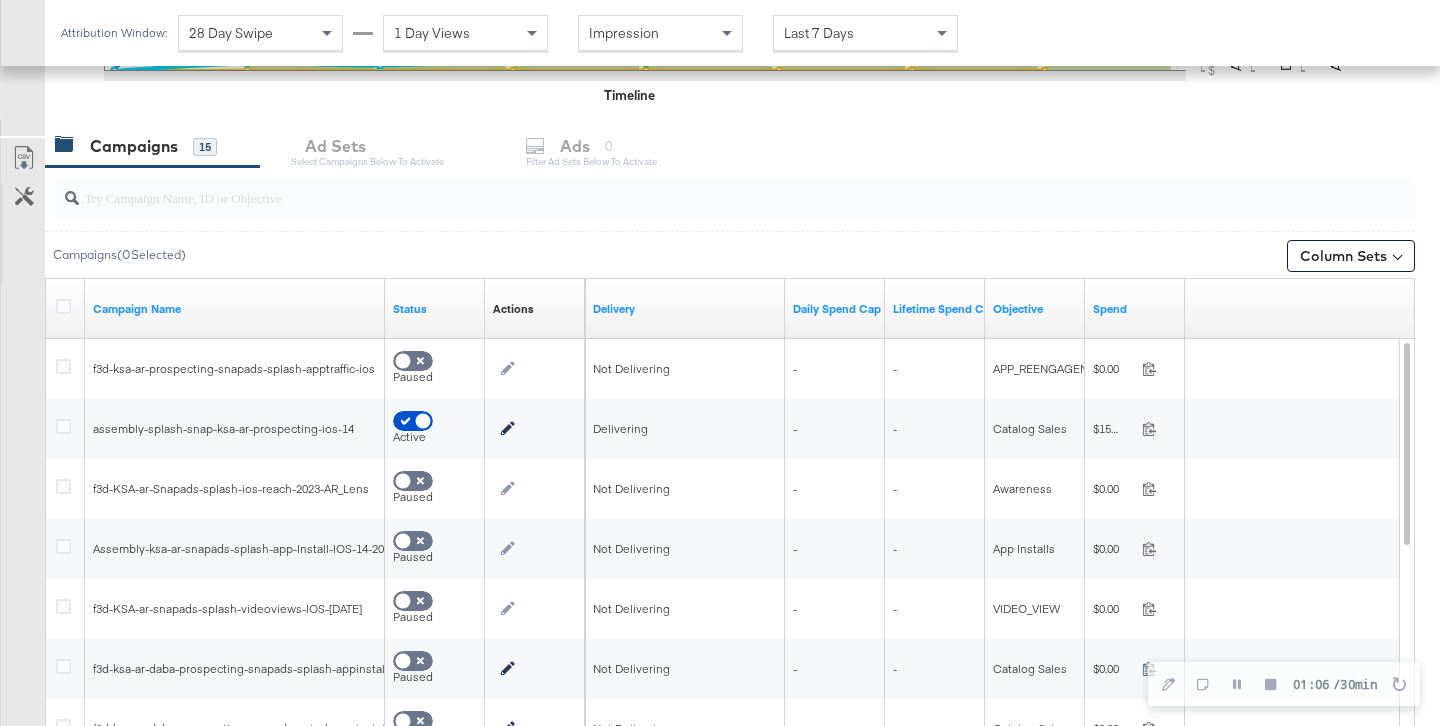 scroll, scrollTop: 724, scrollLeft: 0, axis: vertical 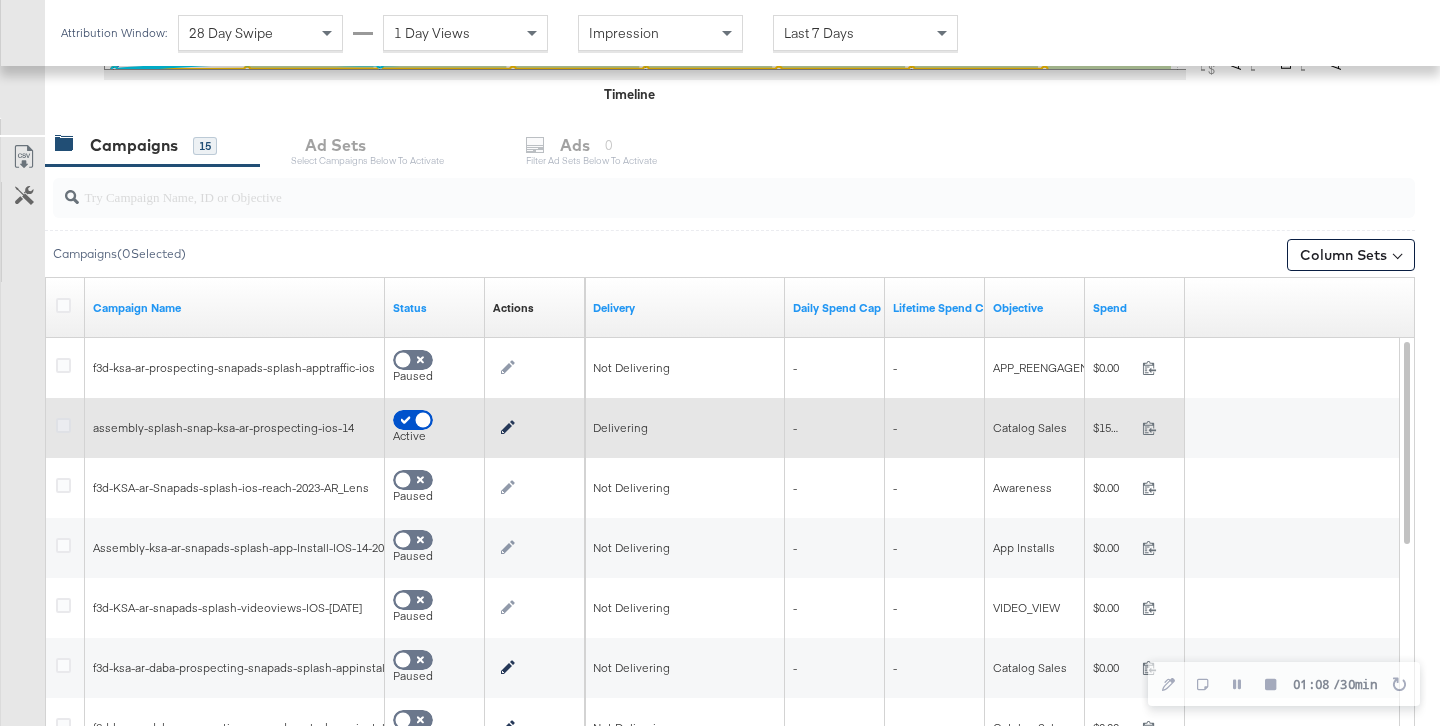 click at bounding box center (63, 425) 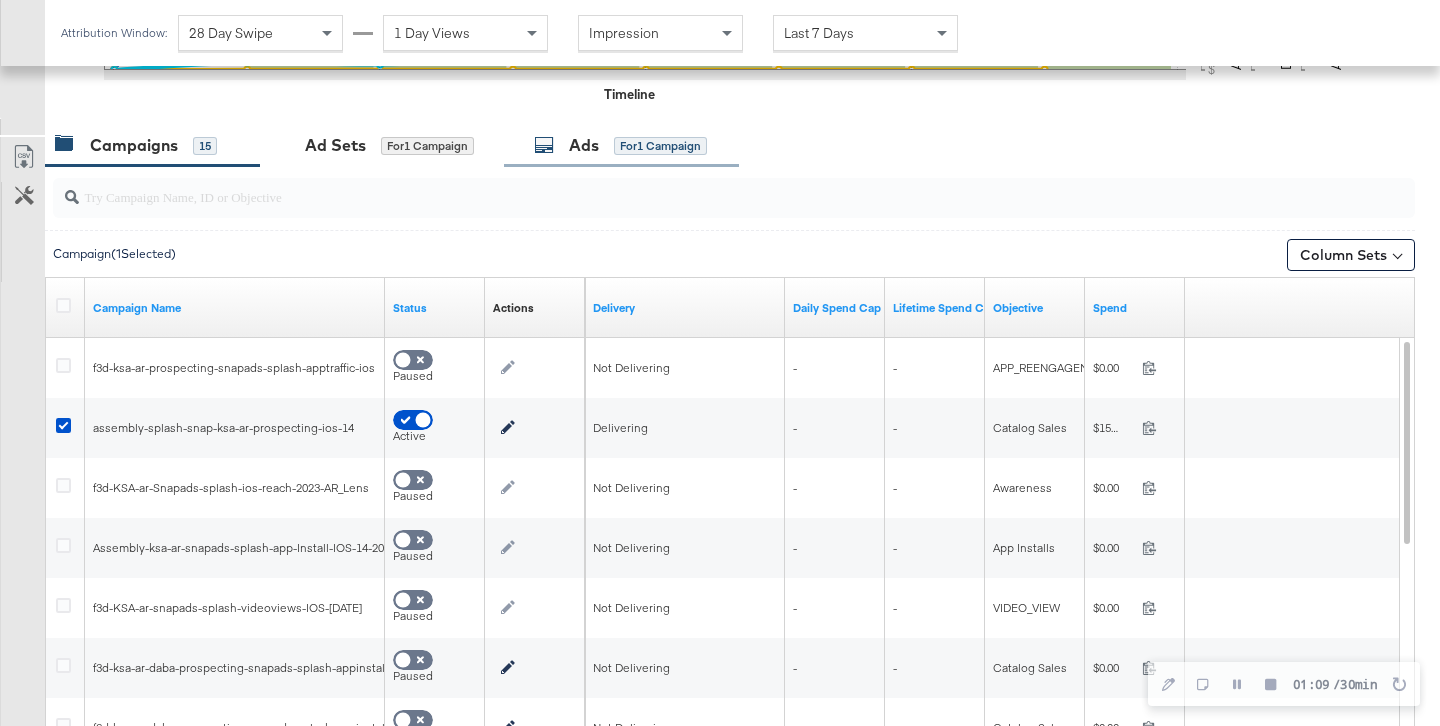 click on "Ads" at bounding box center (584, 145) 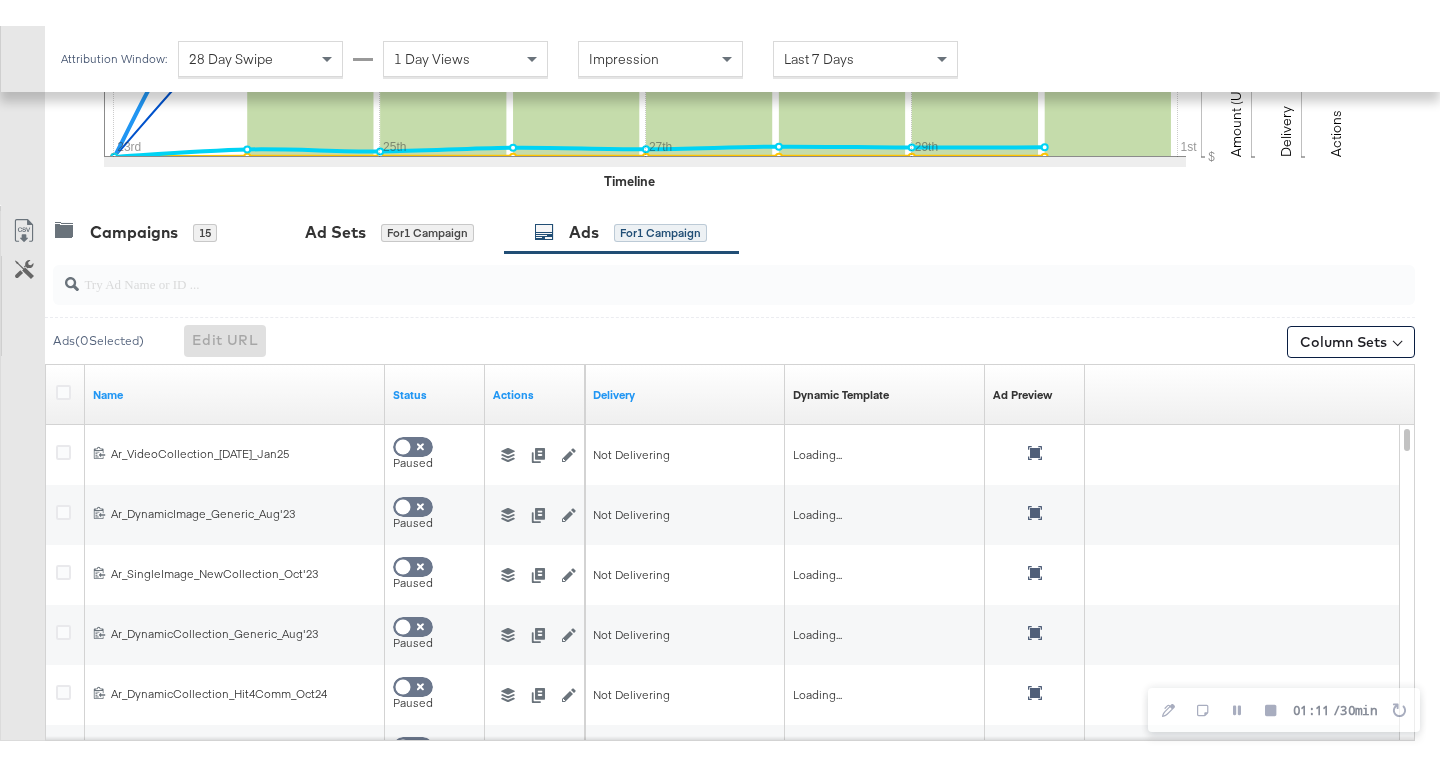 scroll, scrollTop: 724, scrollLeft: 0, axis: vertical 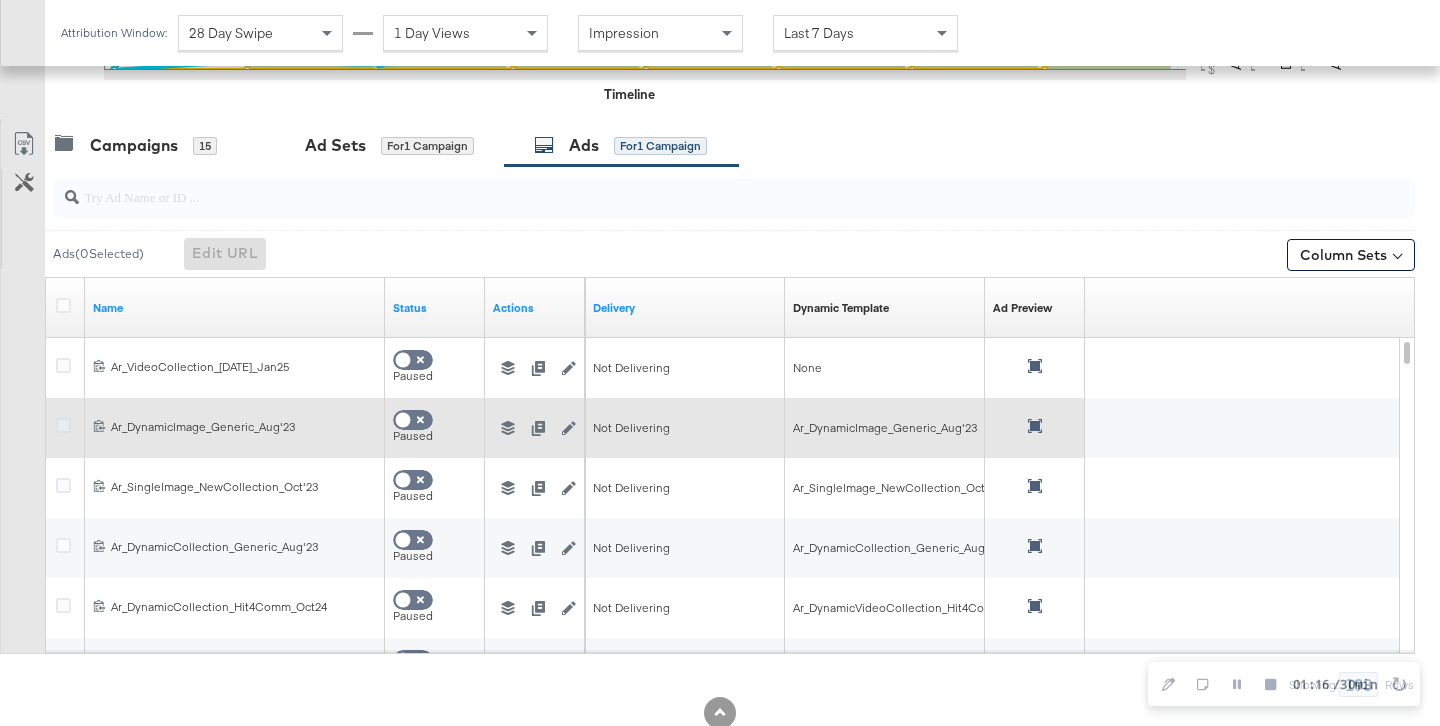 click at bounding box center [63, 425] 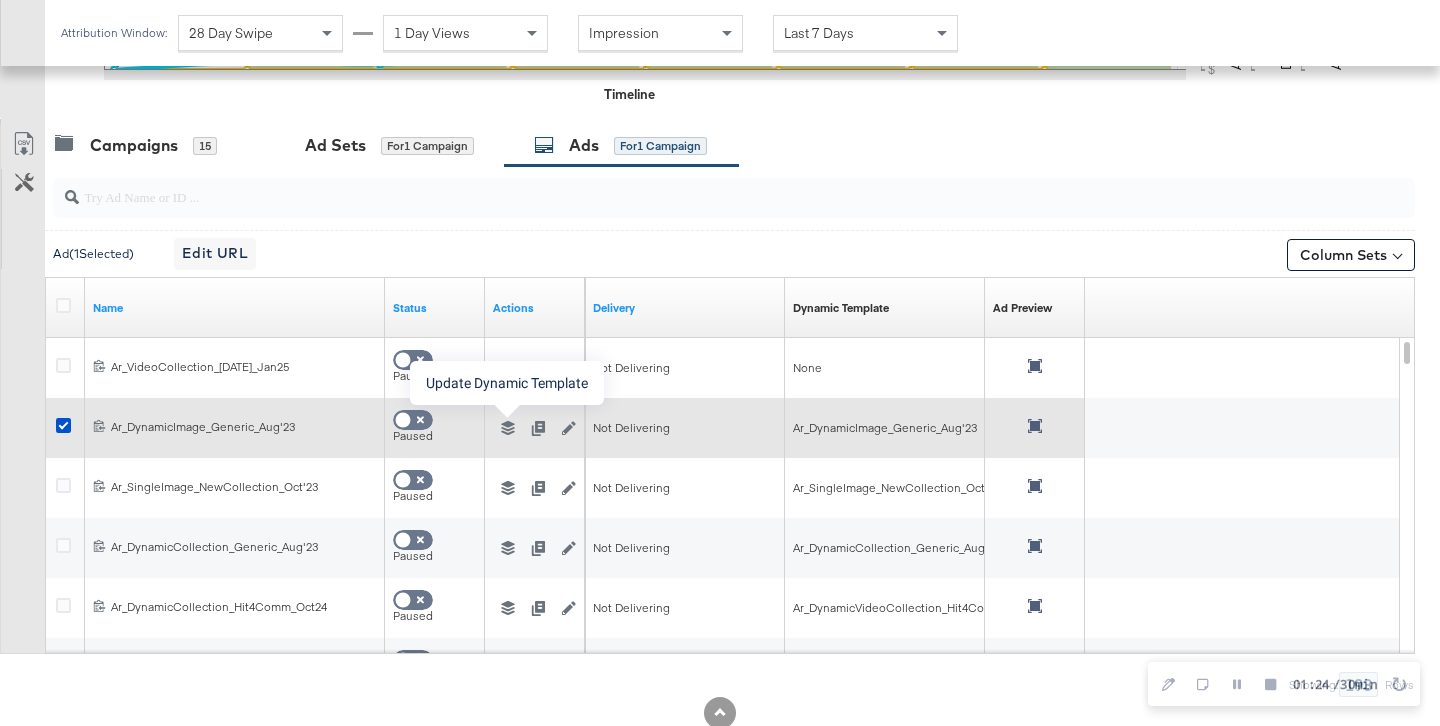 click 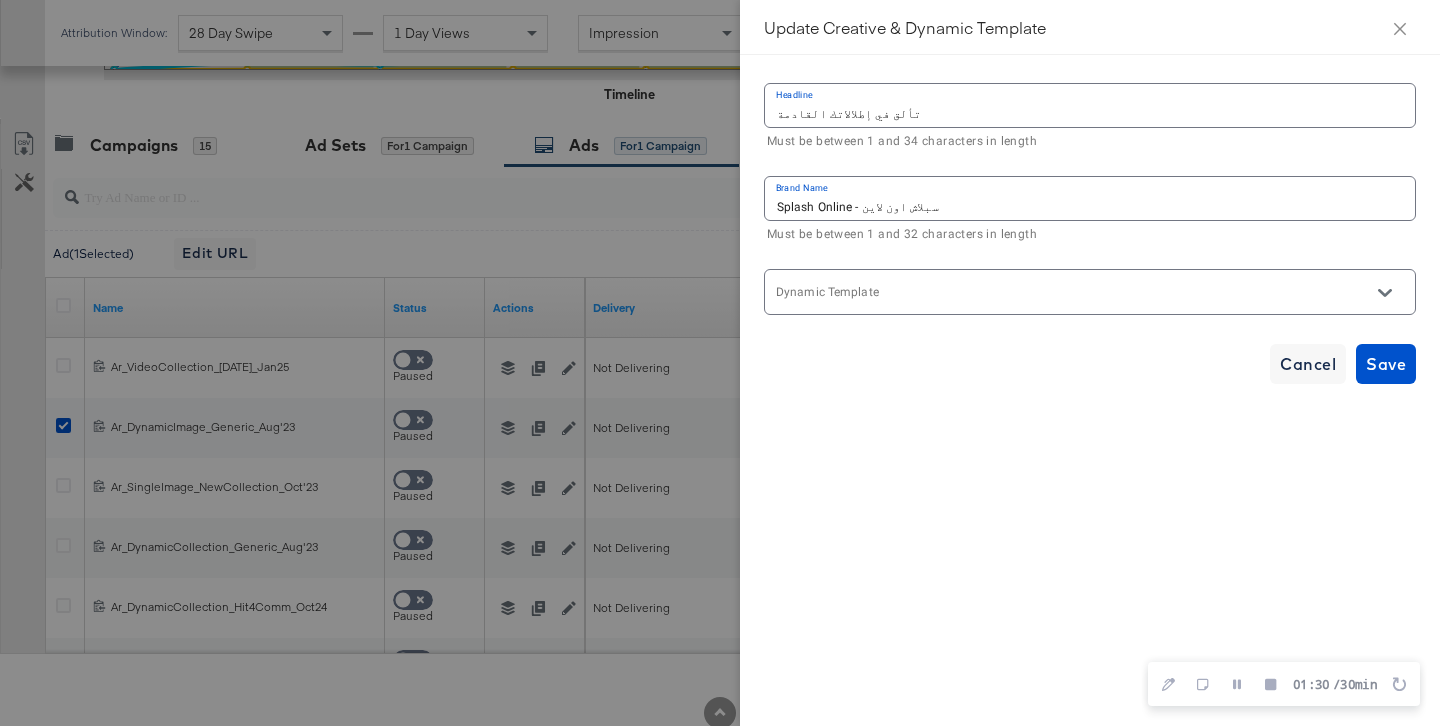 click 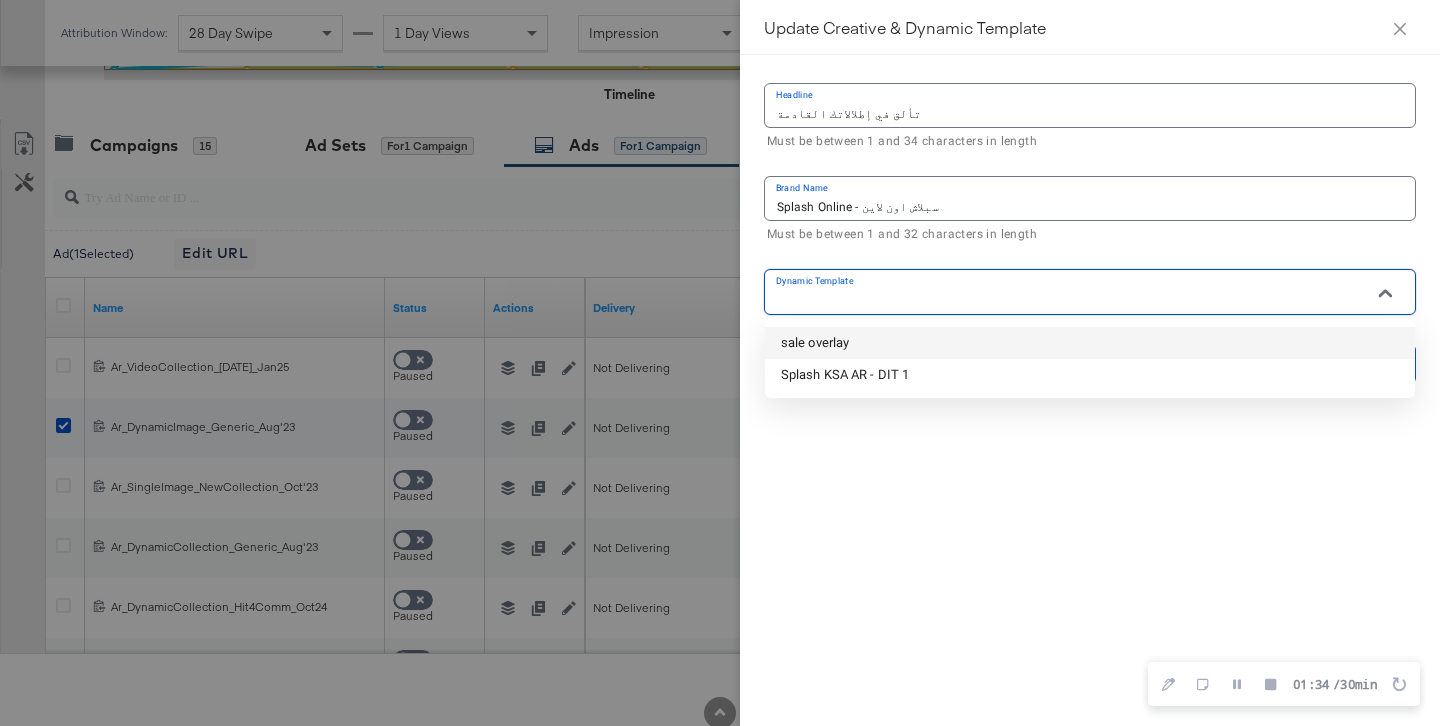 click on "sale overlay" at bounding box center [1090, 343] 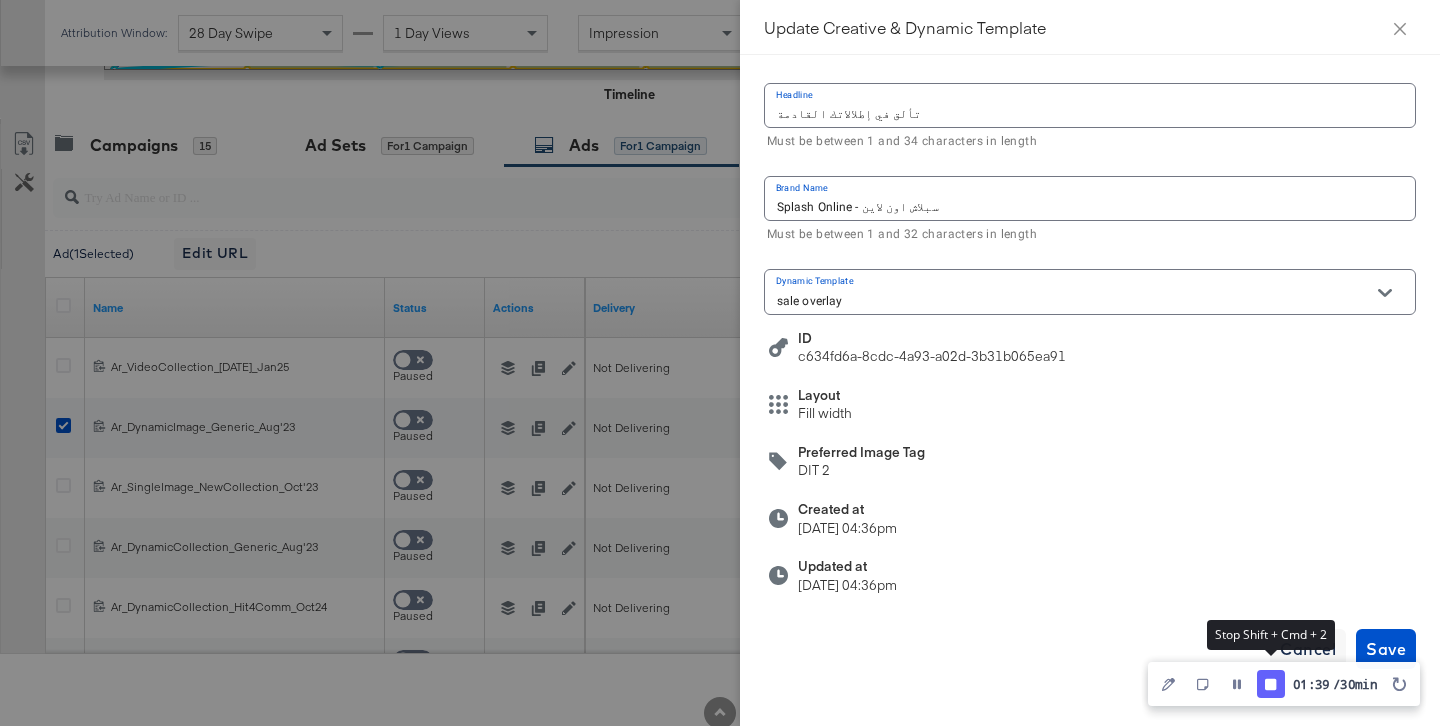 click 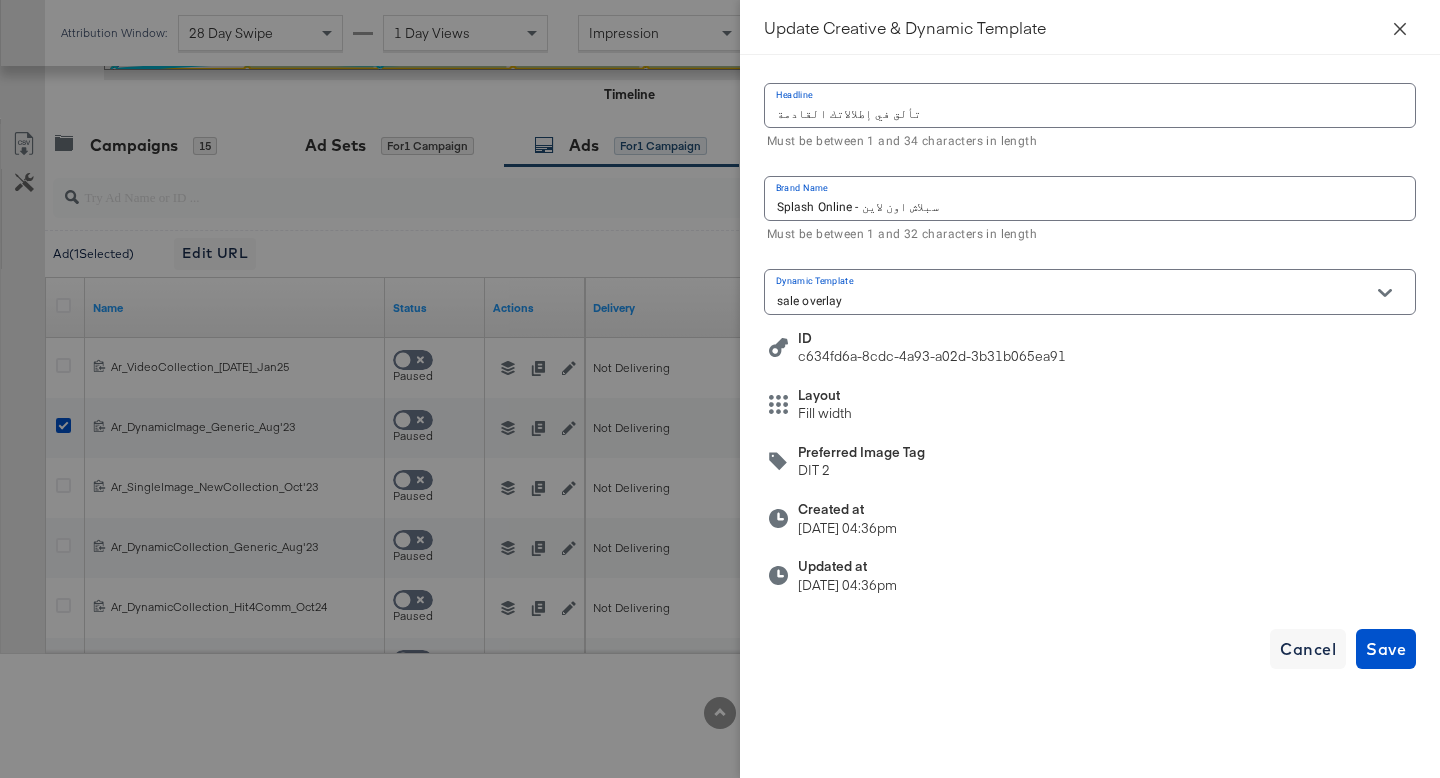 click 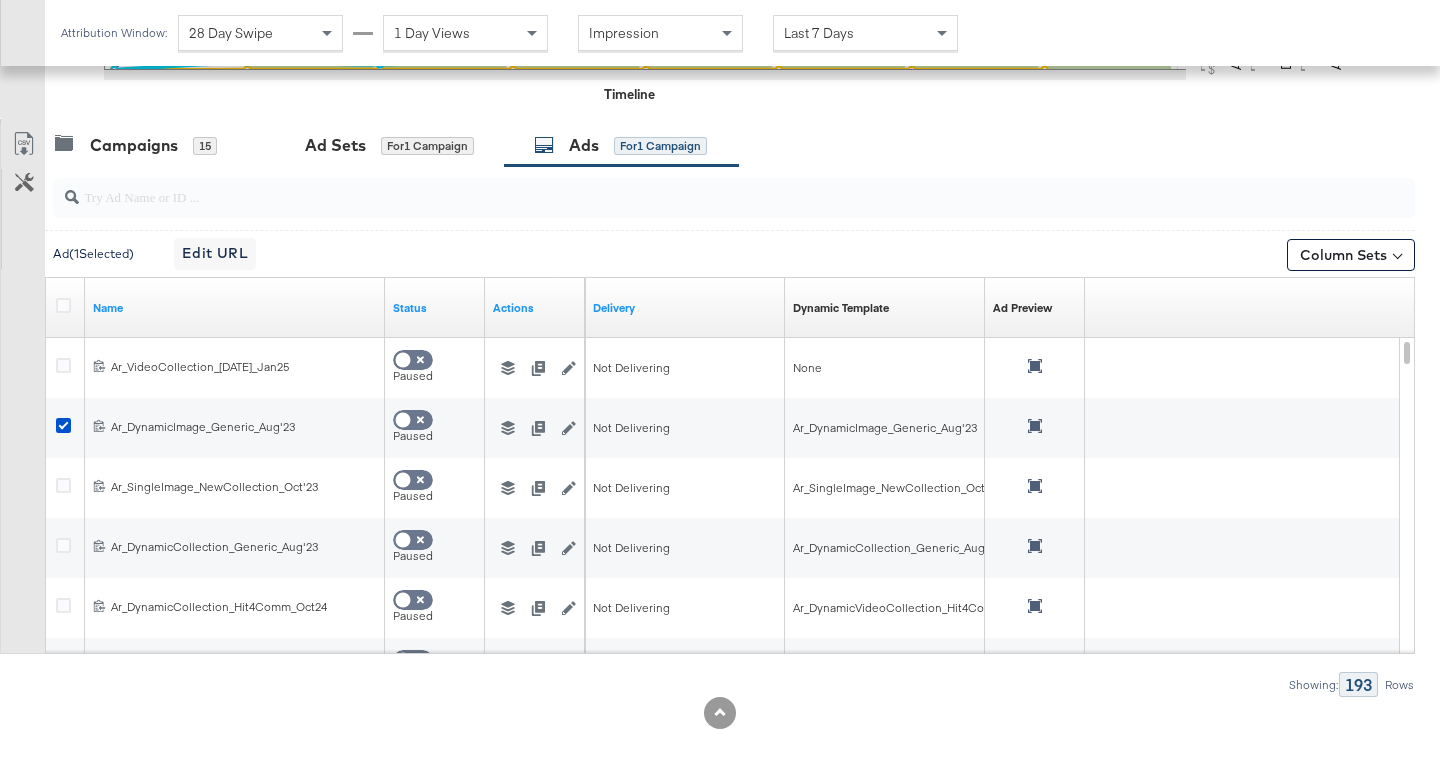 scroll, scrollTop: 0, scrollLeft: 0, axis: both 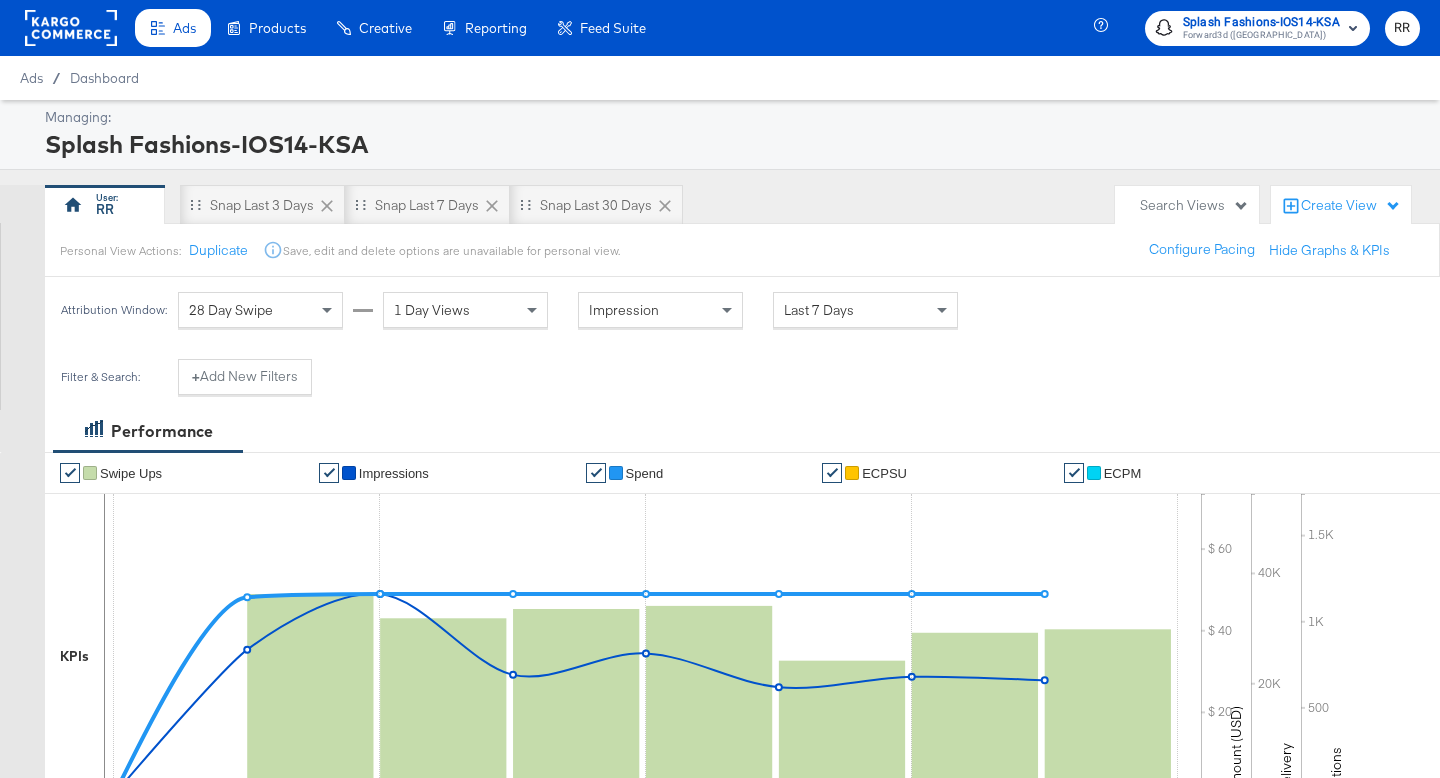 click 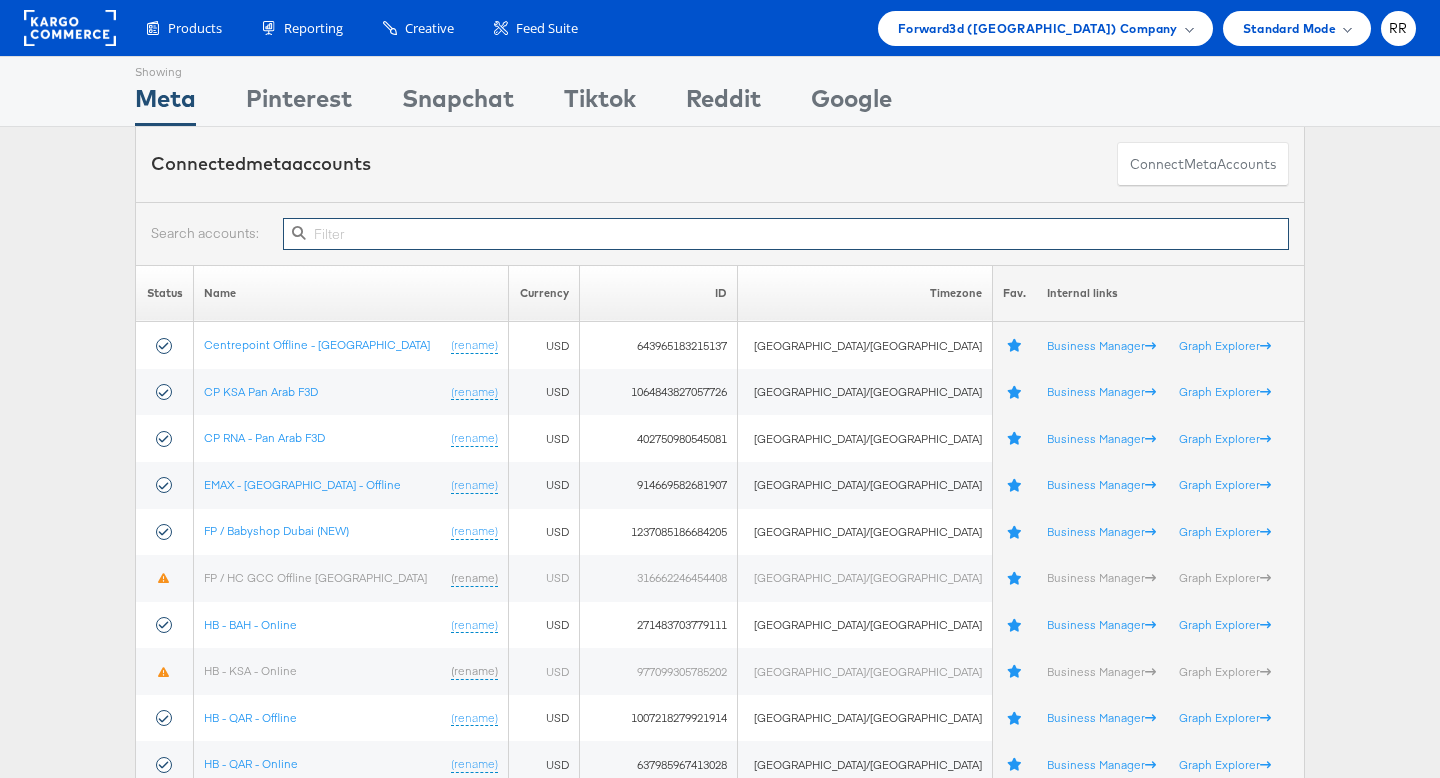 scroll, scrollTop: 0, scrollLeft: 0, axis: both 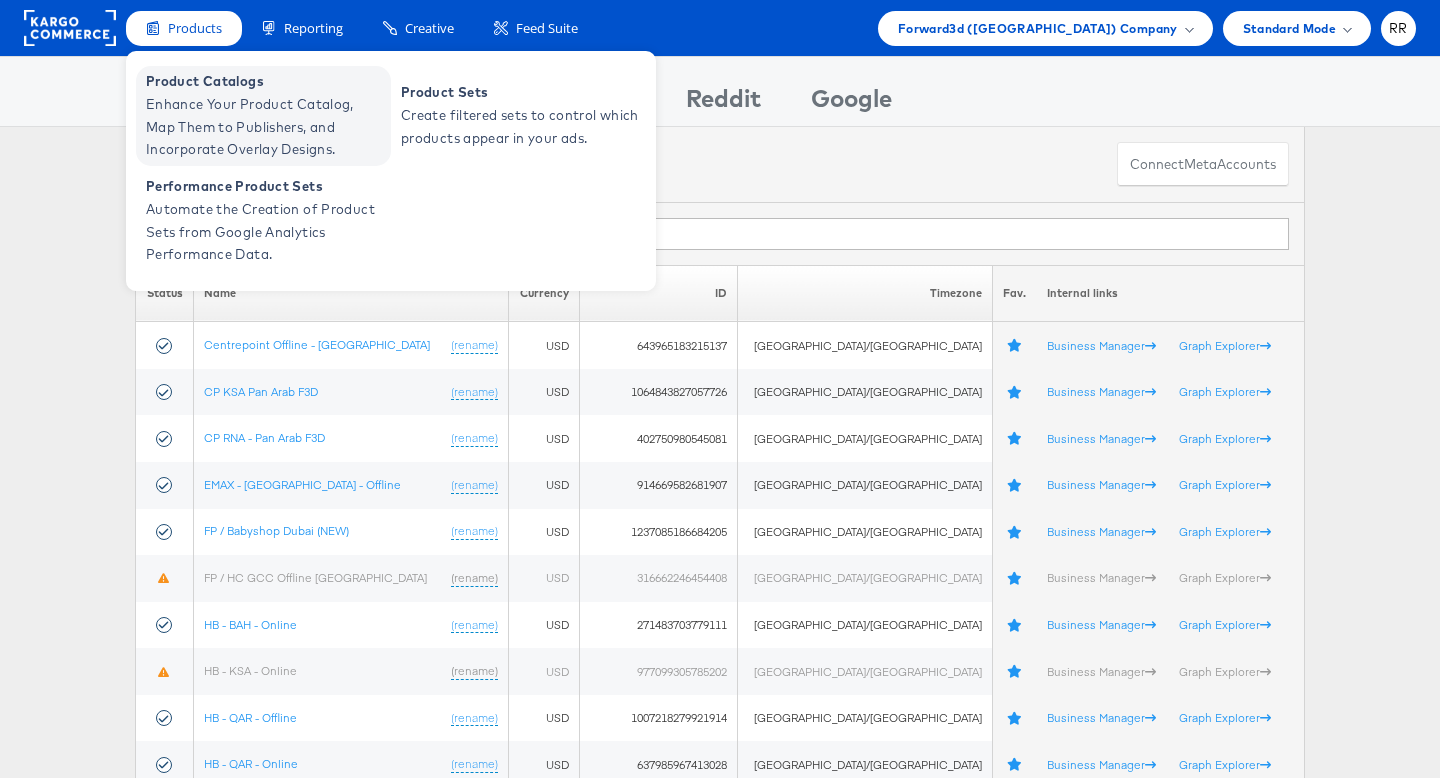 click on "Product Catalogs" at bounding box center [266, 81] 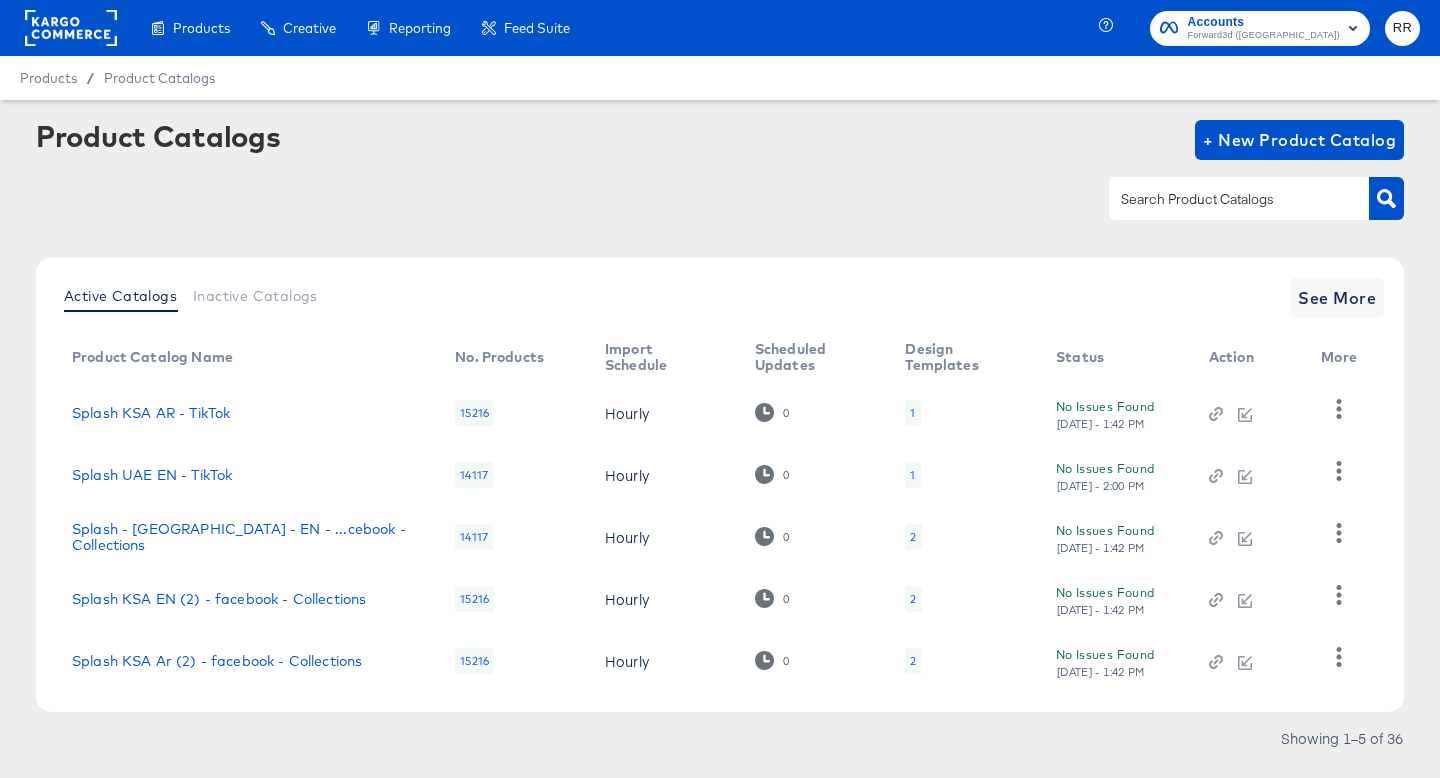 scroll, scrollTop: 0, scrollLeft: 0, axis: both 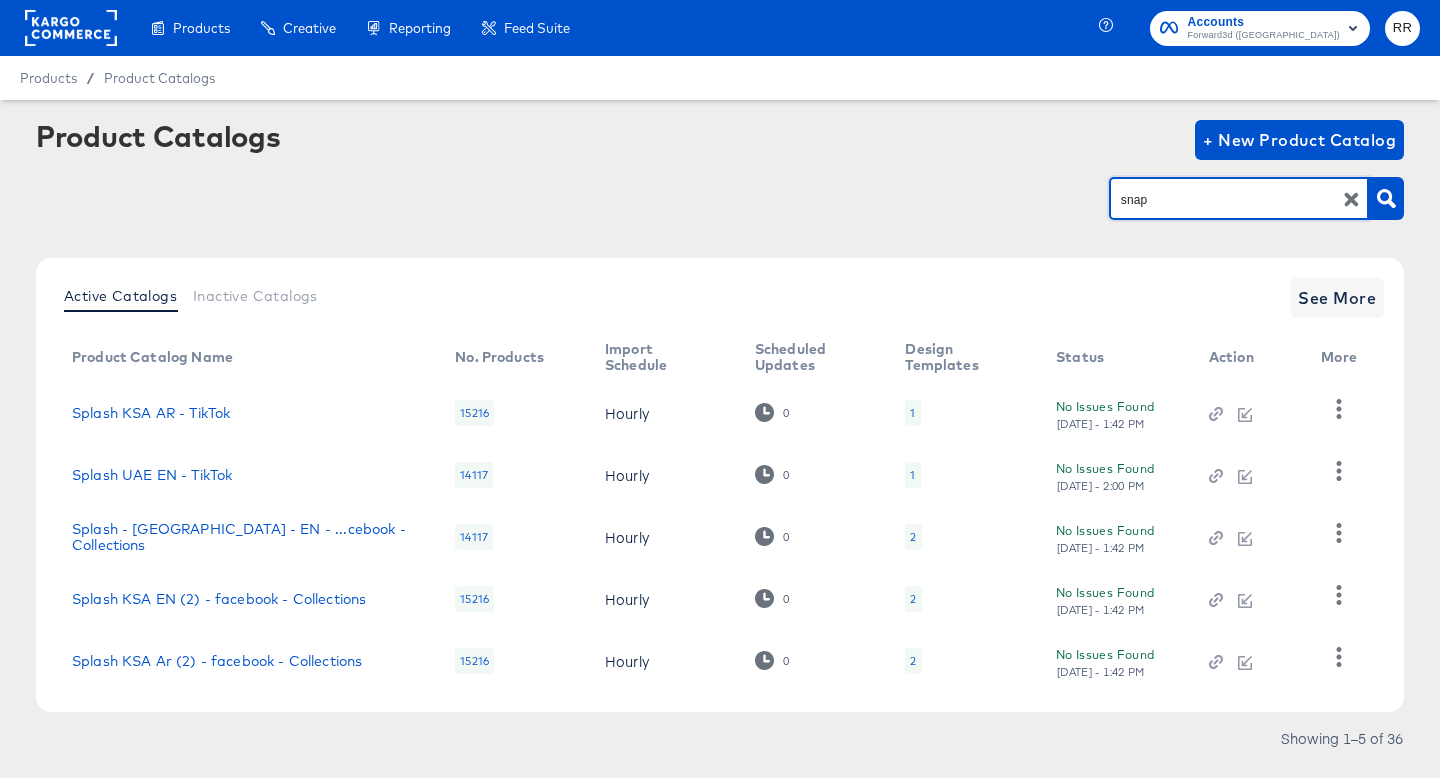 type on "snap" 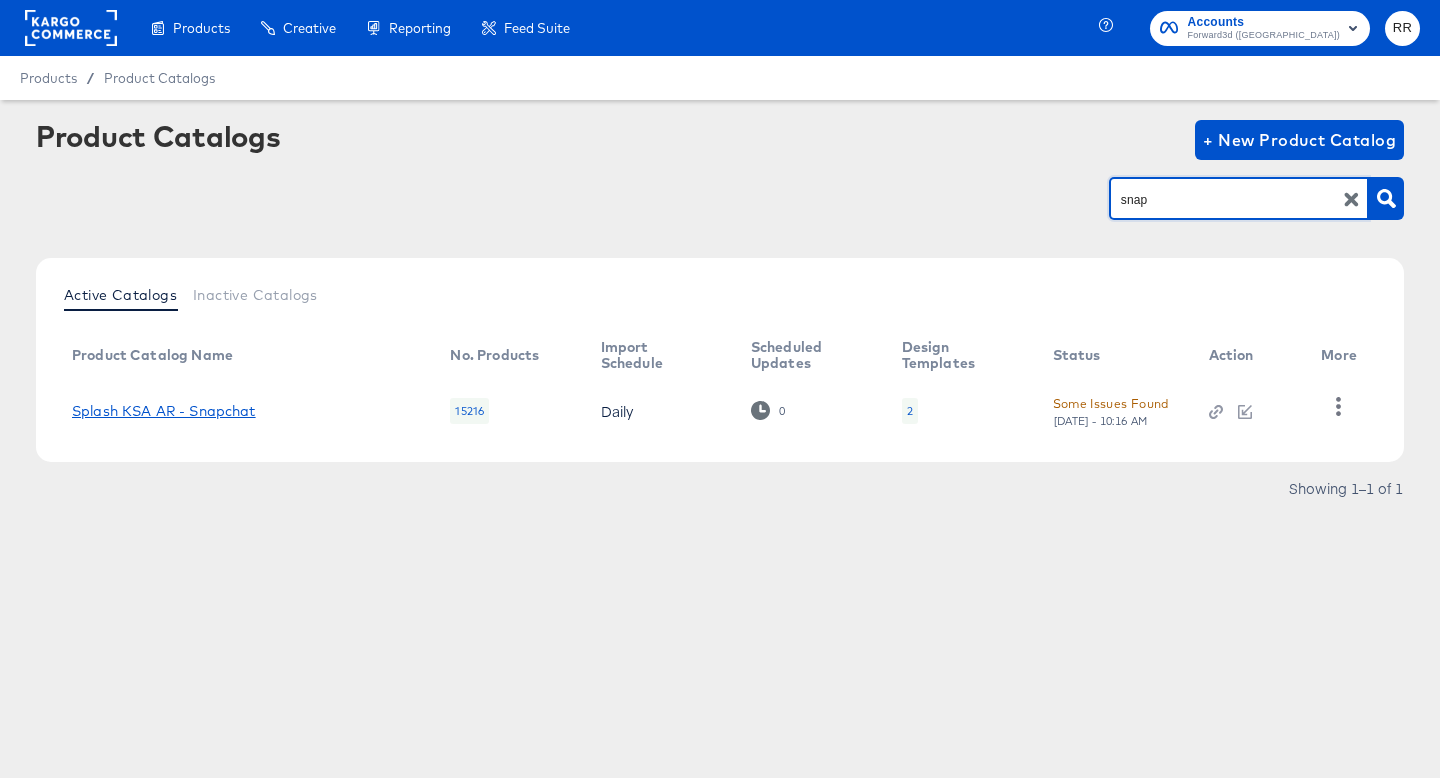 click on "Splash KSA AR - Snapchat" at bounding box center (164, 411) 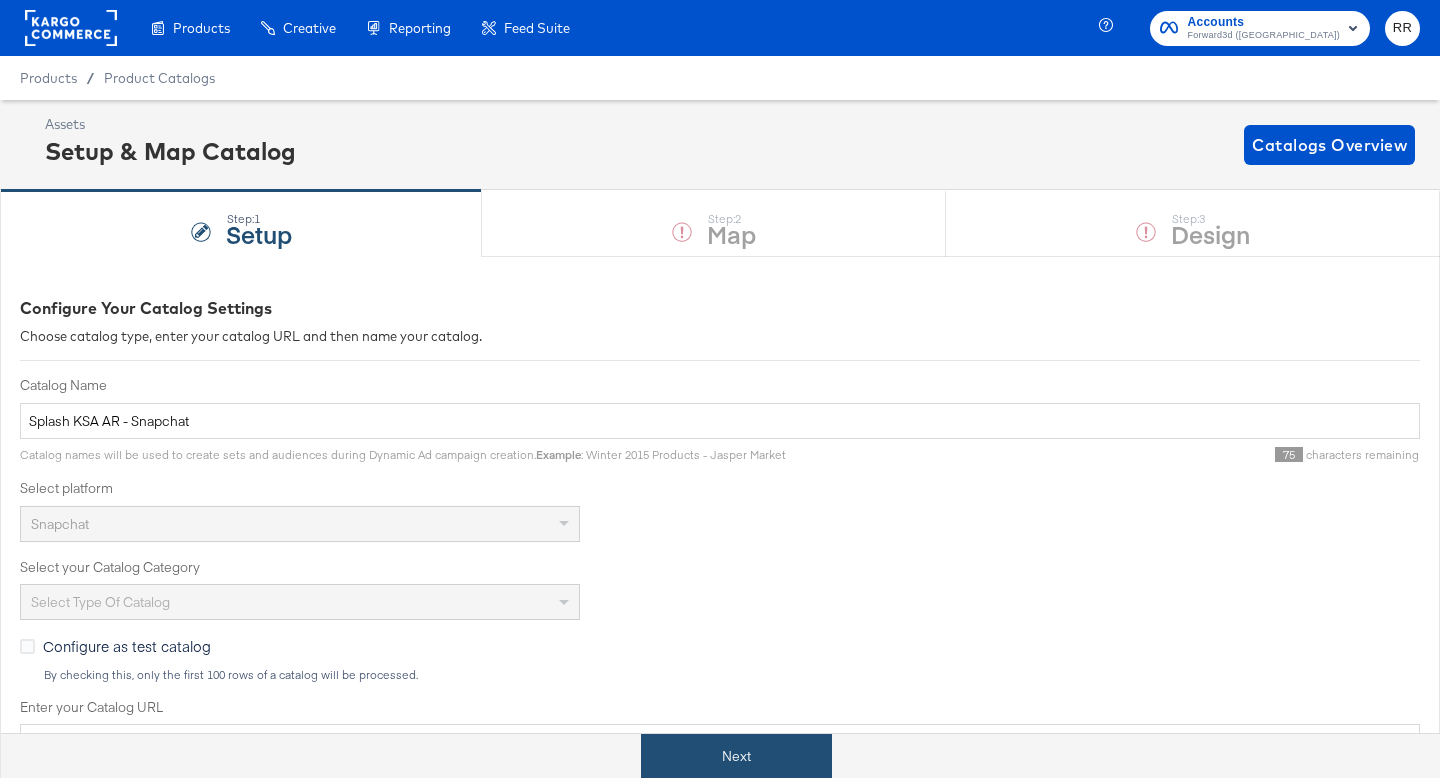 click on "Next" at bounding box center [736, 756] 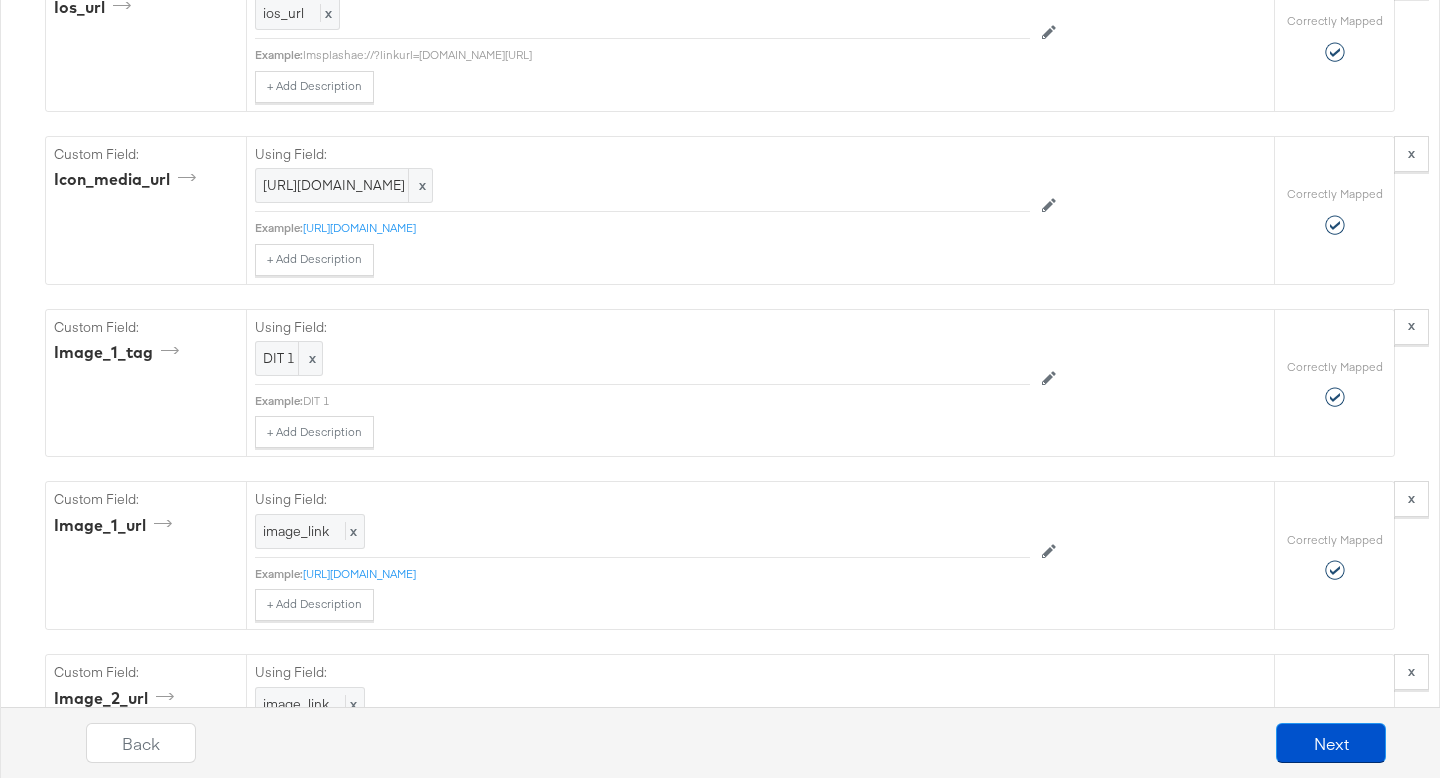 scroll, scrollTop: 3571, scrollLeft: 0, axis: vertical 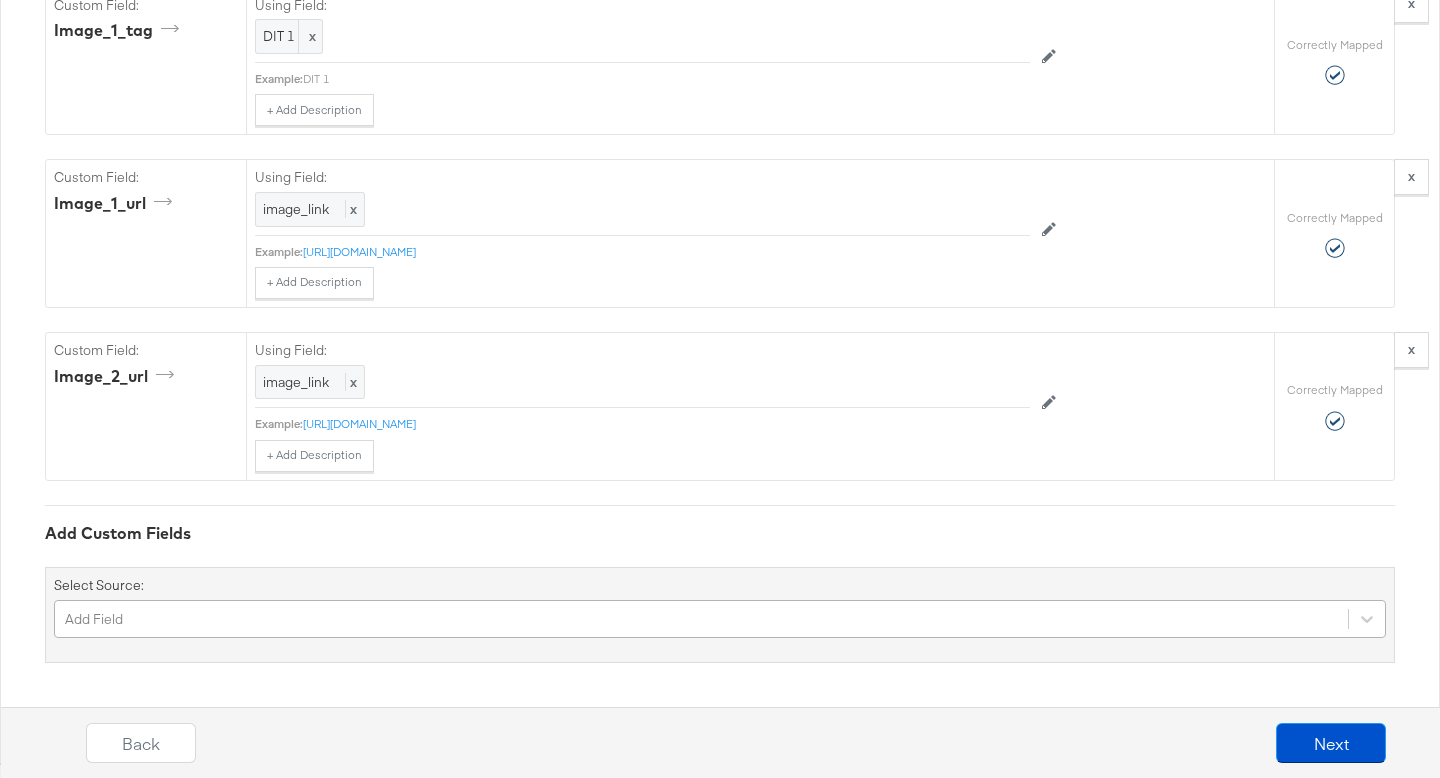 click on "Add Field" at bounding box center (720, 619) 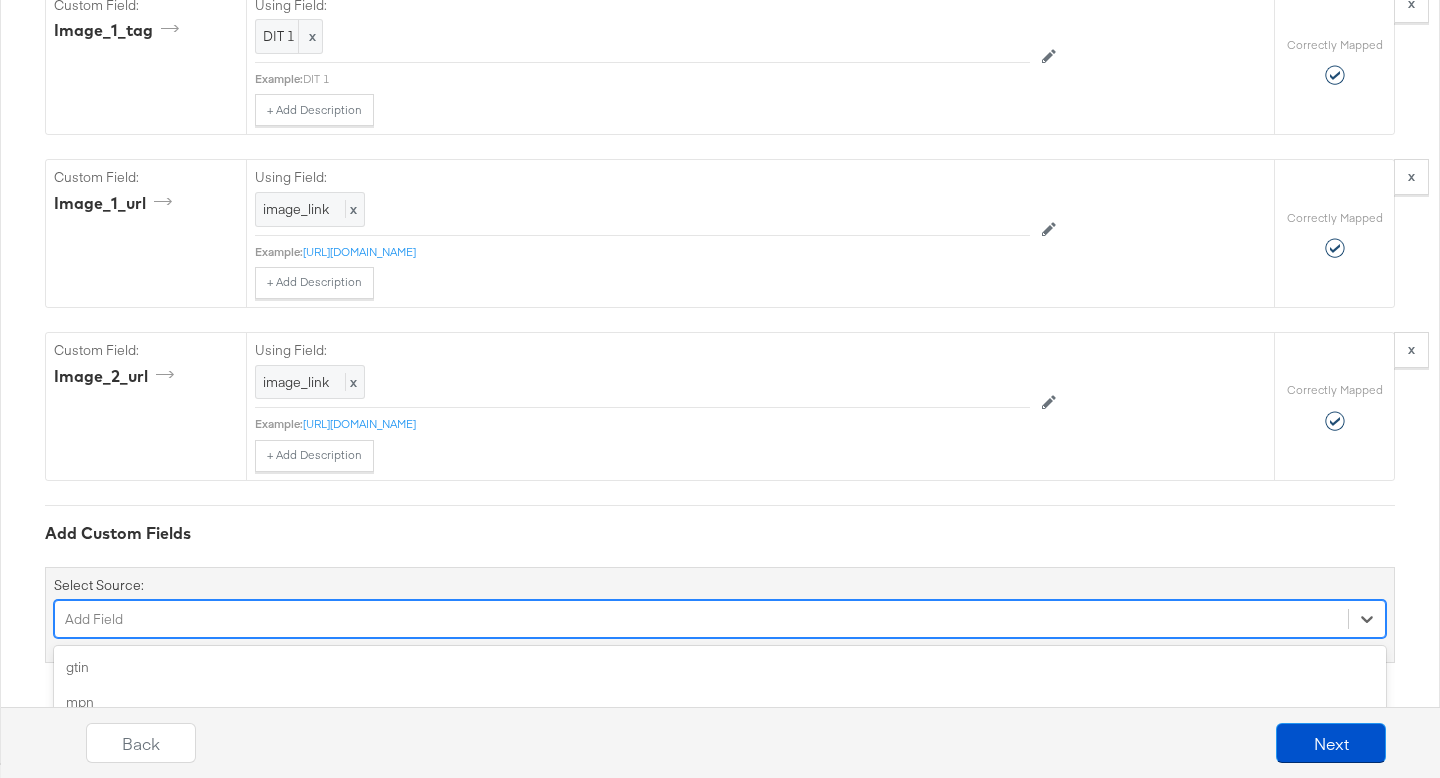 scroll, scrollTop: 3739, scrollLeft: 0, axis: vertical 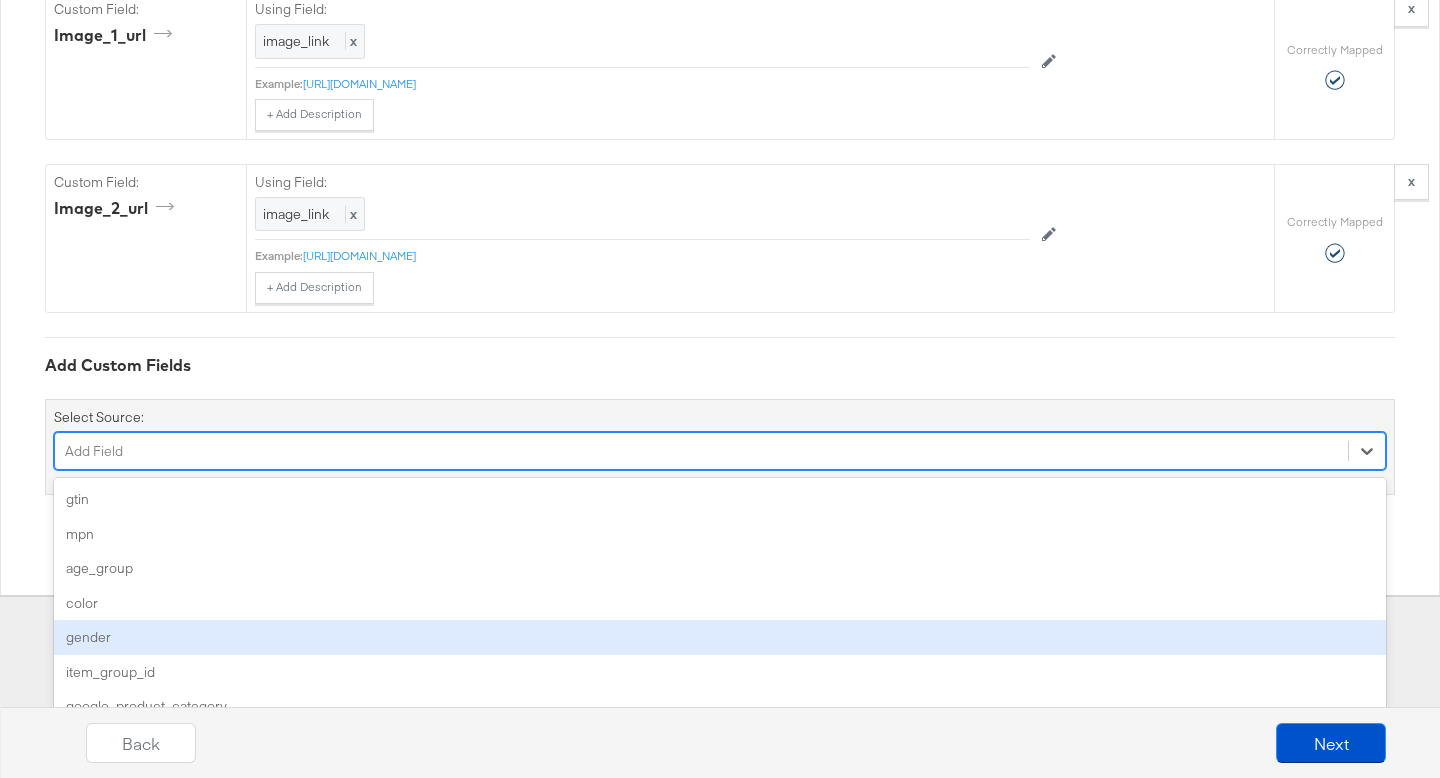 type on "0" 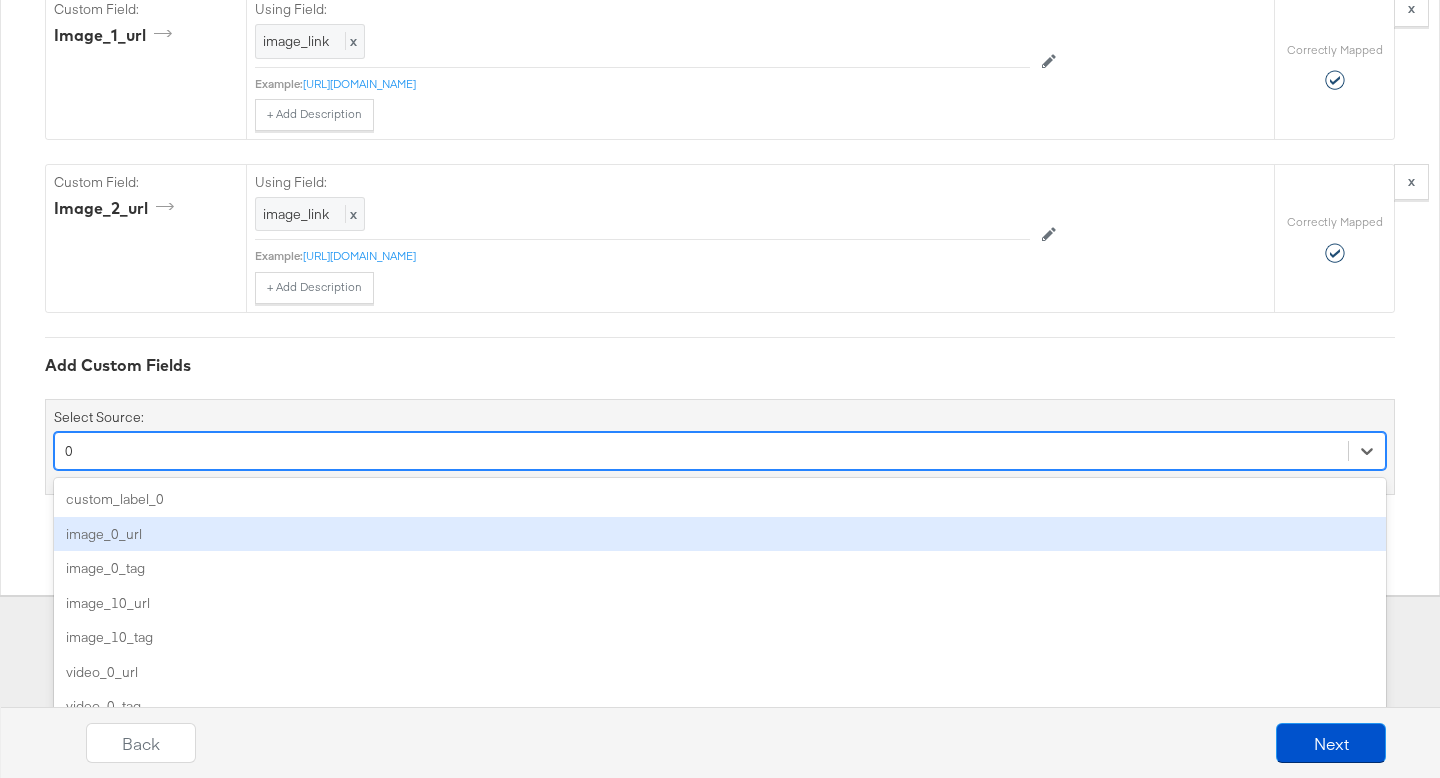 click on "image_0_url" at bounding box center (720, 534) 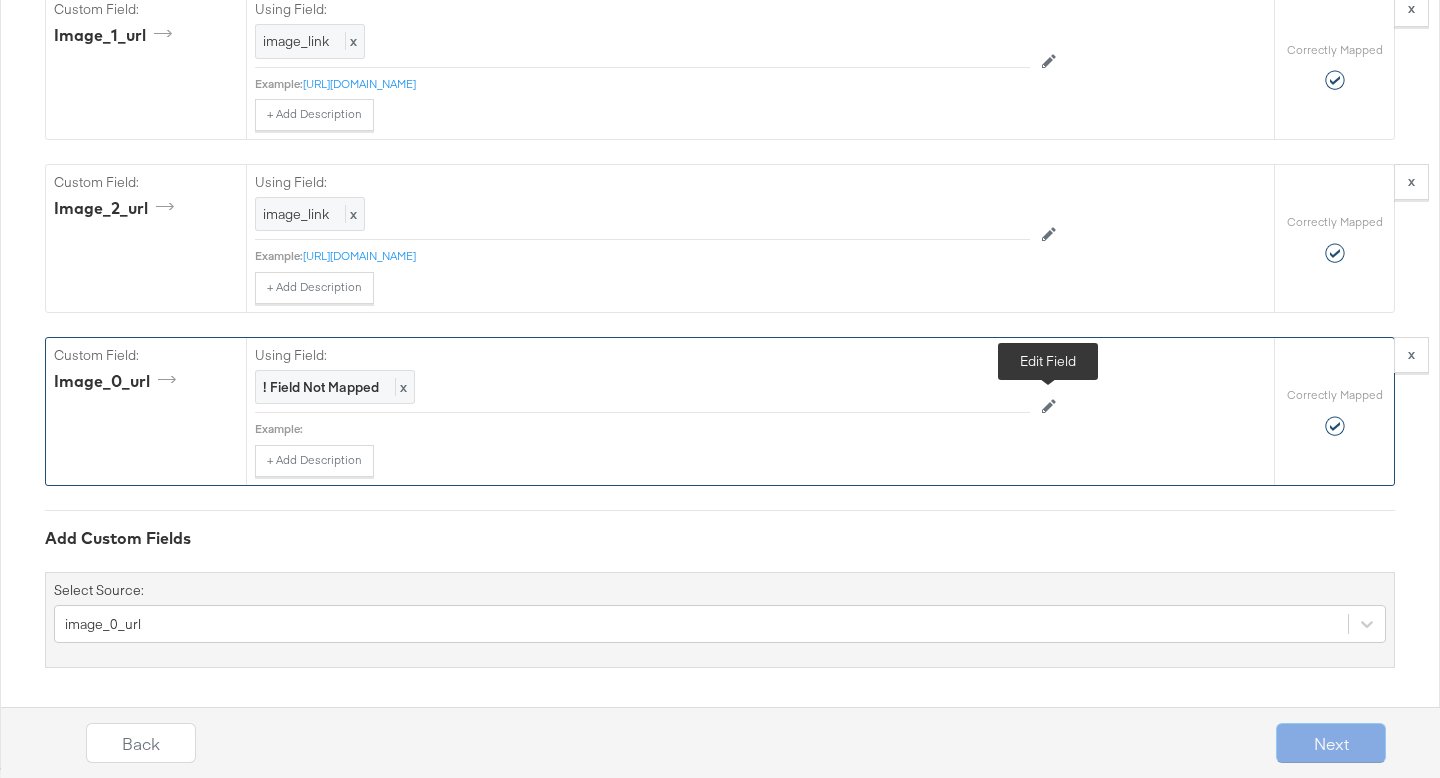 click at bounding box center (1049, 408) 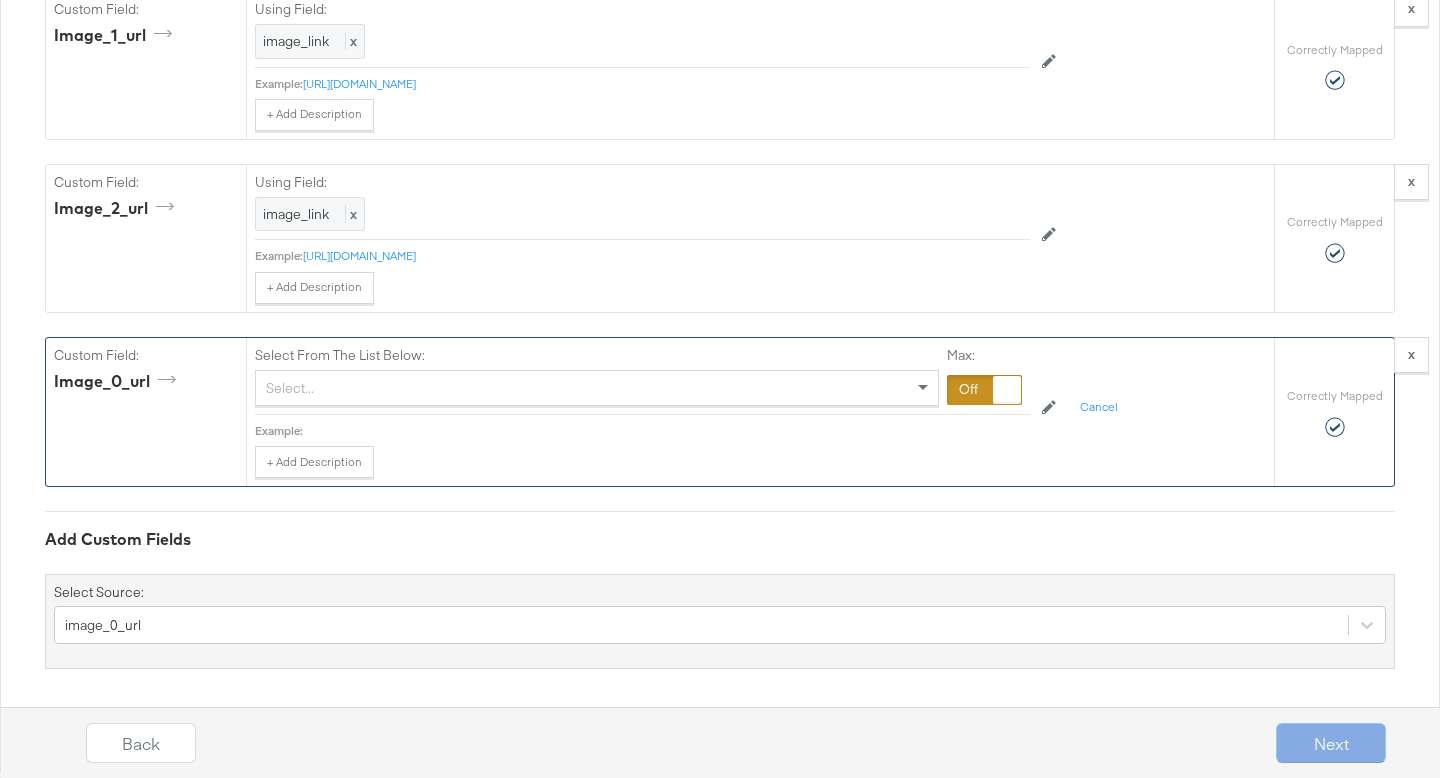 click at bounding box center (984, 390) 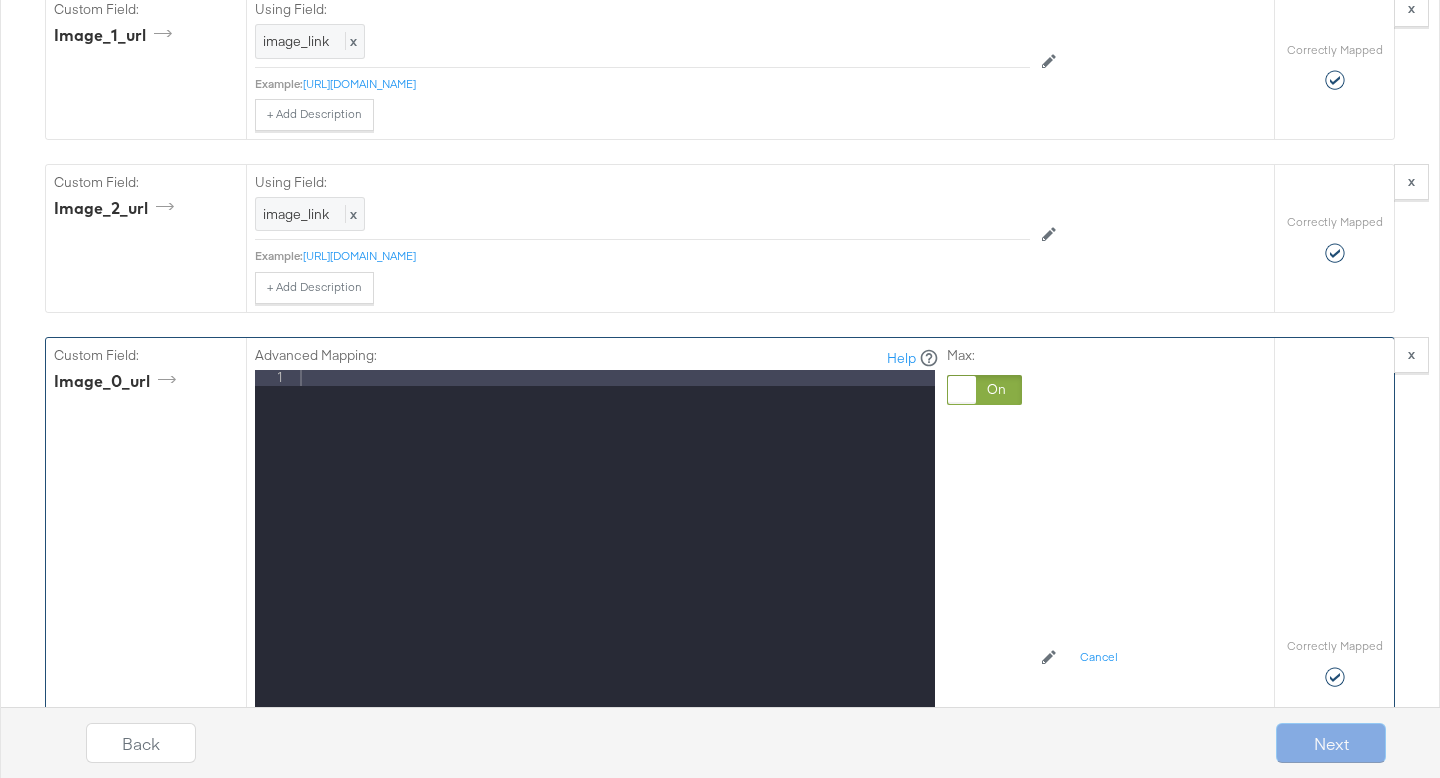 click at bounding box center (962, 390) 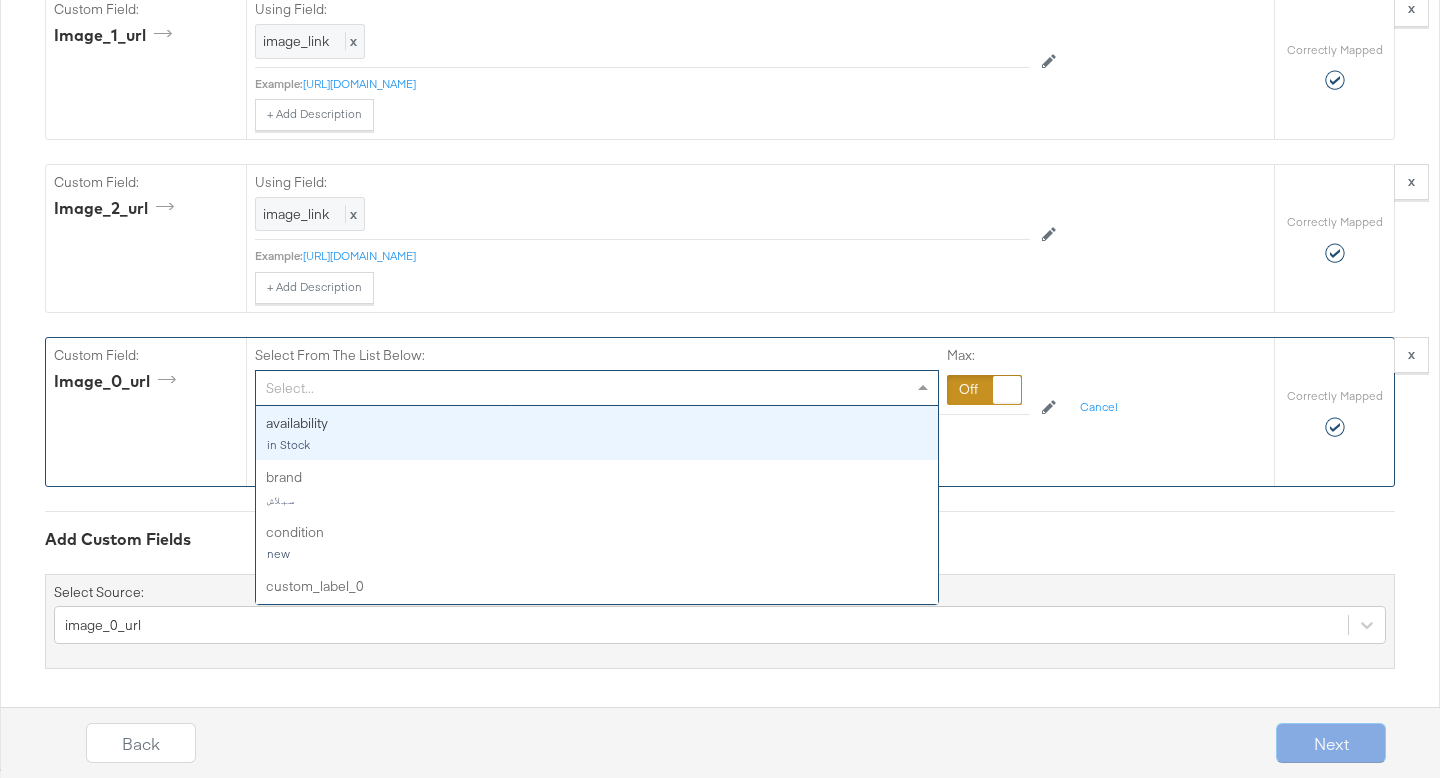 click on "Select..." at bounding box center (597, 388) 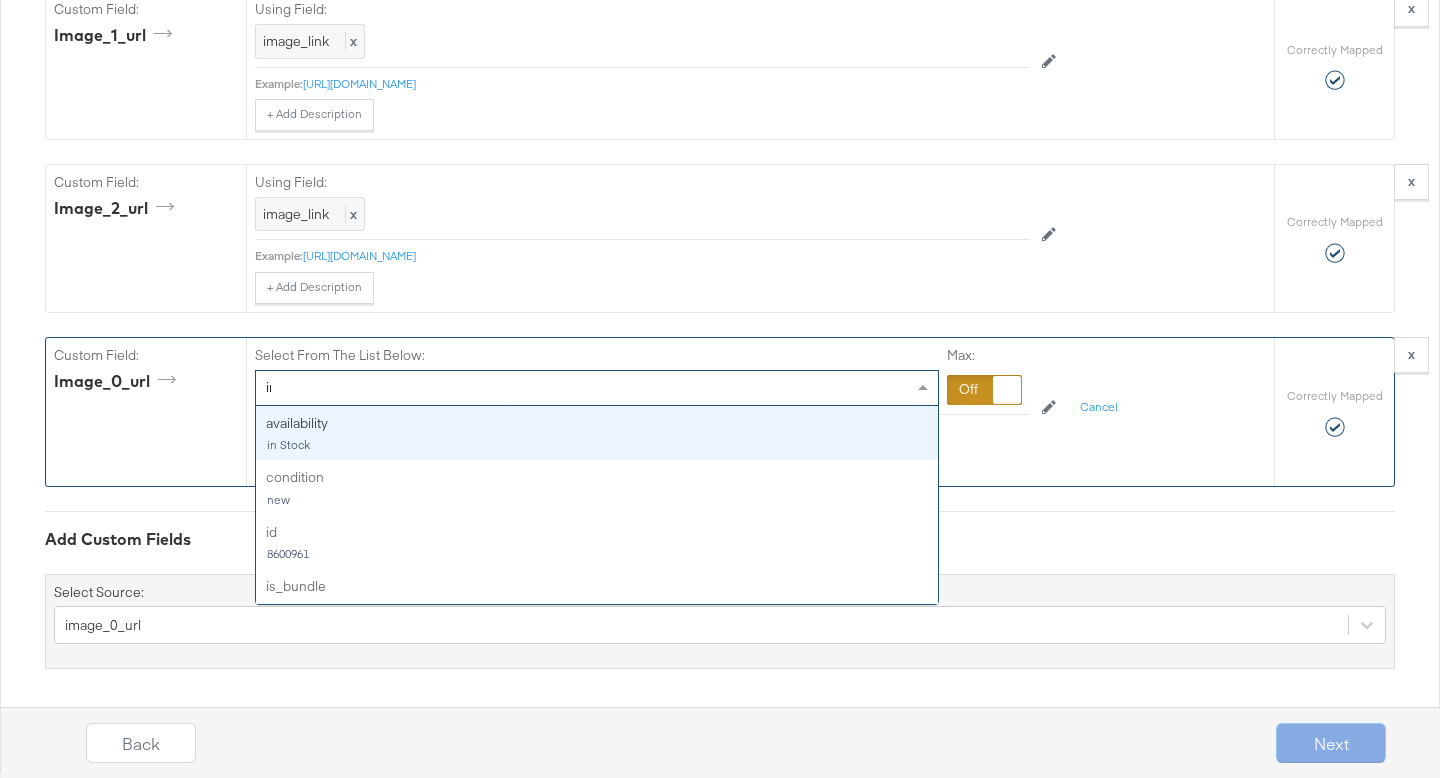 type on "ima" 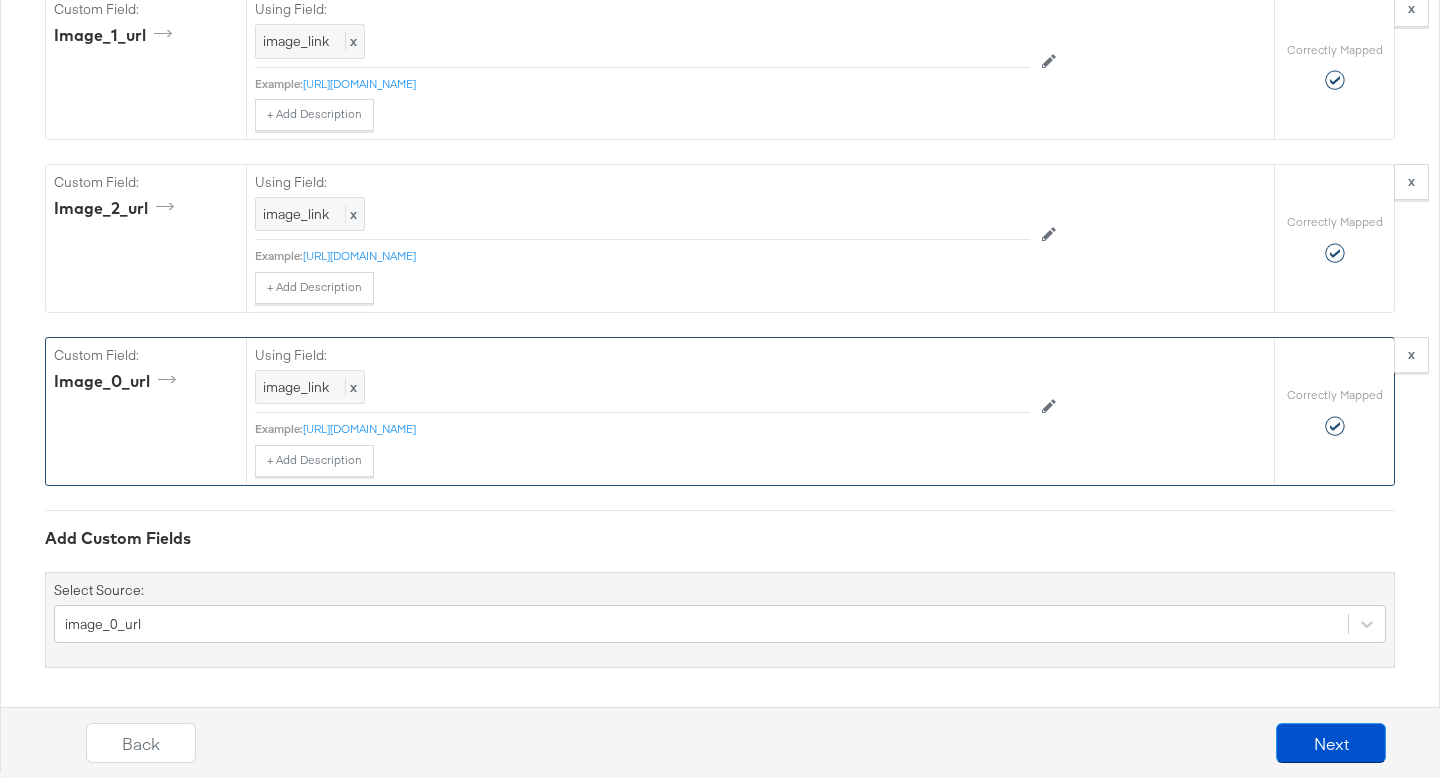 click on "Select Source: image_0_url" at bounding box center [720, 620] 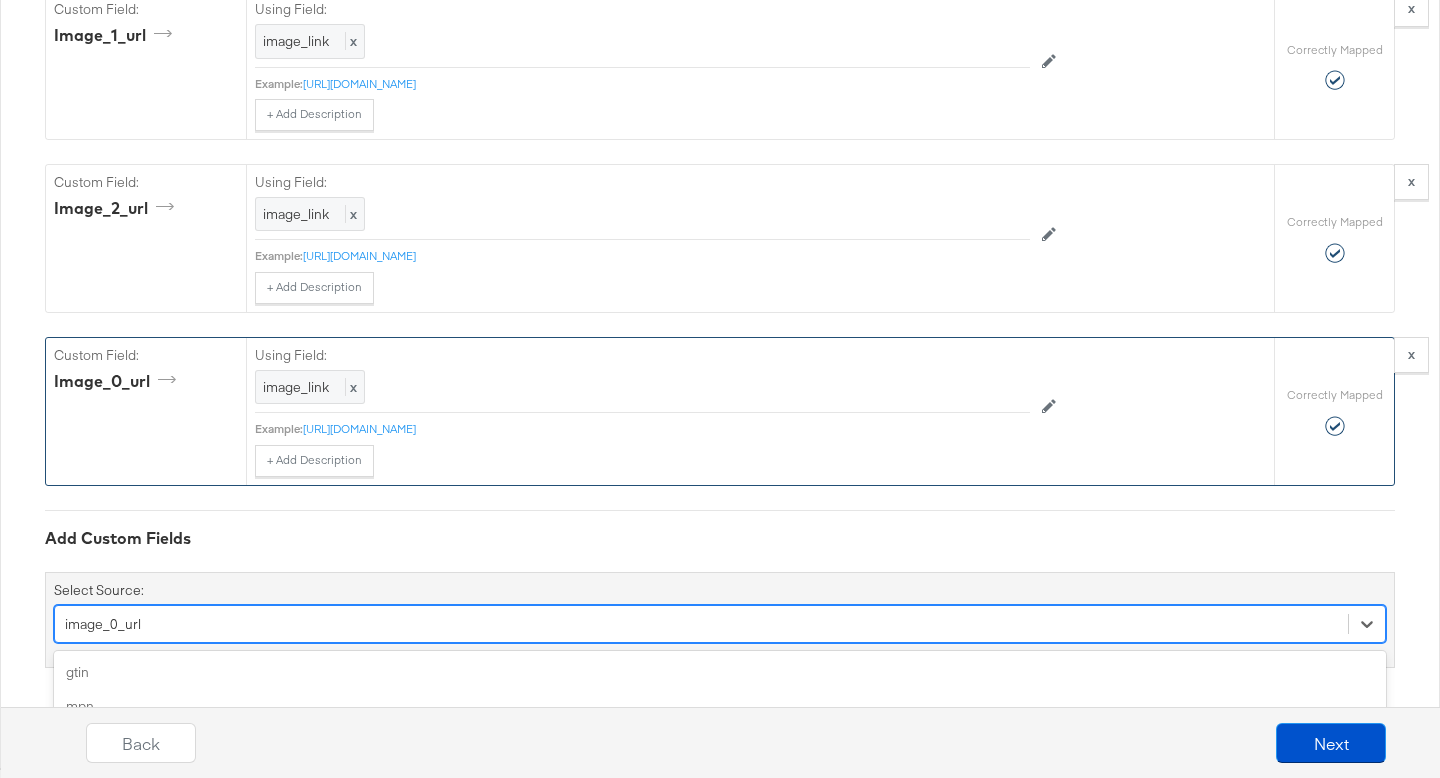 scroll, scrollTop: 3912, scrollLeft: 0, axis: vertical 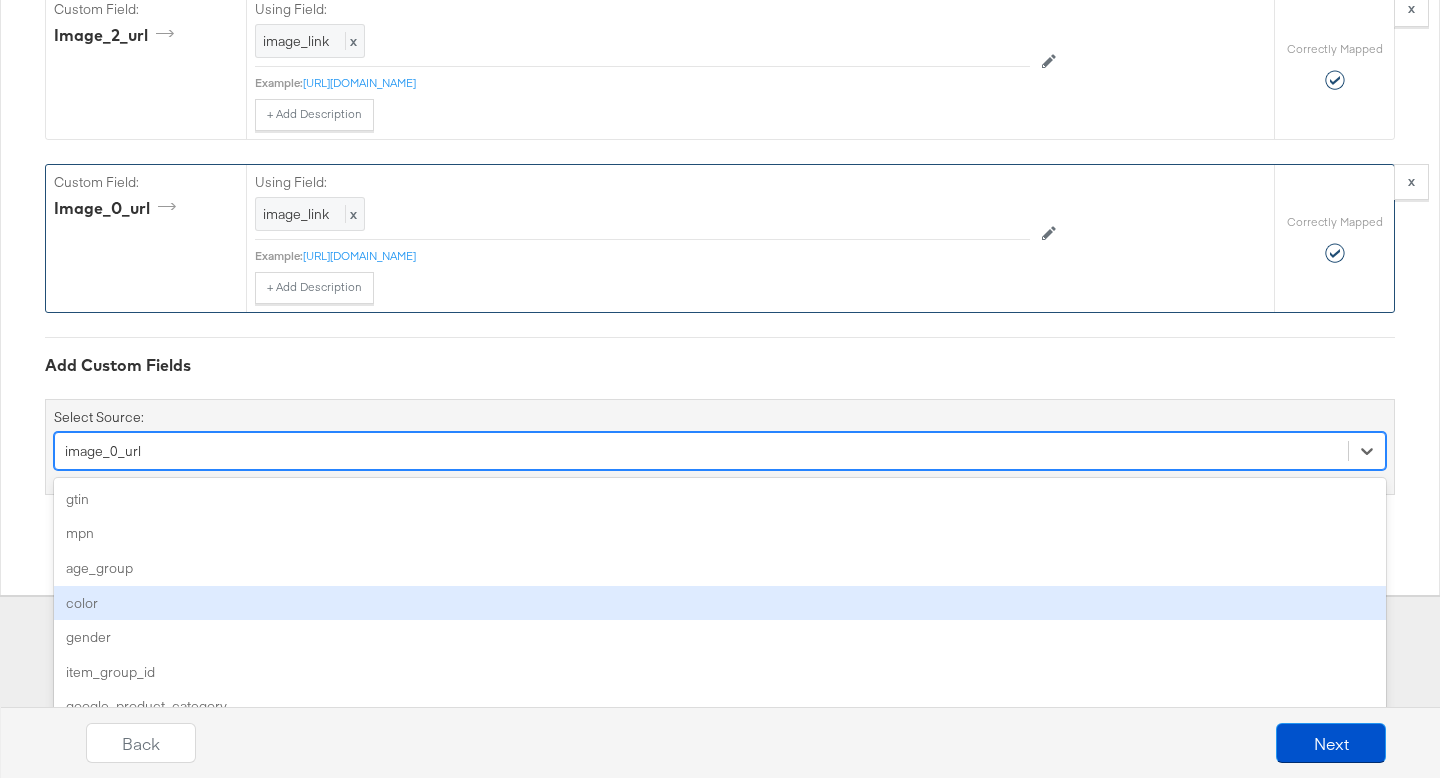 click on "option image_0_url, selected. option color focused, 4 of 98. 98 results available. Use Up and Down to choose options, press Enter to select the currently focused option, press Escape to exit the menu, press Tab to select the option and exit the menu. image_0_url gtin mpn age_group color gender item_group_id google_product_category product_type adult custom_label_0 custom_label_1 custom_label_2 custom_label_3 custom_label_4 size additional_image_link sale_price sale_price_effective_date address availability_radius mobile_link image_0_tag image_2_tag image_3_url image_3_tag image_4_url image_4_tag image_5_url image_5_tag image_6_url image_6_tag image_7_url image_7_tag image_8_url image_8_tag image_9_url image_9_tag image_10_url image_10_tag image_11_url image_11_tag image_12_url image_12_tag image_13_url image_13_tag image_14_url image_14_tag image_15_url image_15_tag image_16_url image_16_tag image_17_url image_17_tag image_18_url image_18_tag image_19_url image_19_tag video_link video_0_url video_0_tag" at bounding box center (720, 451) 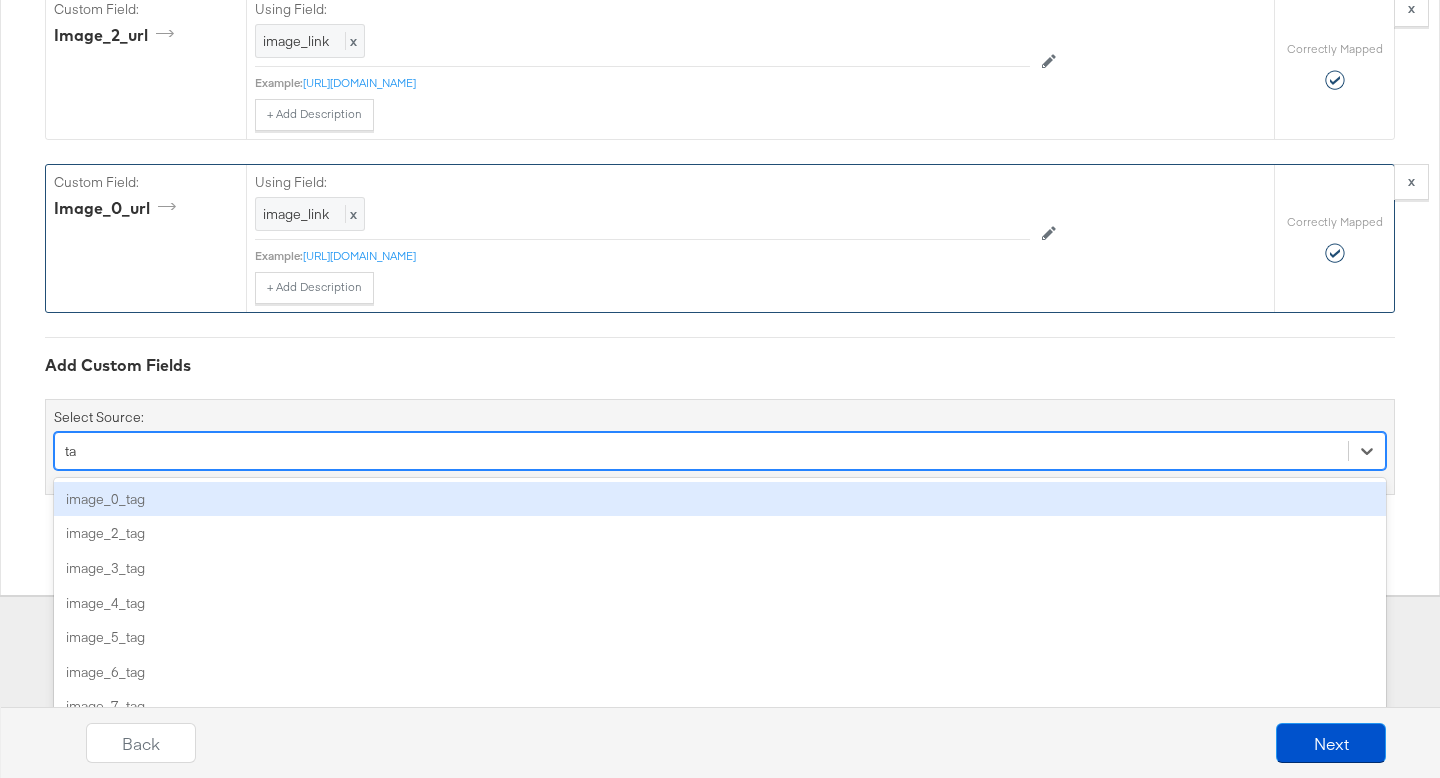 type on "tag" 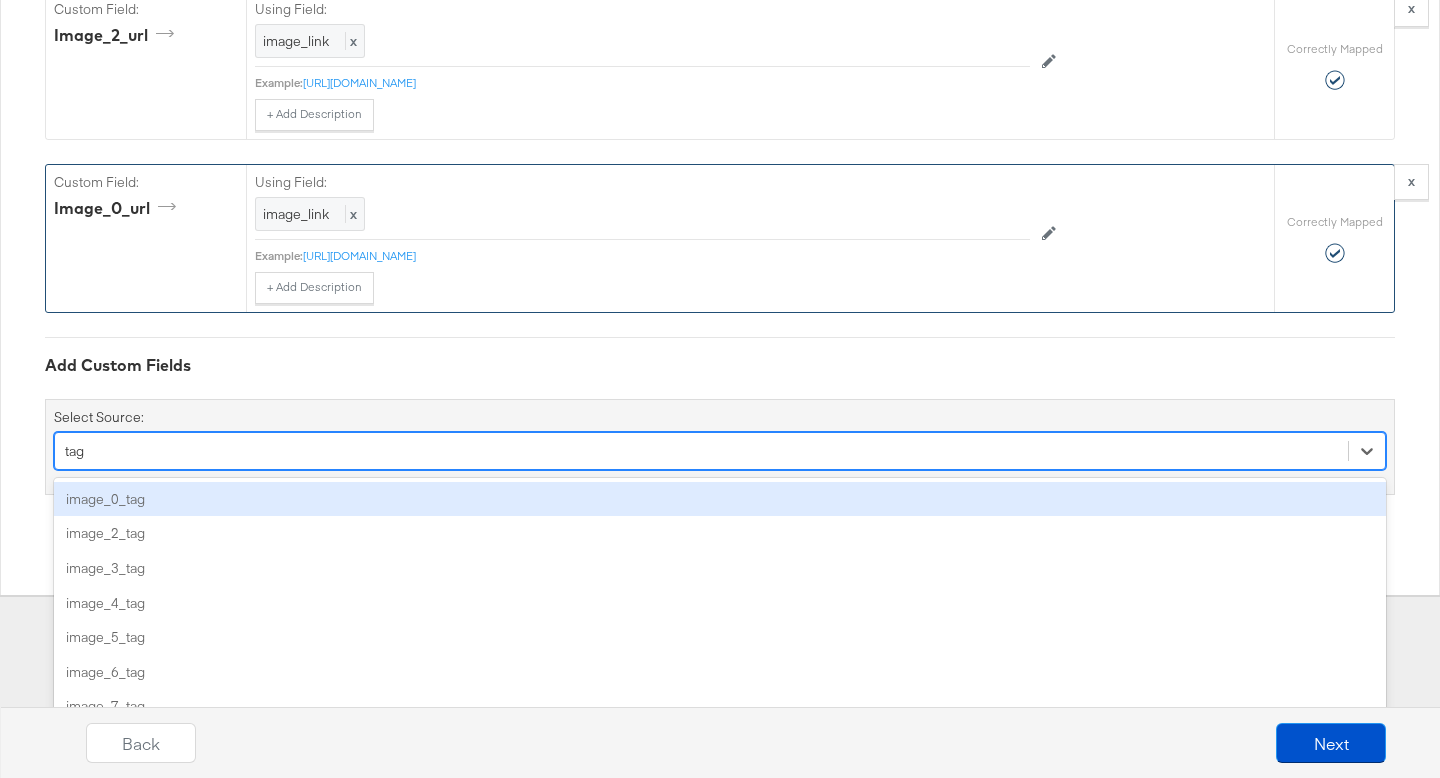 click on "image_0_tag" at bounding box center [720, 499] 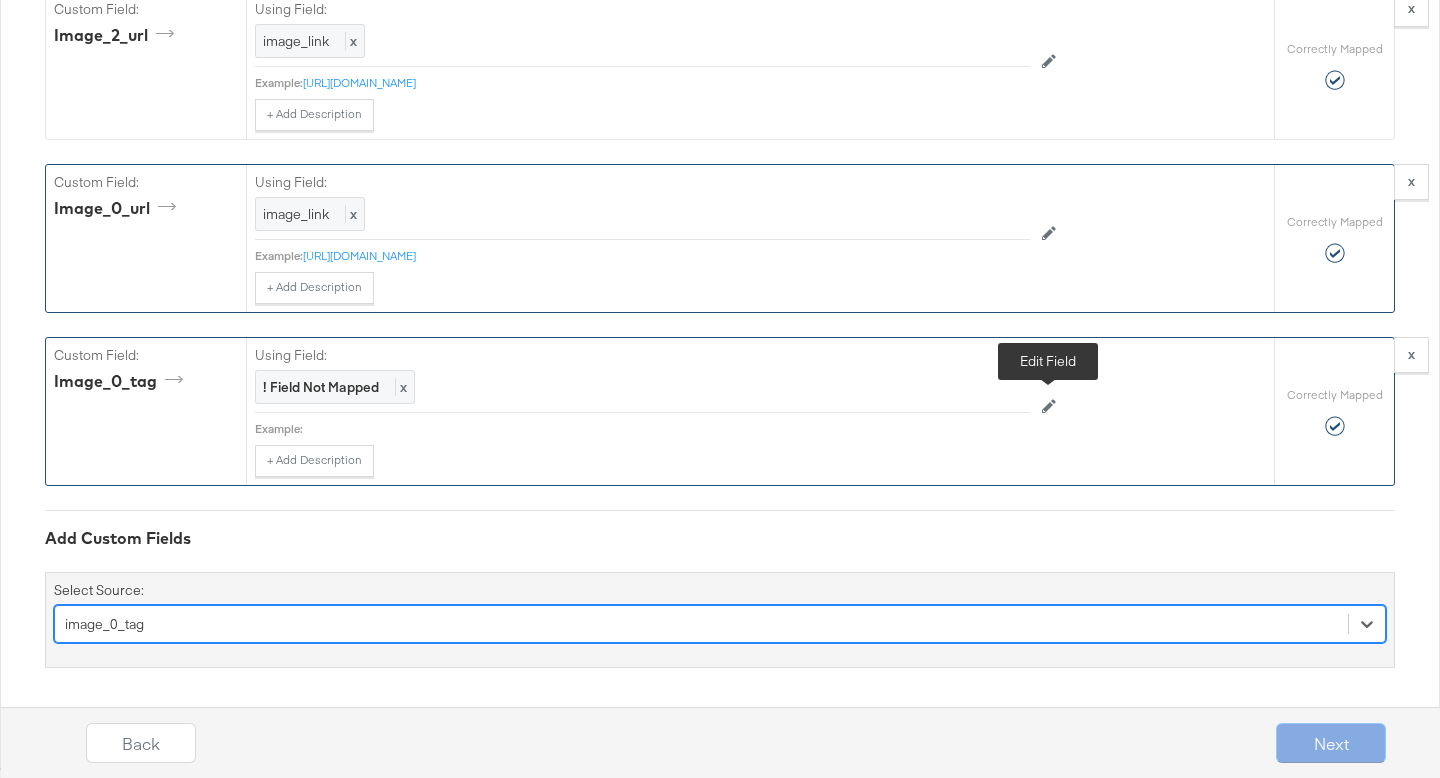 click at bounding box center (1049, 407) 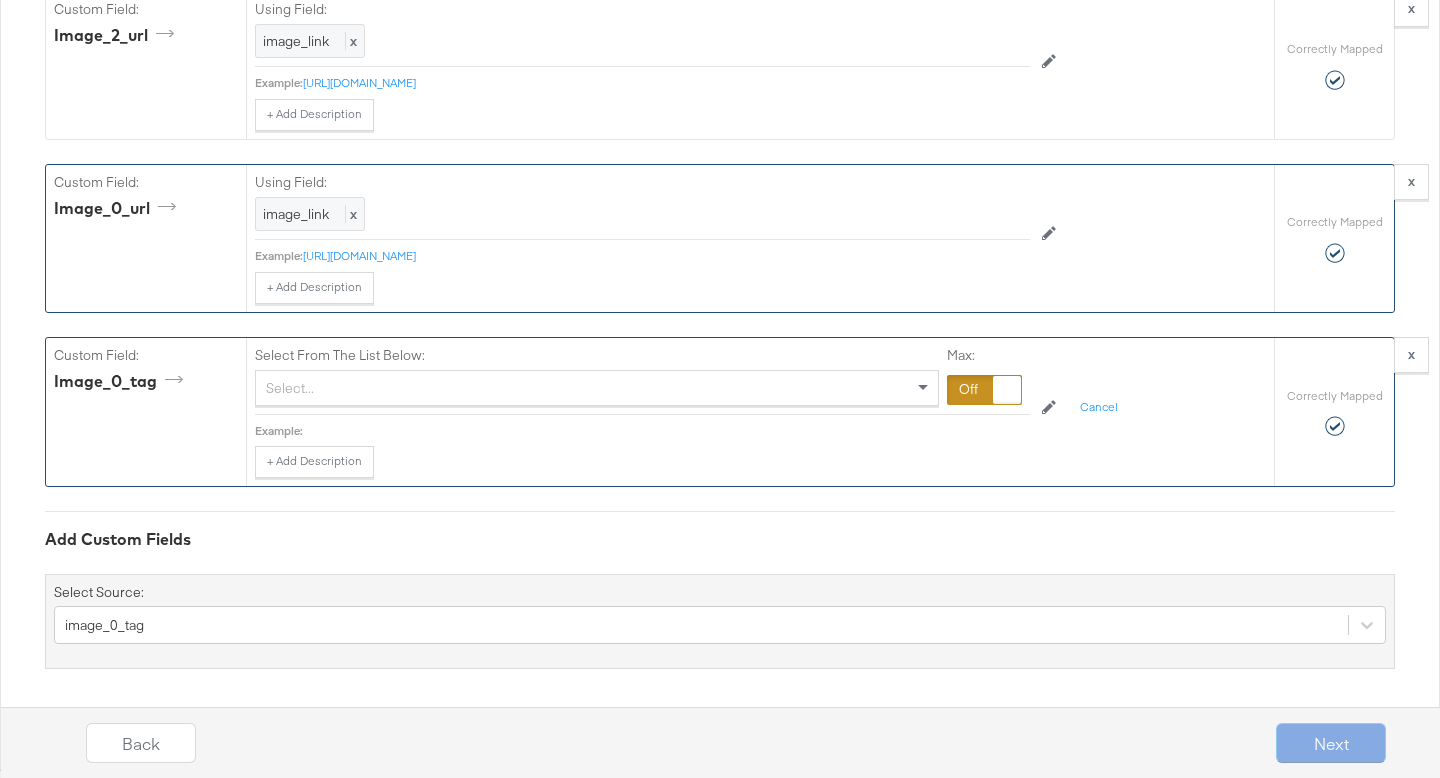 click at bounding box center [984, 390] 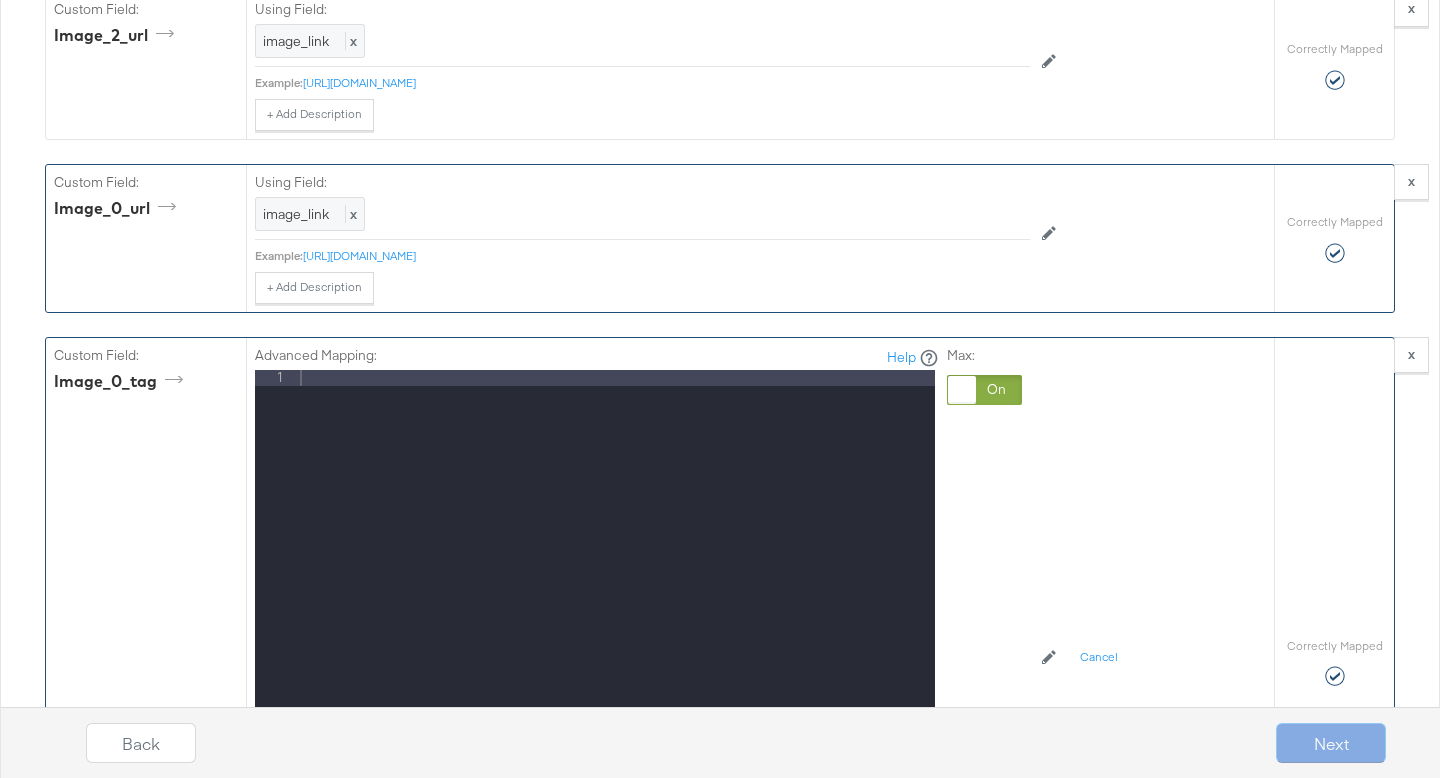 click at bounding box center [615, 636] 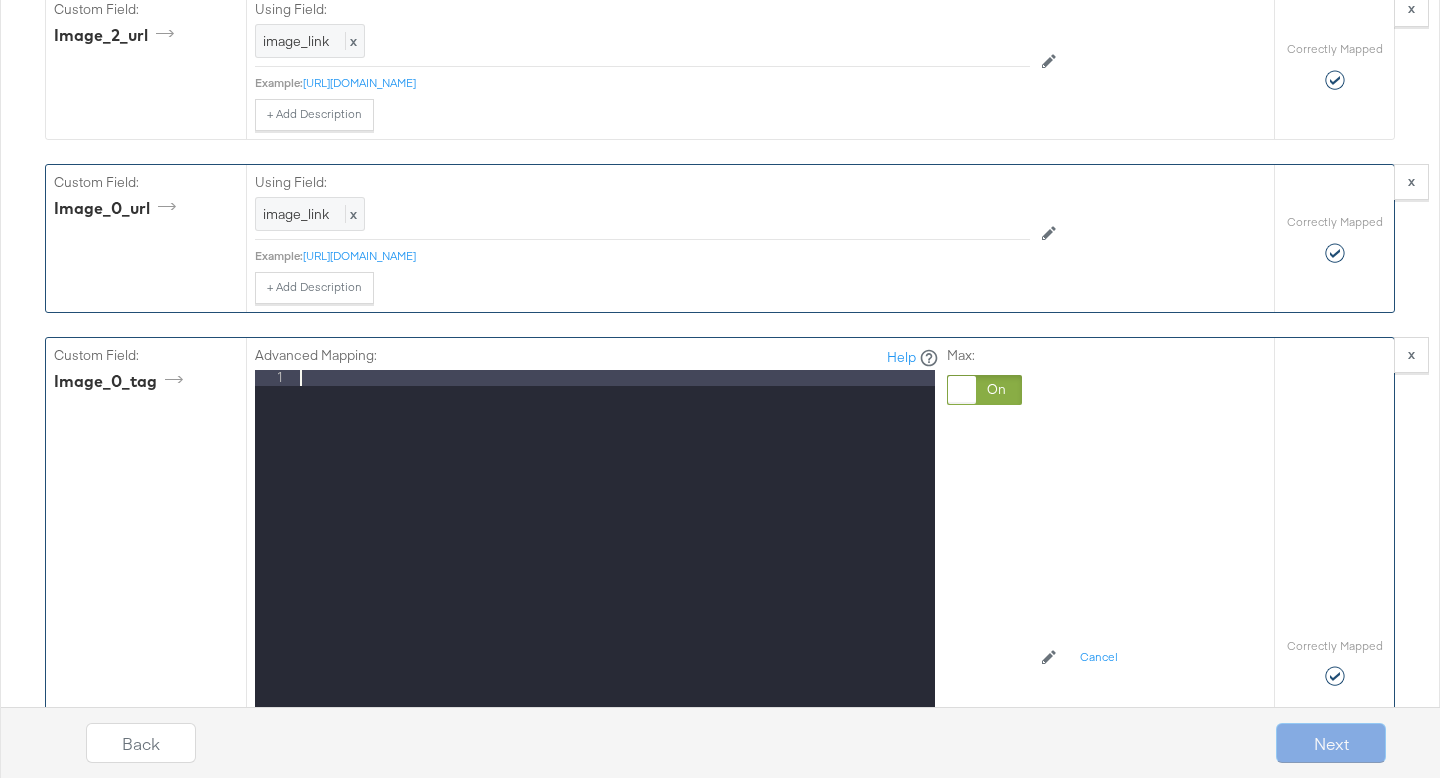 click at bounding box center [615, 636] 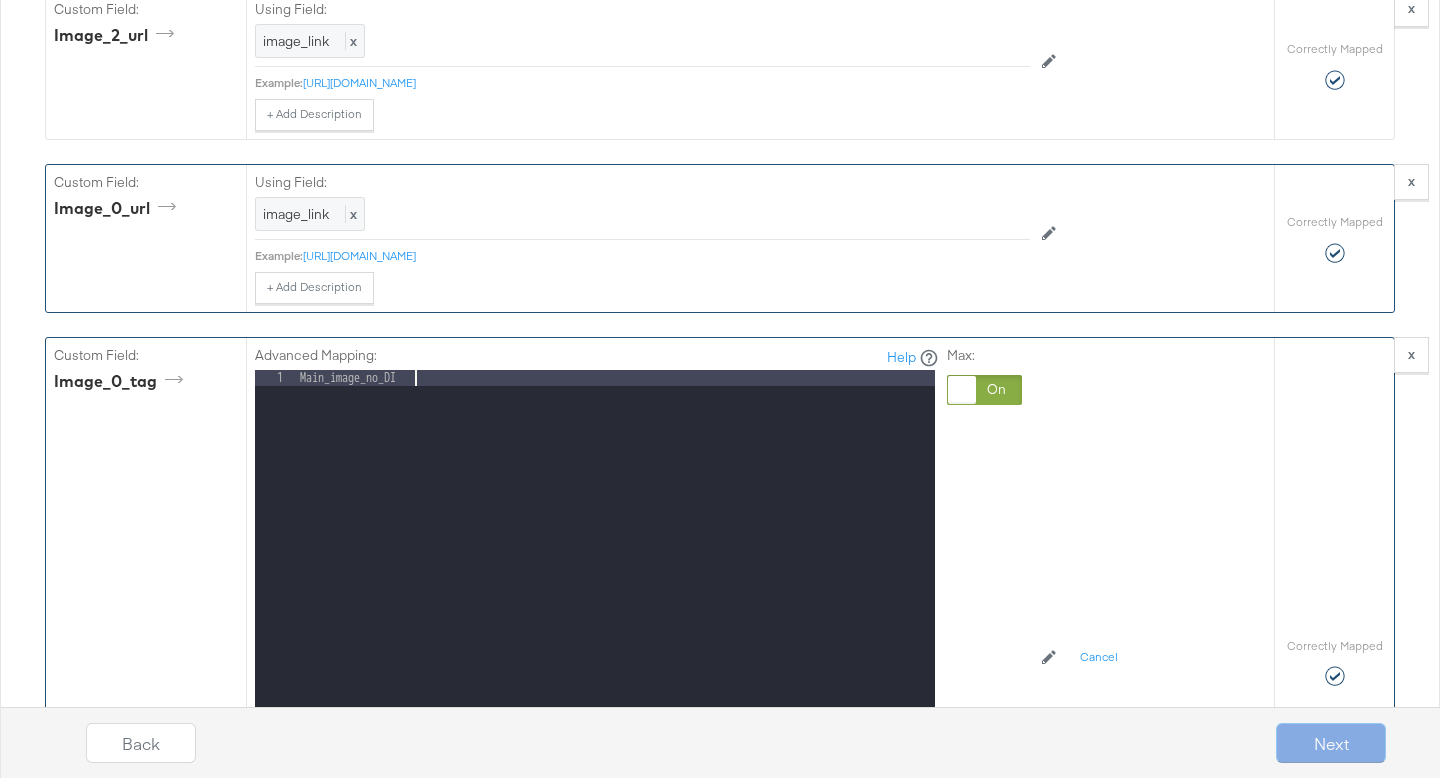 type 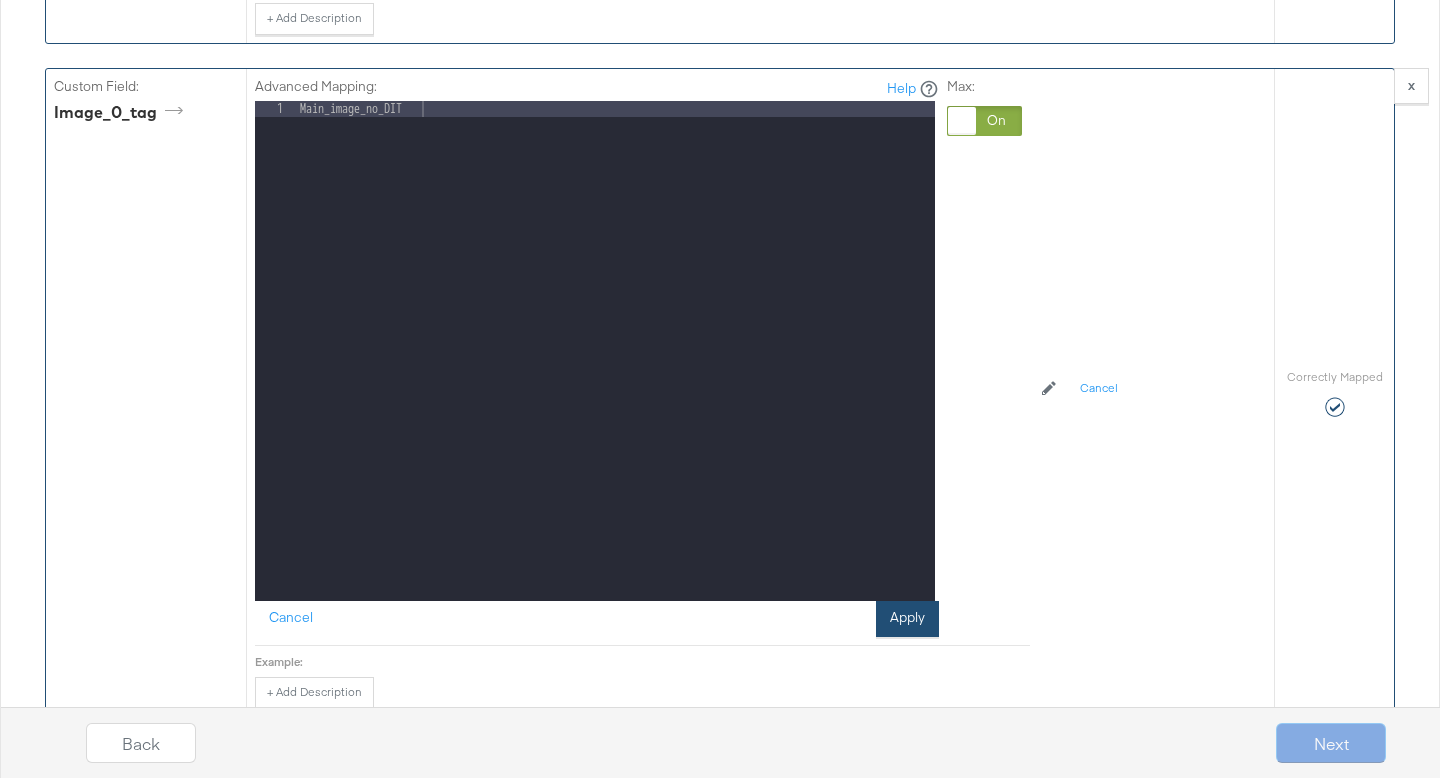 click on "Apply" at bounding box center (907, 619) 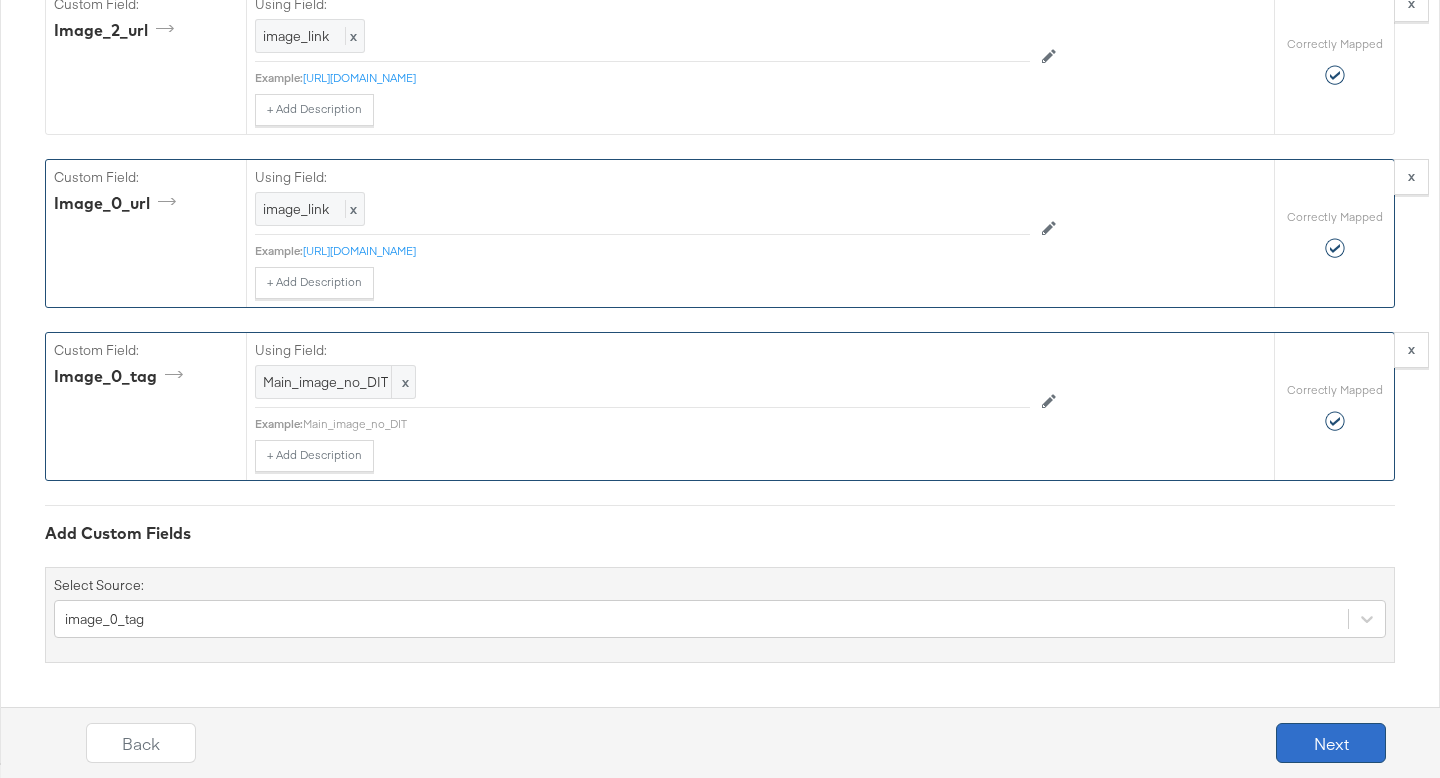 click on "Next" at bounding box center [1331, 743] 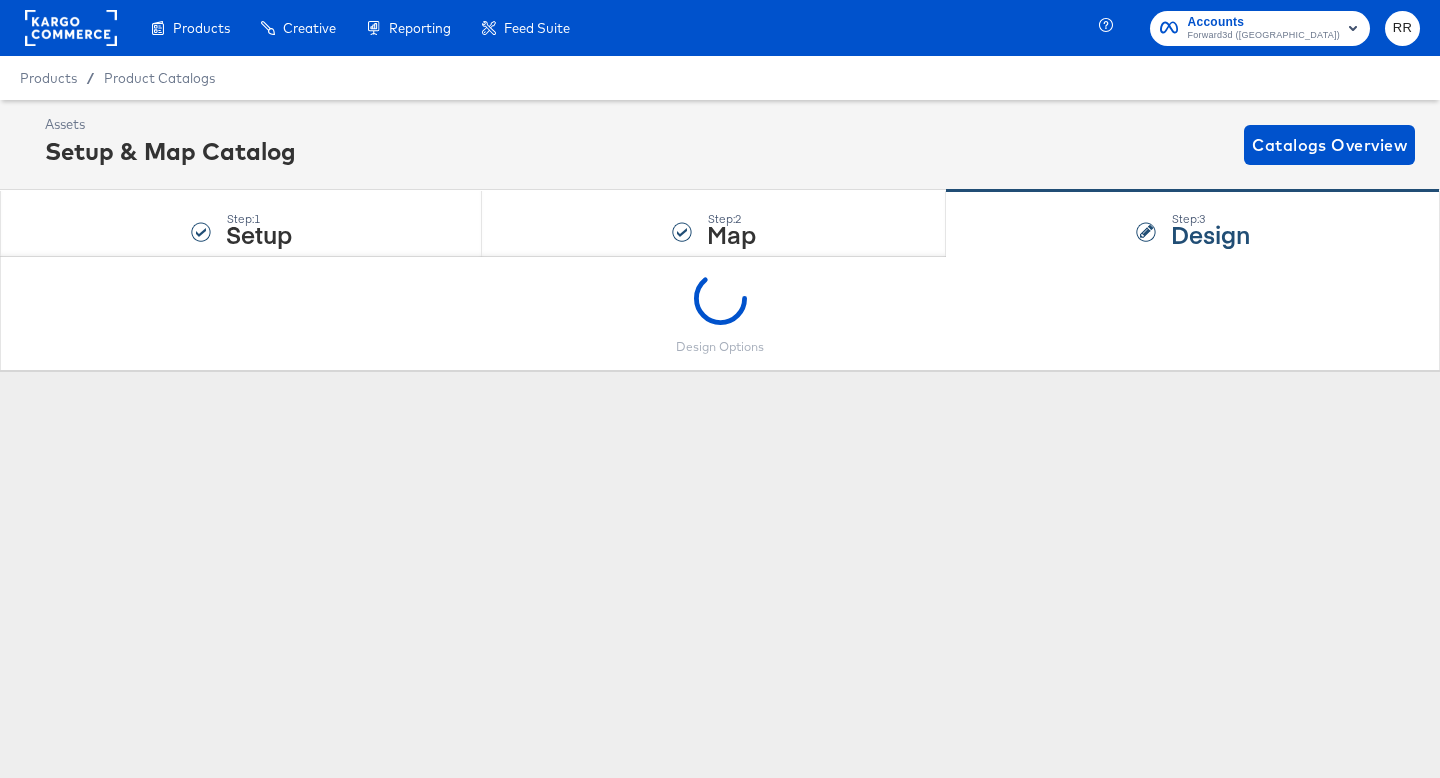 scroll, scrollTop: 0, scrollLeft: 0, axis: both 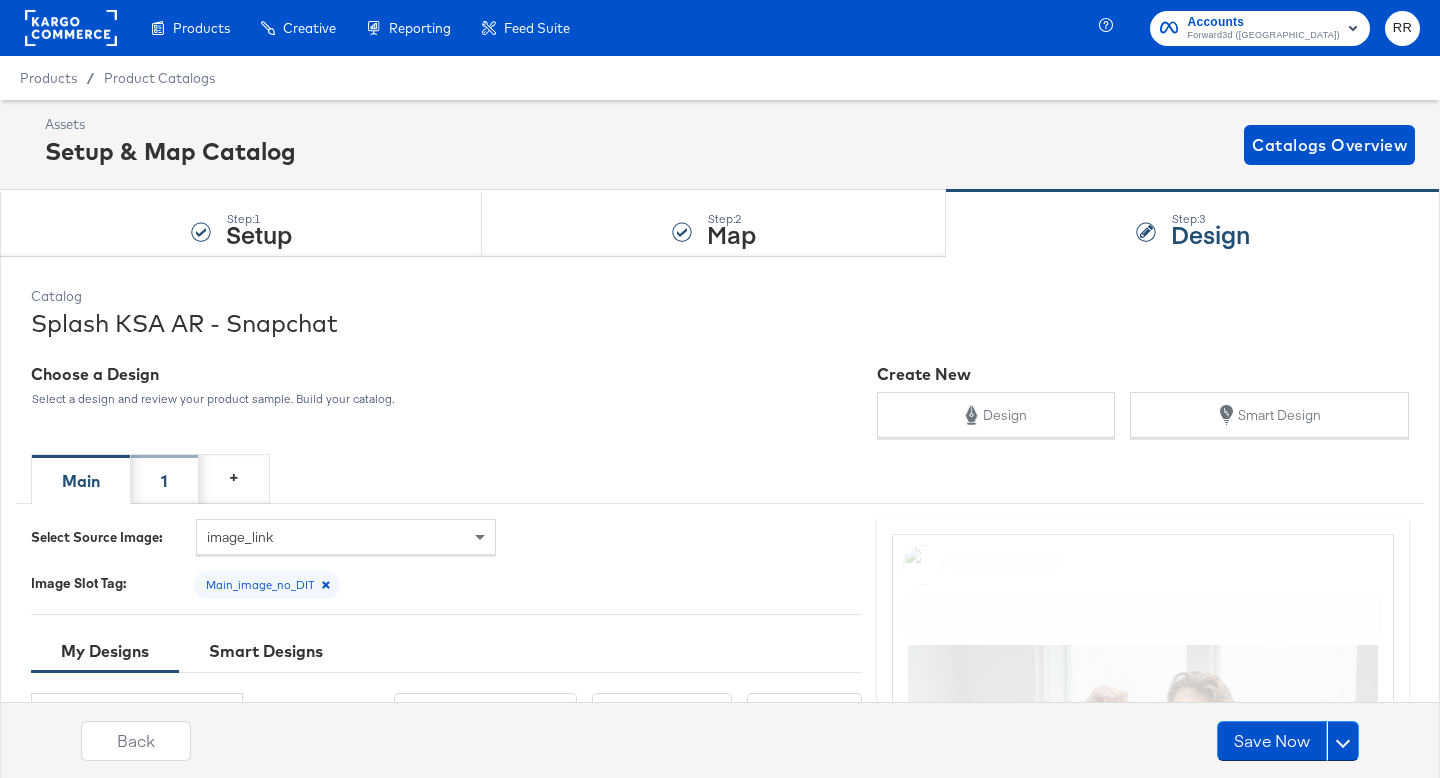 click on "1" at bounding box center (165, 479) 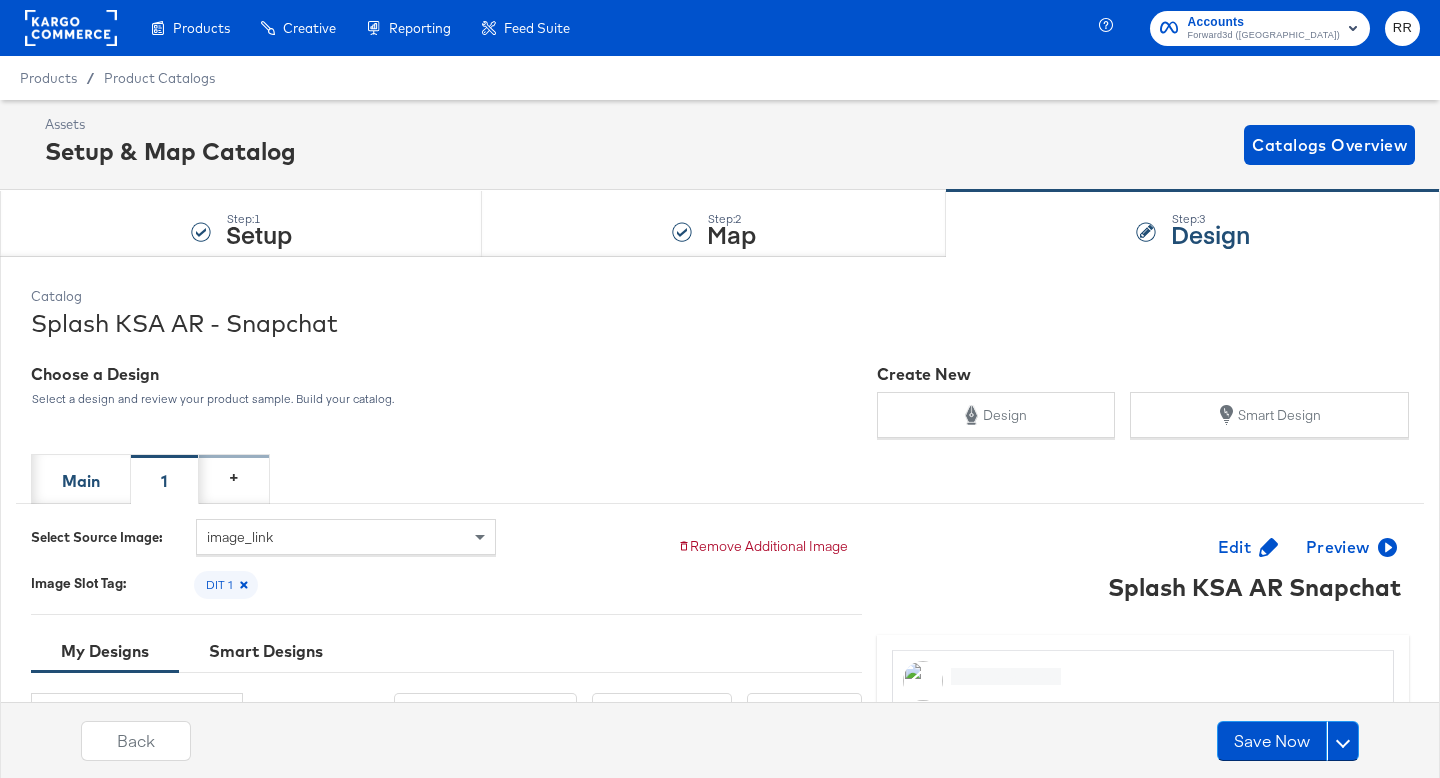 click on "+" at bounding box center [234, 476] 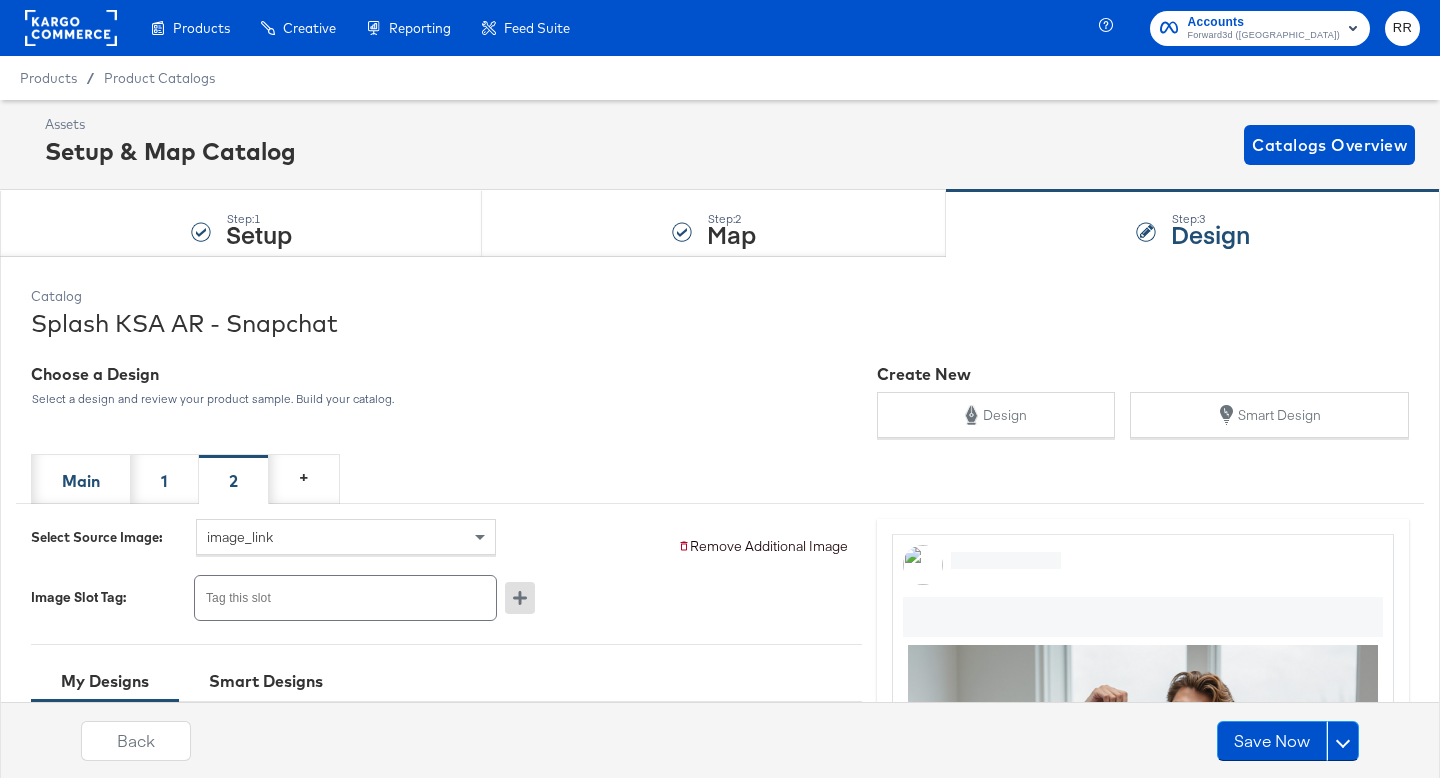 click on "Remove Additional Image" at bounding box center [763, 547] 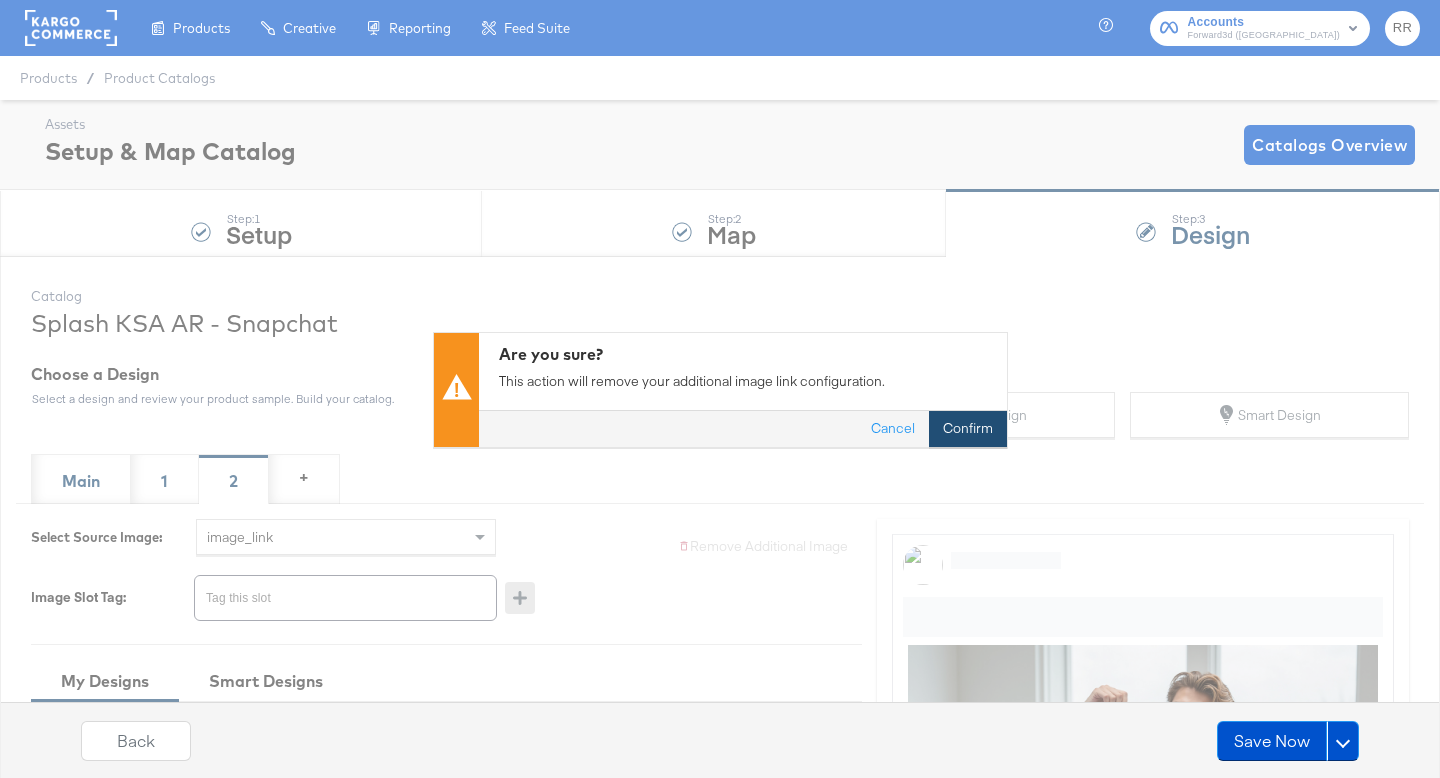 click on "Confirm" at bounding box center (968, 428) 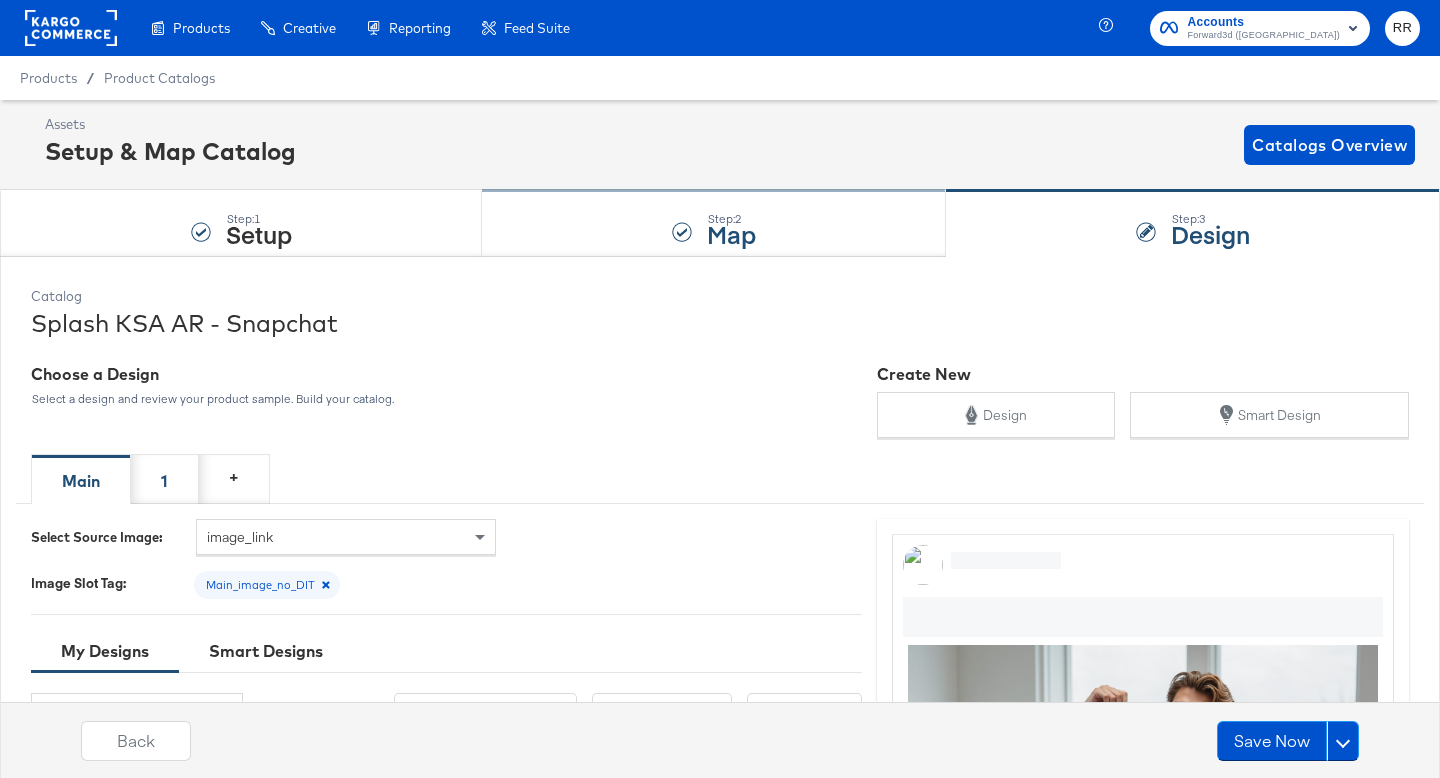 click on "Map" at bounding box center [731, 233] 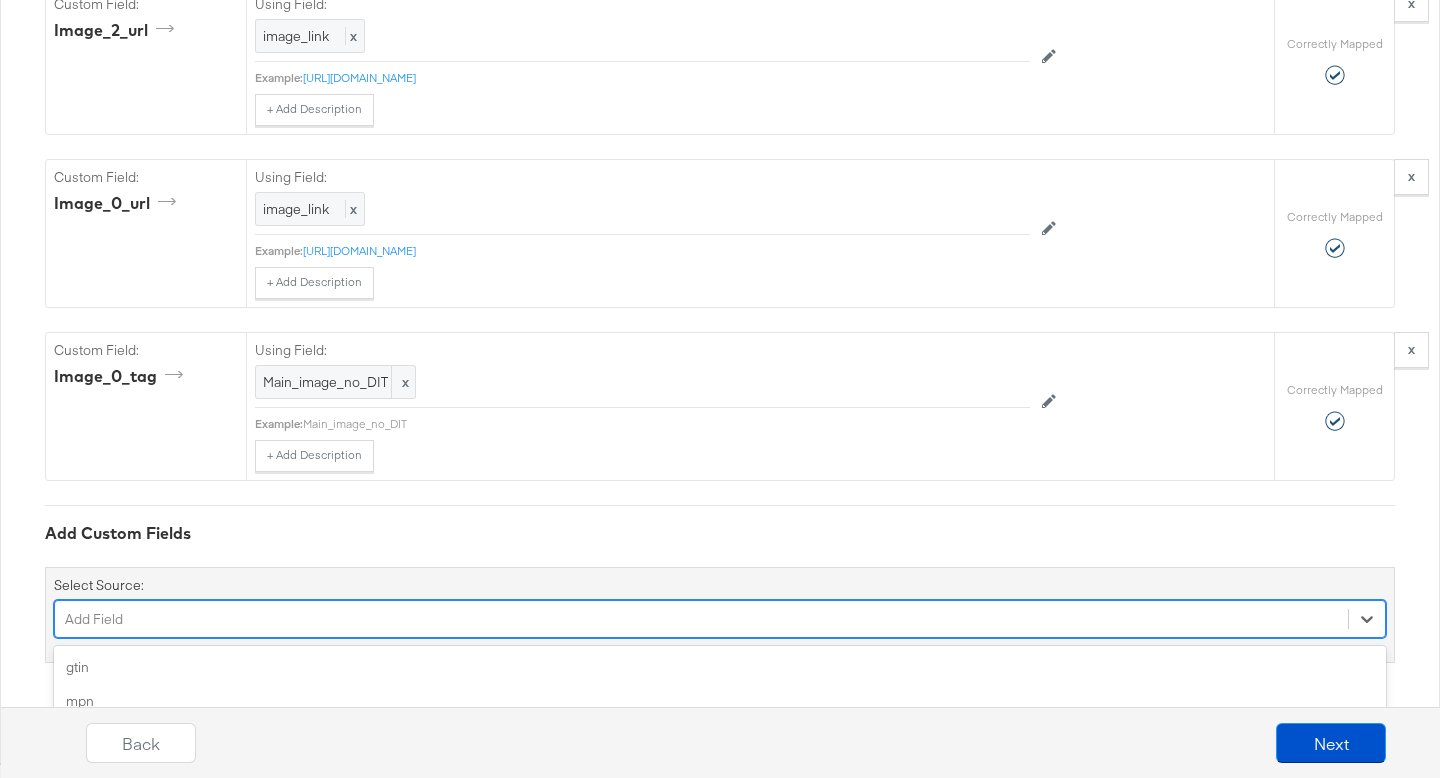 click on "option color focused, 4 of 97. 97 results available. Use Up and Down to choose options, press Enter to select the currently focused option, press Escape to exit the menu, press Tab to select the option and exit the menu. Add Field gtin mpn age_group color gender item_group_id google_product_category product_type adult custom_label_0 custom_label_1 custom_label_2 custom_label_3 custom_label_4 size additional_image_link sale_price sale_price_effective_date address availability_radius mobile_link image_2_tag image_3_url image_3_tag image_4_url image_4_tag image_5_url image_5_tag image_6_url image_6_tag image_7_url image_7_tag image_8_url image_8_tag image_9_url image_9_tag image_10_url image_10_tag image_11_url image_11_tag image_12_url image_12_tag image_13_url image_13_tag image_14_url image_14_tag image_15_url image_15_tag image_16_url image_16_tag image_17_url image_17_tag image_18_url image_18_tag image_19_url image_19_tag video_link video_0_url video_0_tag video_1_url video_1_tag video_2_url video_2_tag" at bounding box center [720, 619] 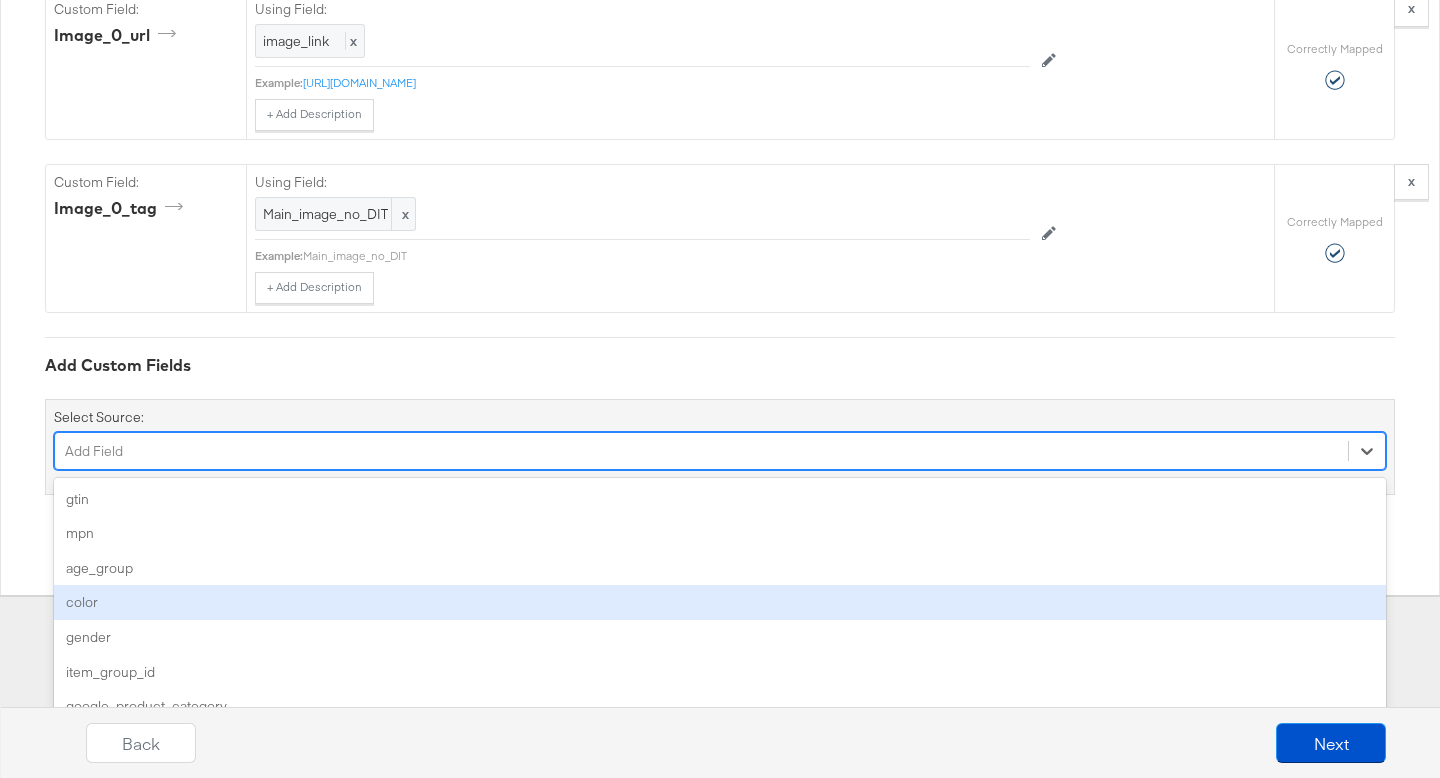type on "2" 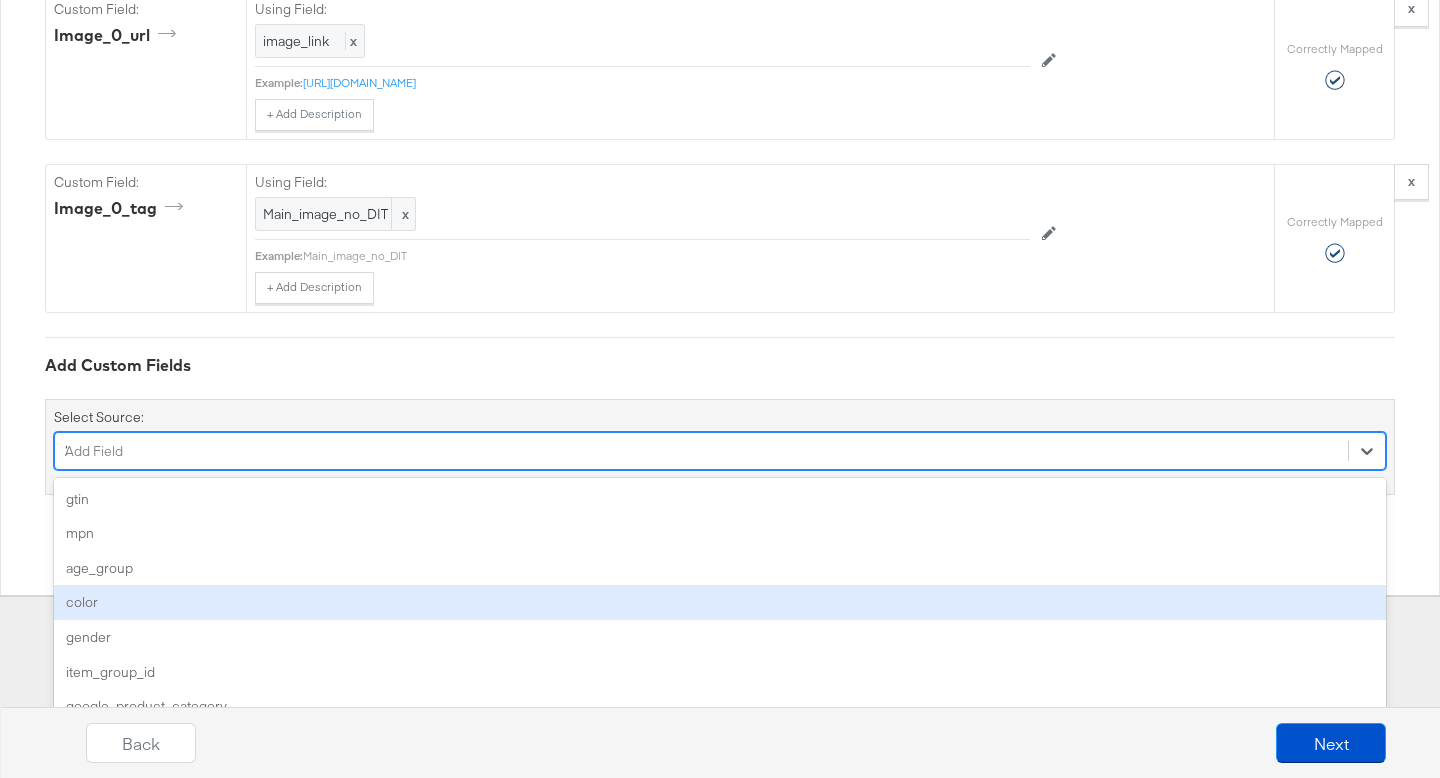 scroll, scrollTop: 4070, scrollLeft: 0, axis: vertical 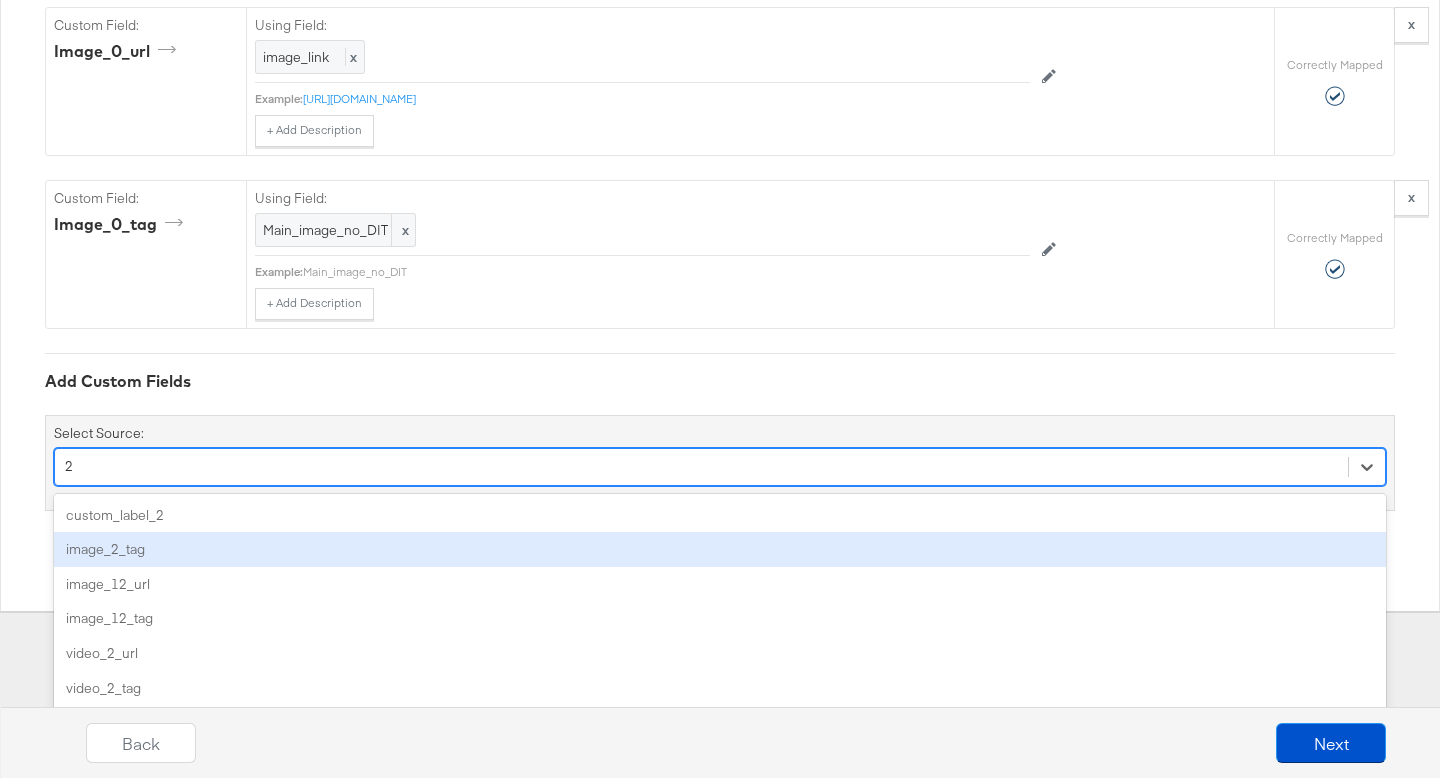 click on "image_2_tag" at bounding box center [720, 549] 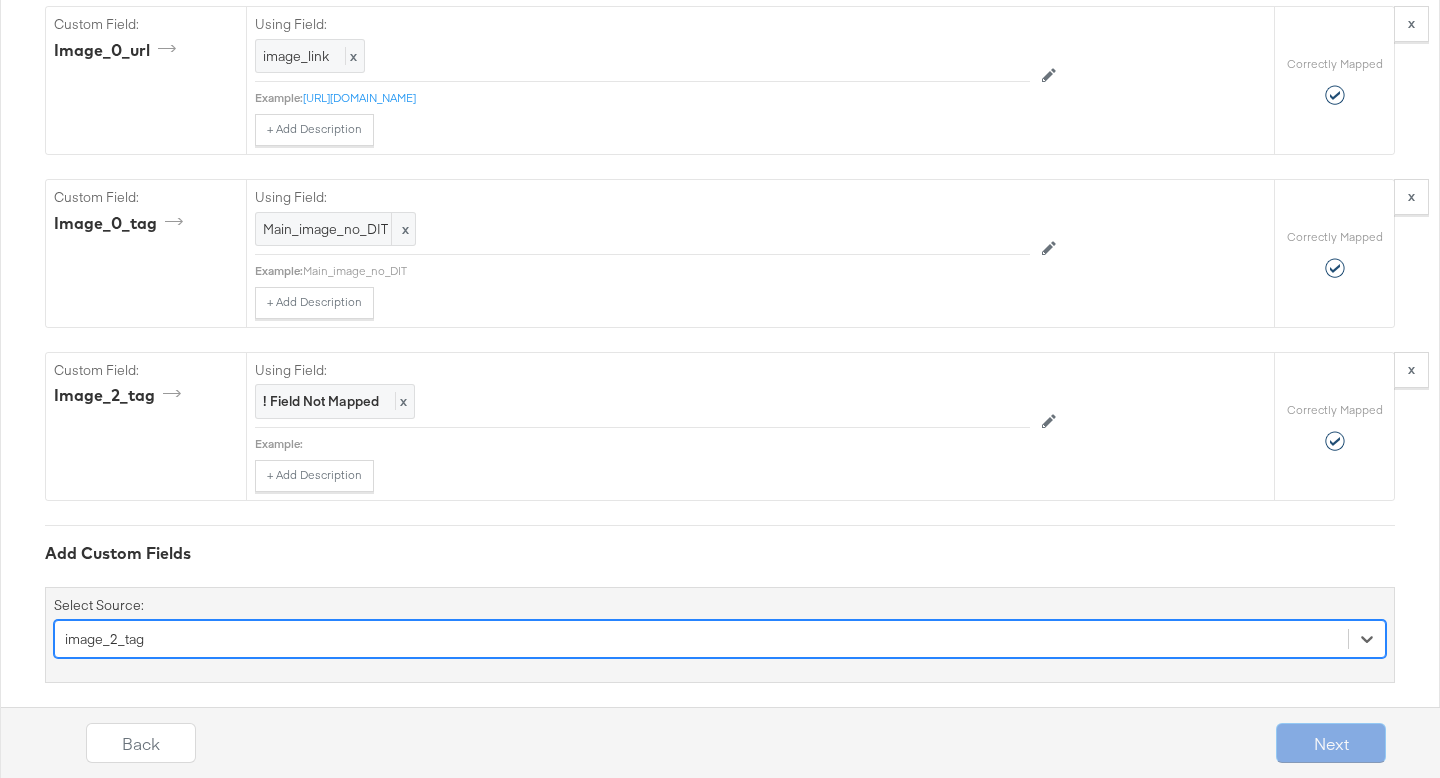 scroll, scrollTop: 4085, scrollLeft: 0, axis: vertical 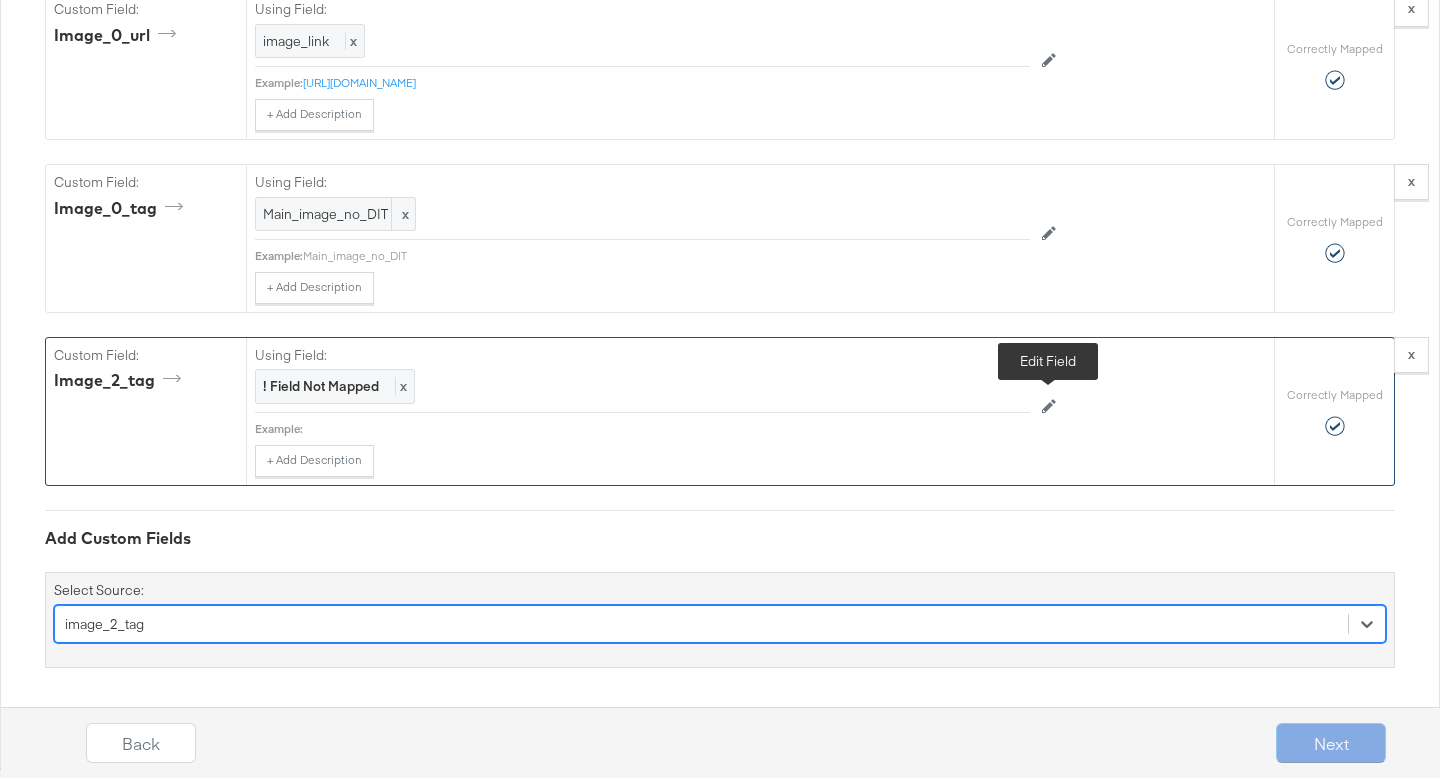 click 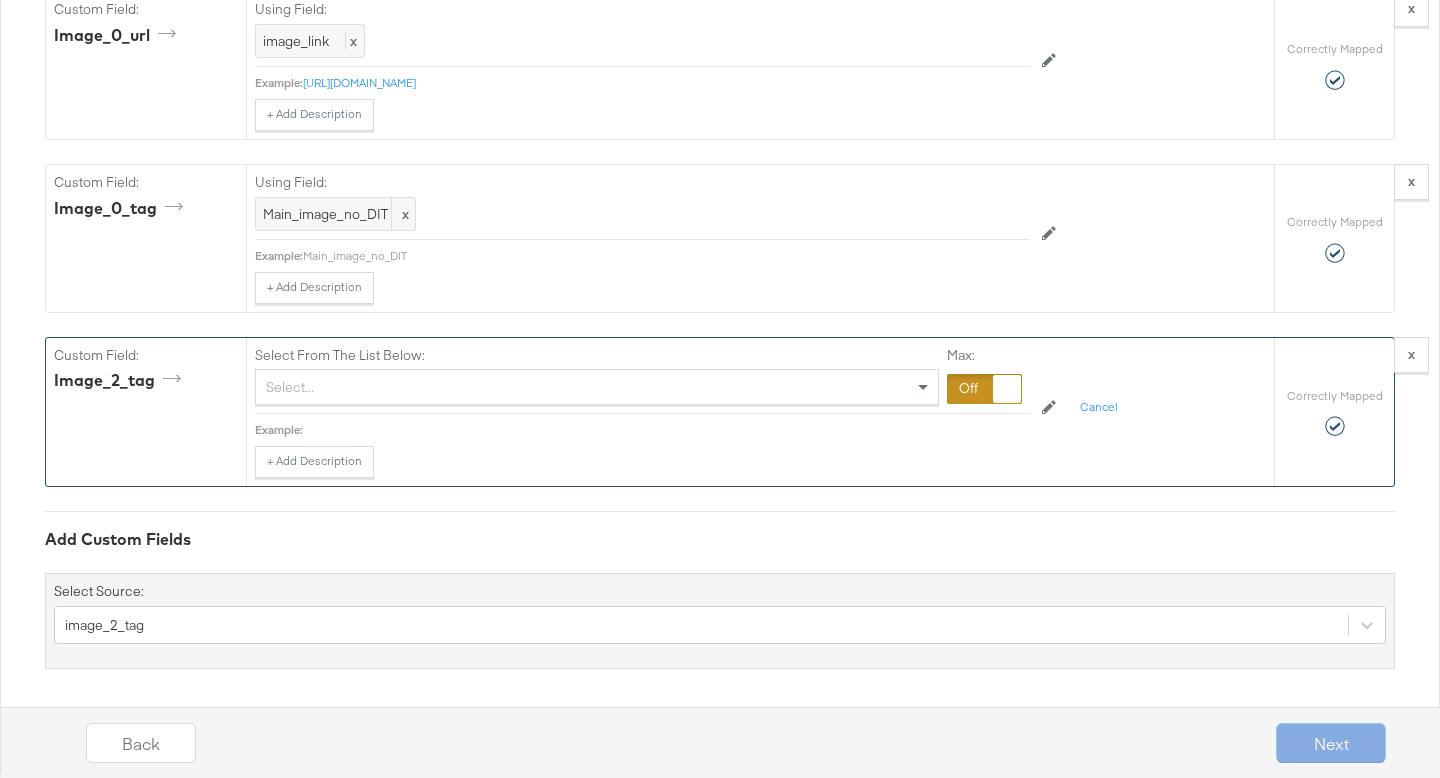 click at bounding box center [1007, 389] 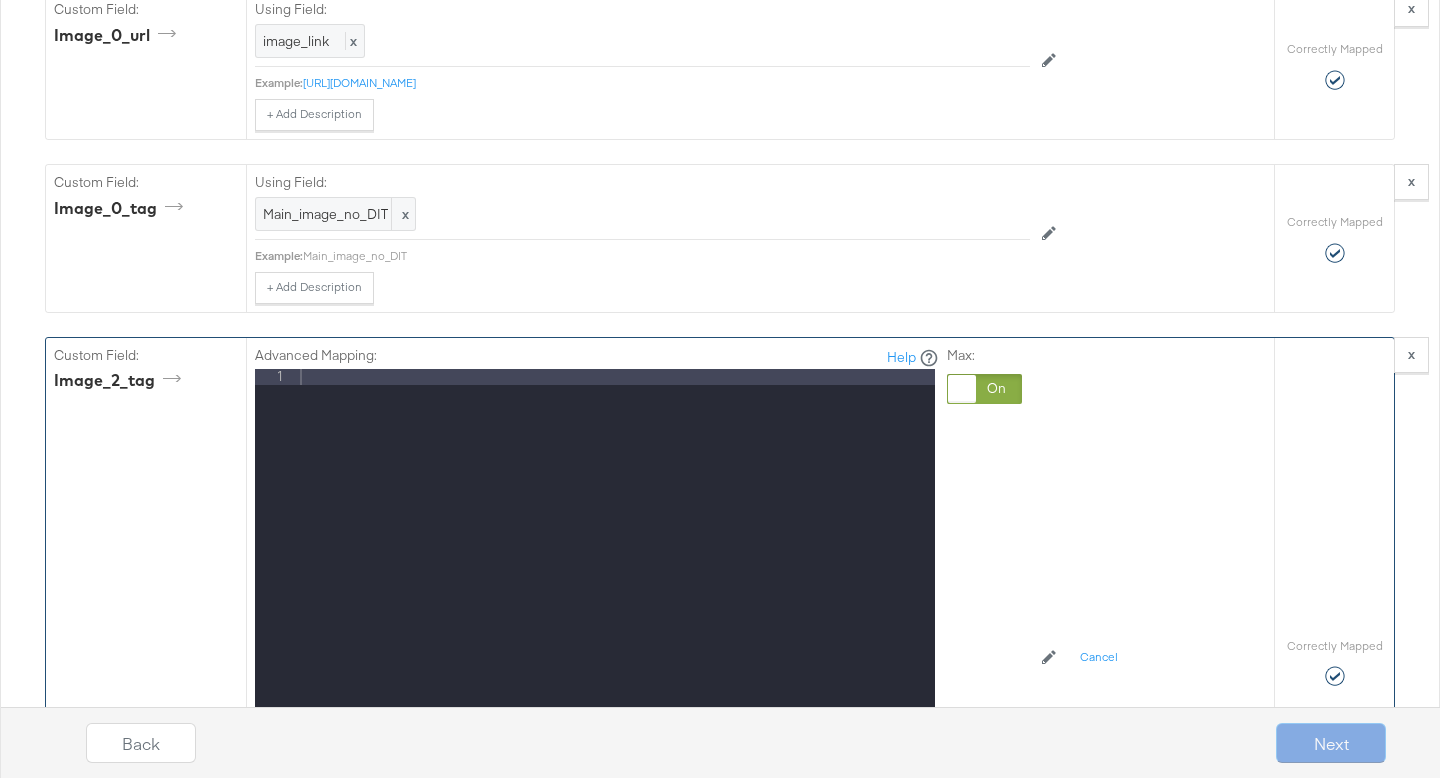 click at bounding box center [615, 635] 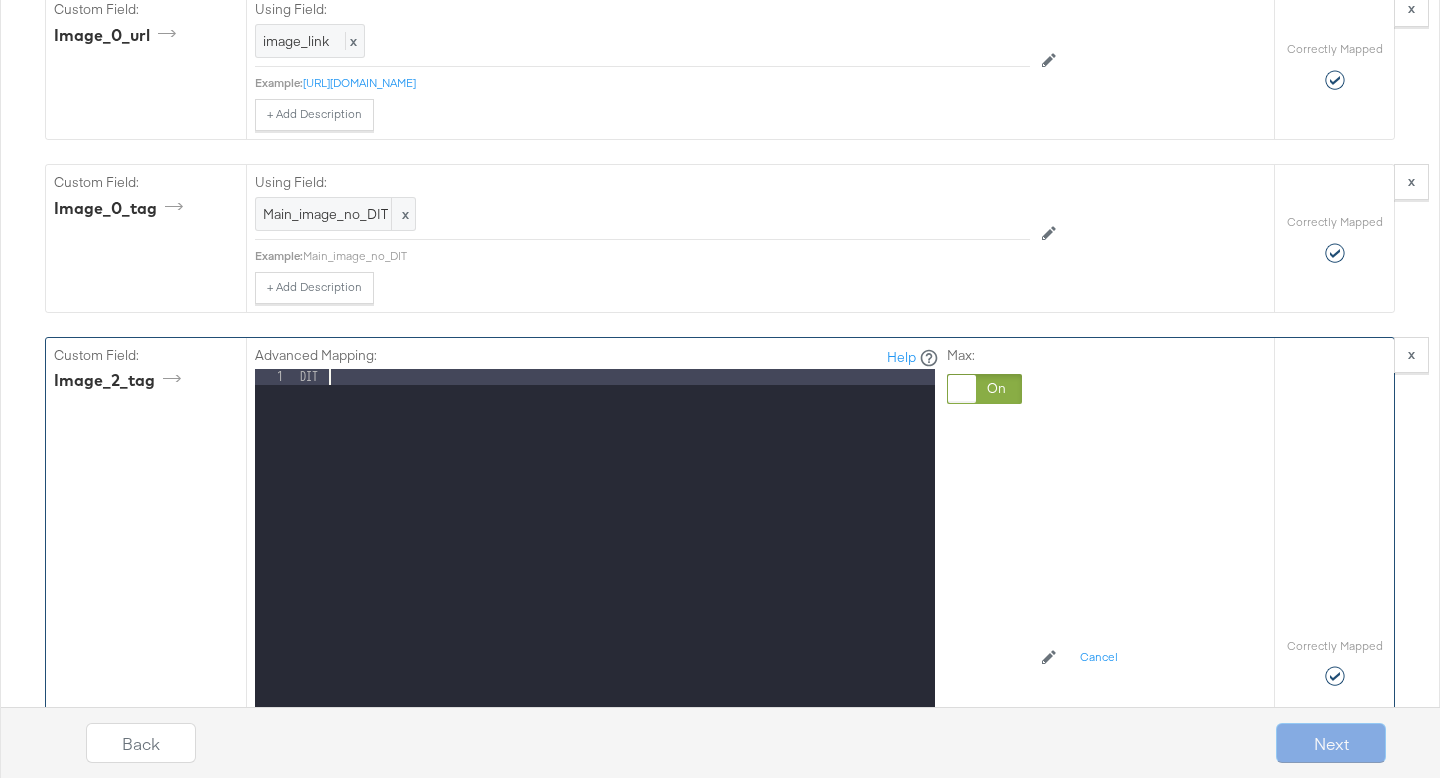 type 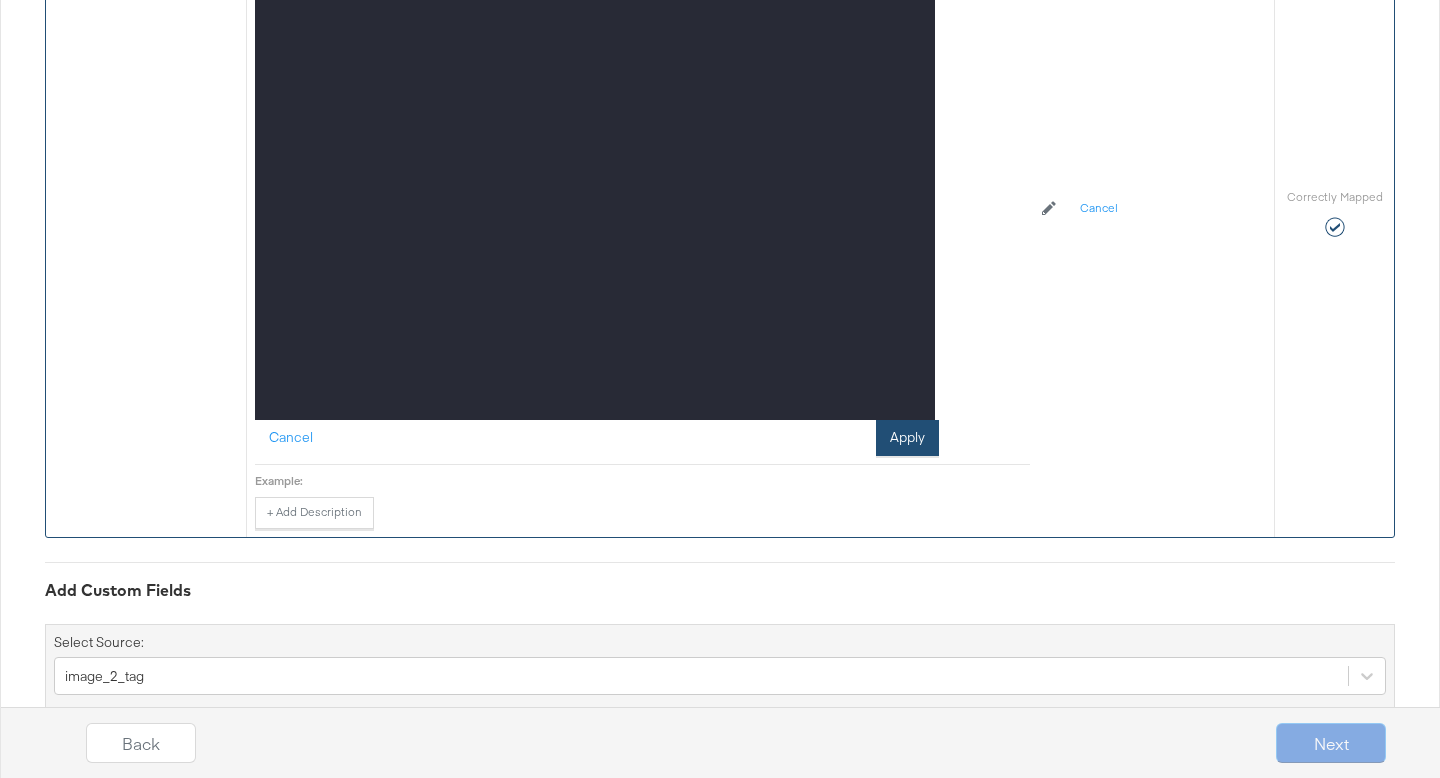 click on "Apply" at bounding box center [907, 438] 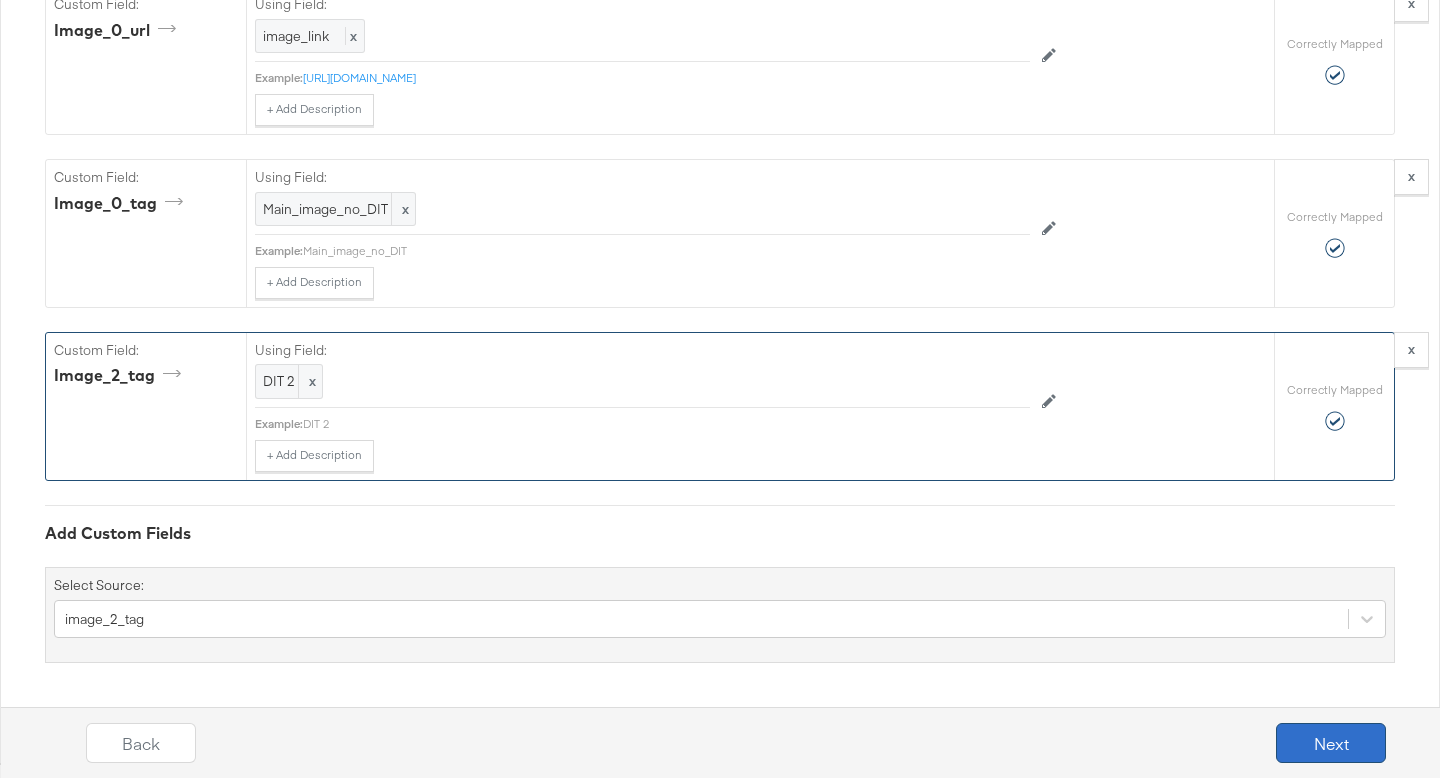 click on "Next" at bounding box center (1331, 743) 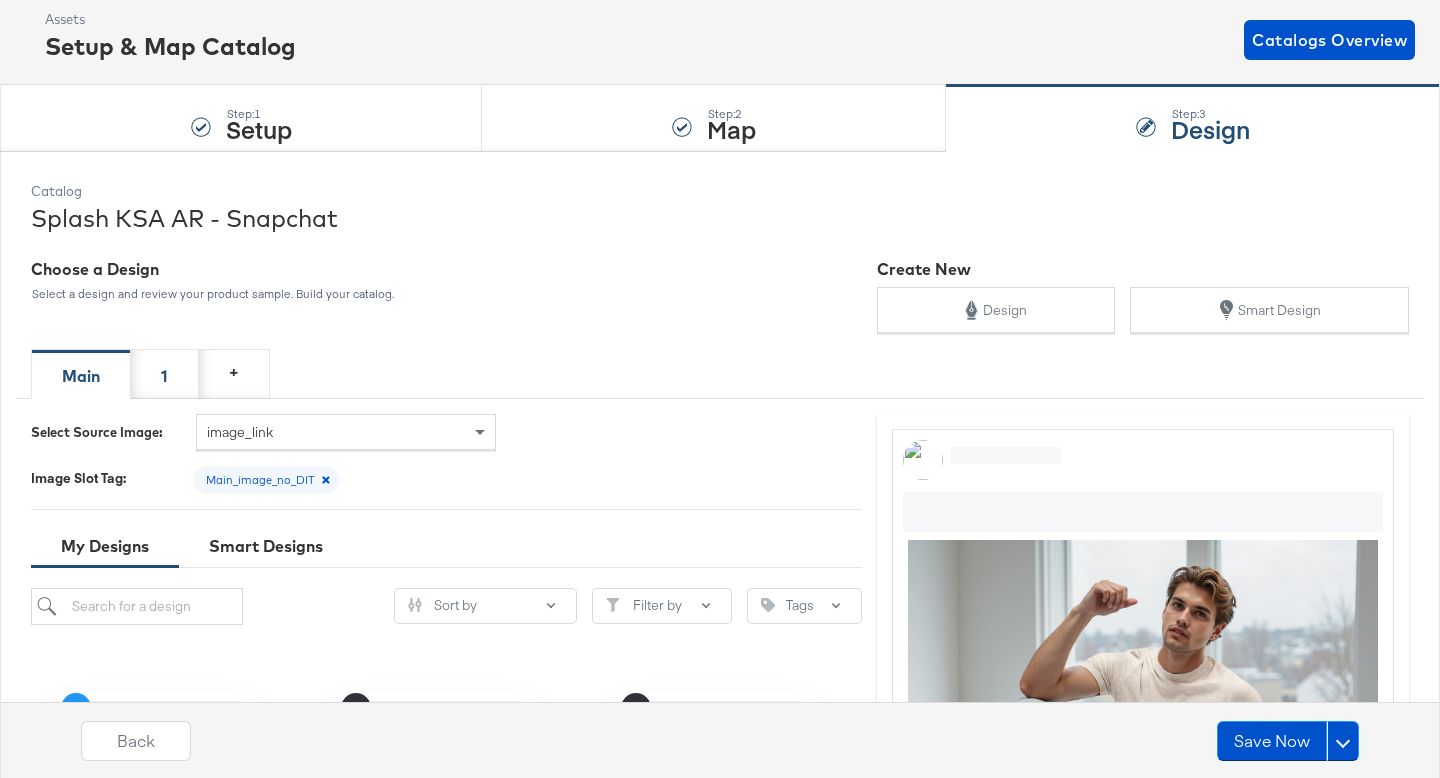 scroll, scrollTop: 288, scrollLeft: 0, axis: vertical 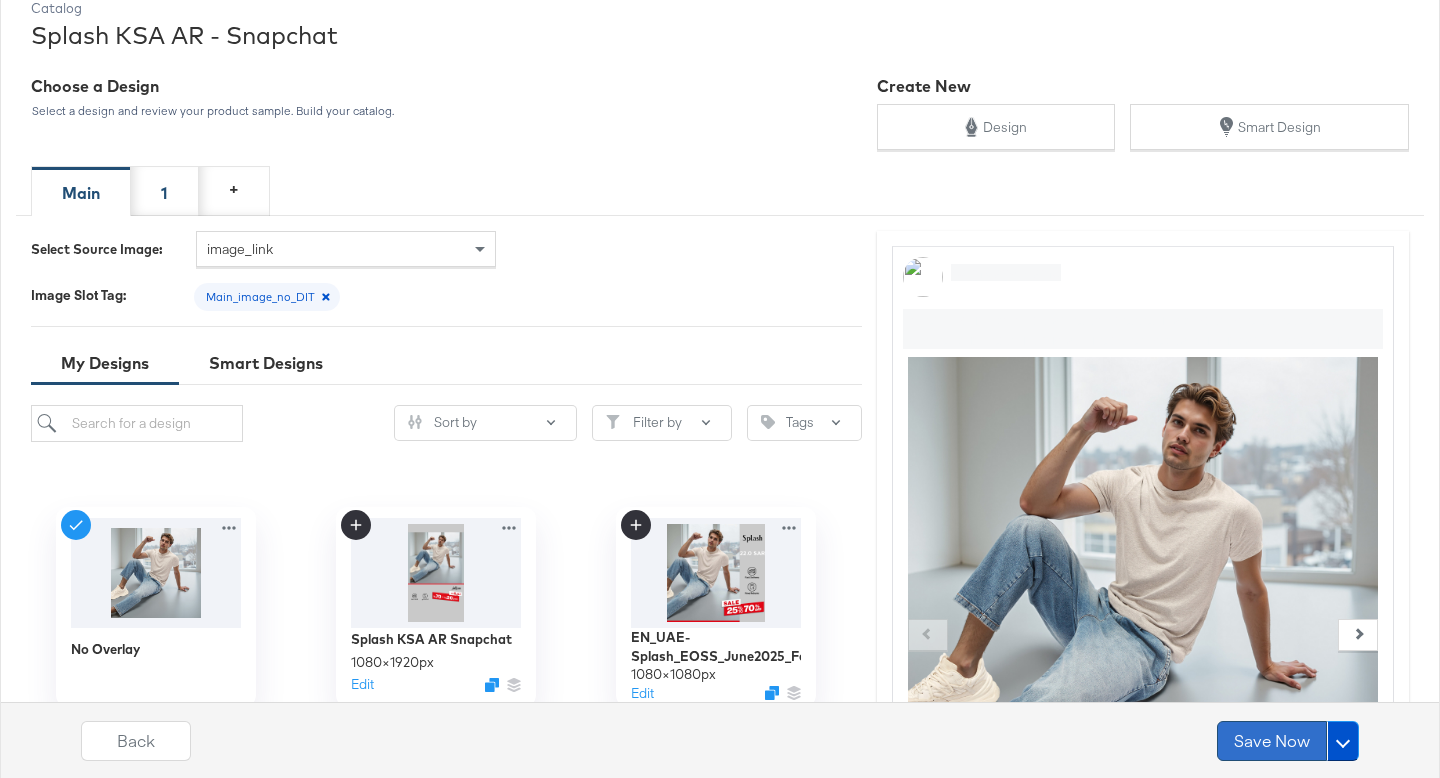 click on "Save Now" at bounding box center [1272, 741] 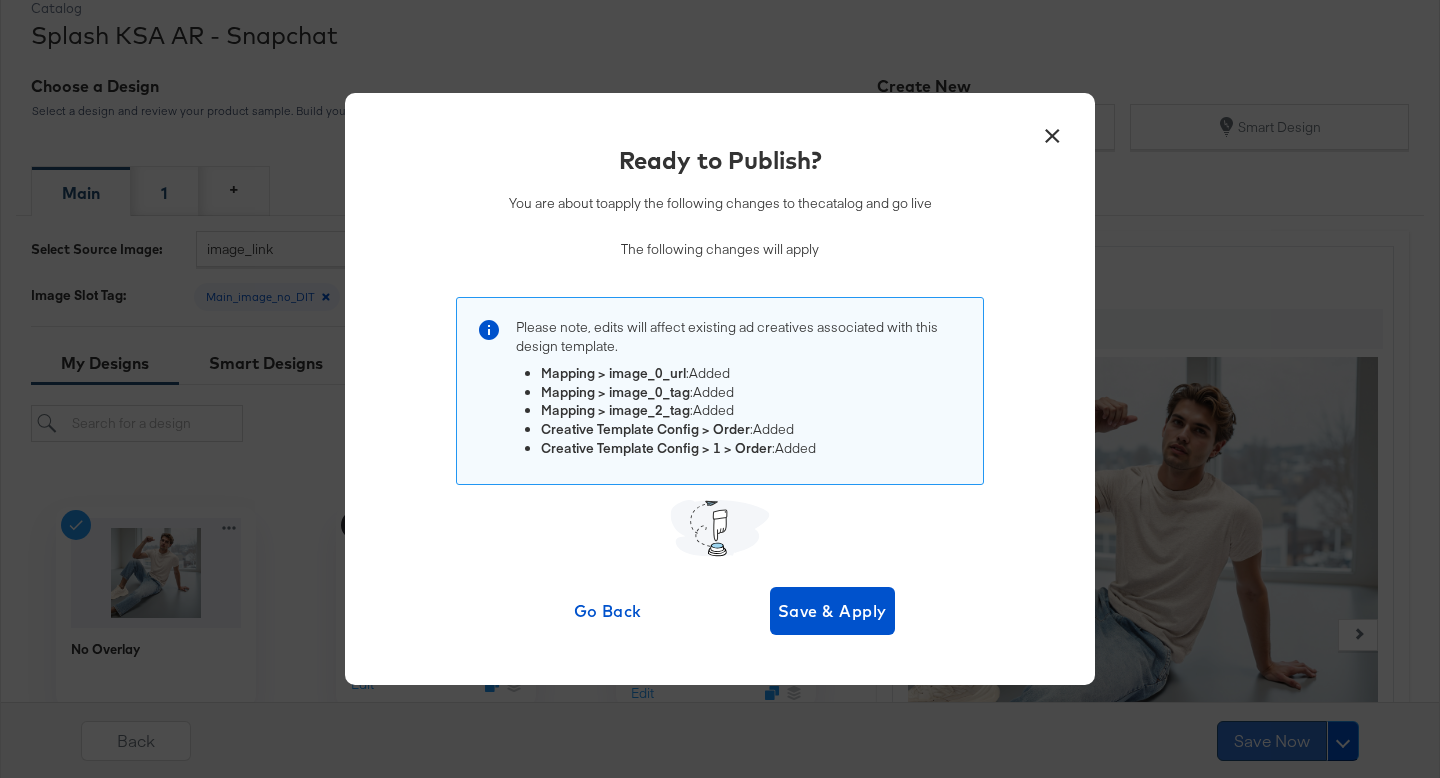 scroll, scrollTop: 0, scrollLeft: 0, axis: both 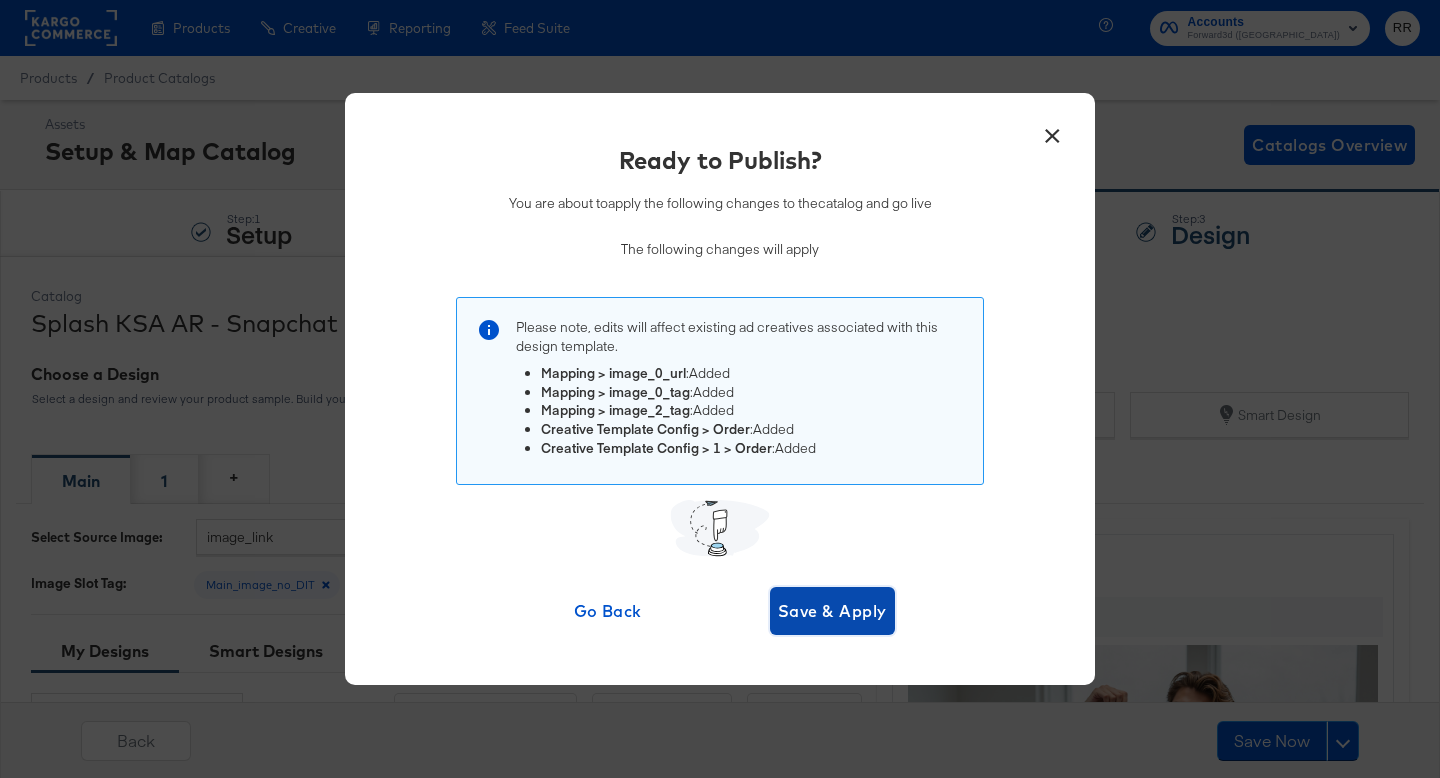 click on "Save & Apply" at bounding box center (832, 611) 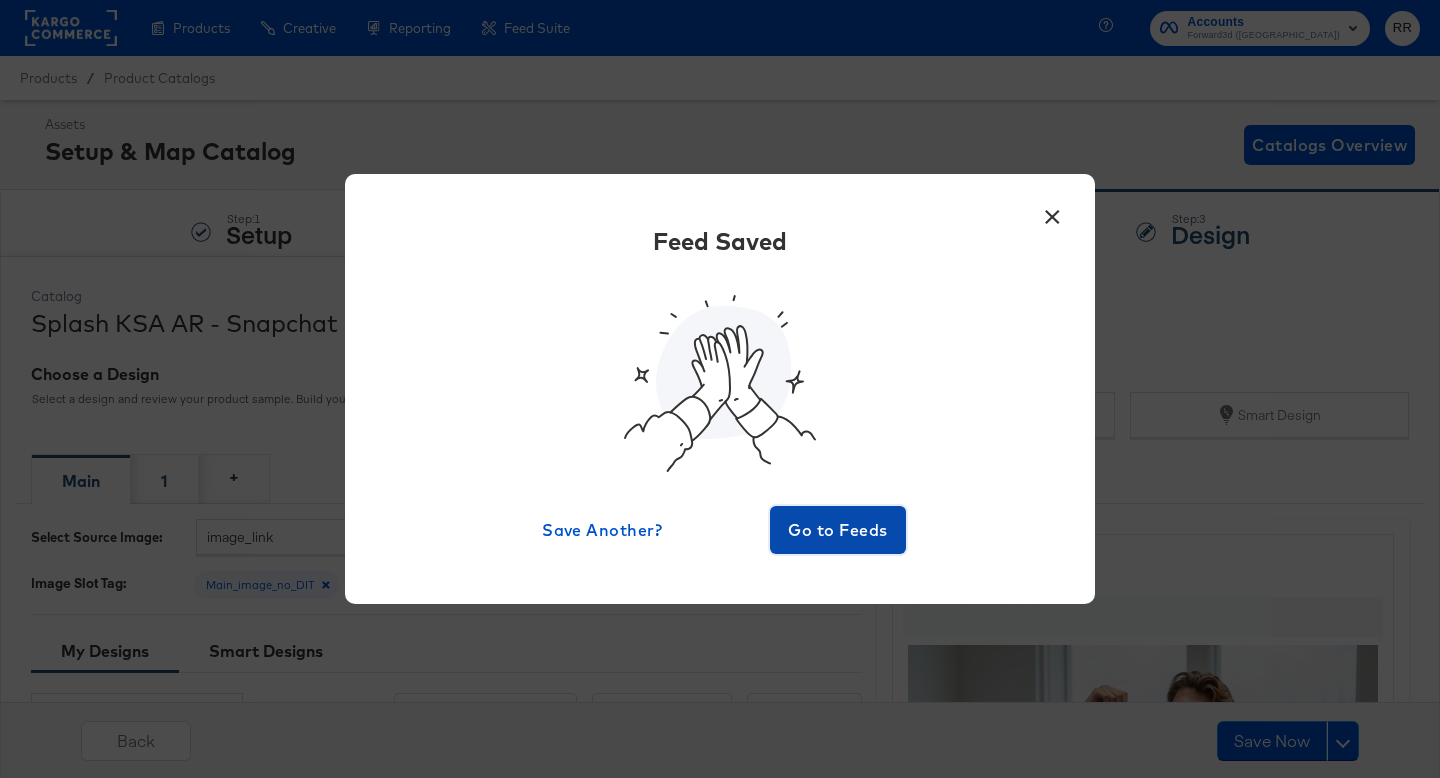 click on "Go to Feeds" at bounding box center [838, 530] 